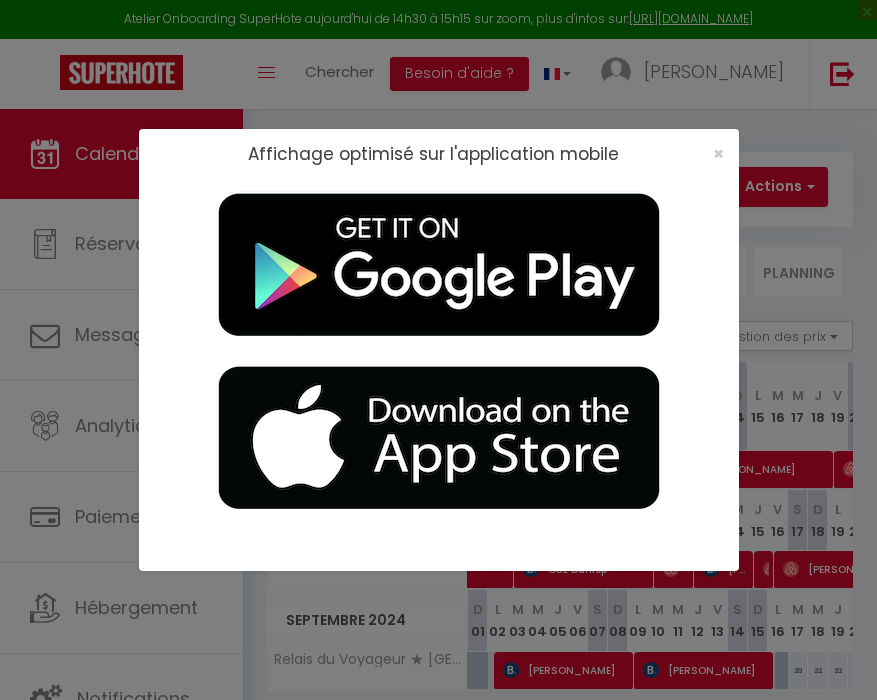 scroll, scrollTop: 0, scrollLeft: 0, axis: both 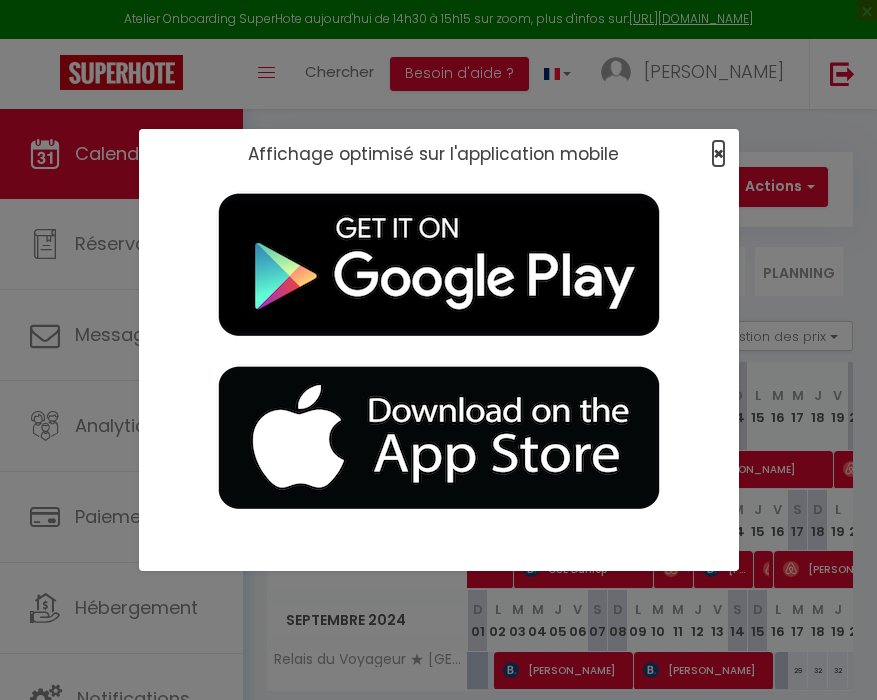 click on "×" at bounding box center [718, 153] 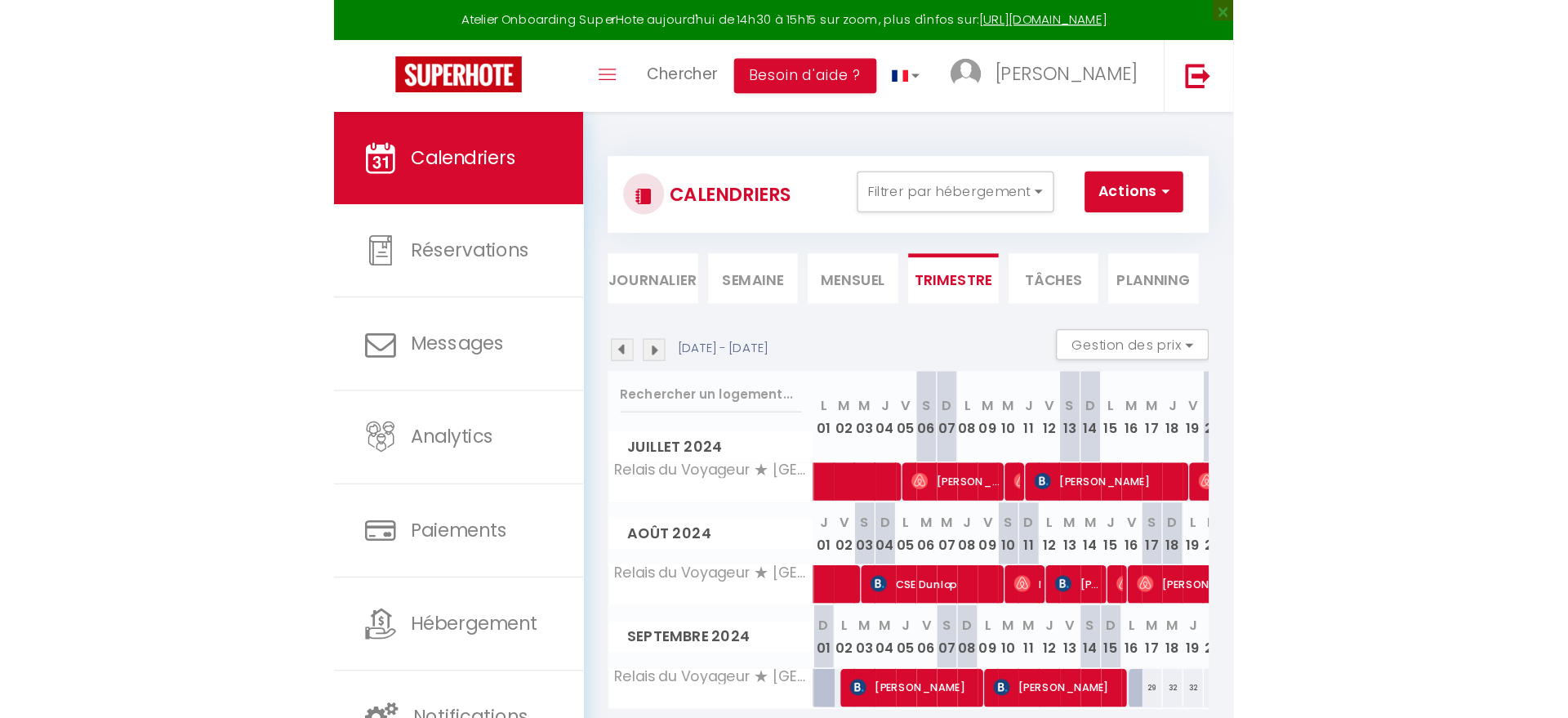 scroll, scrollTop: 0, scrollLeft: 0, axis: both 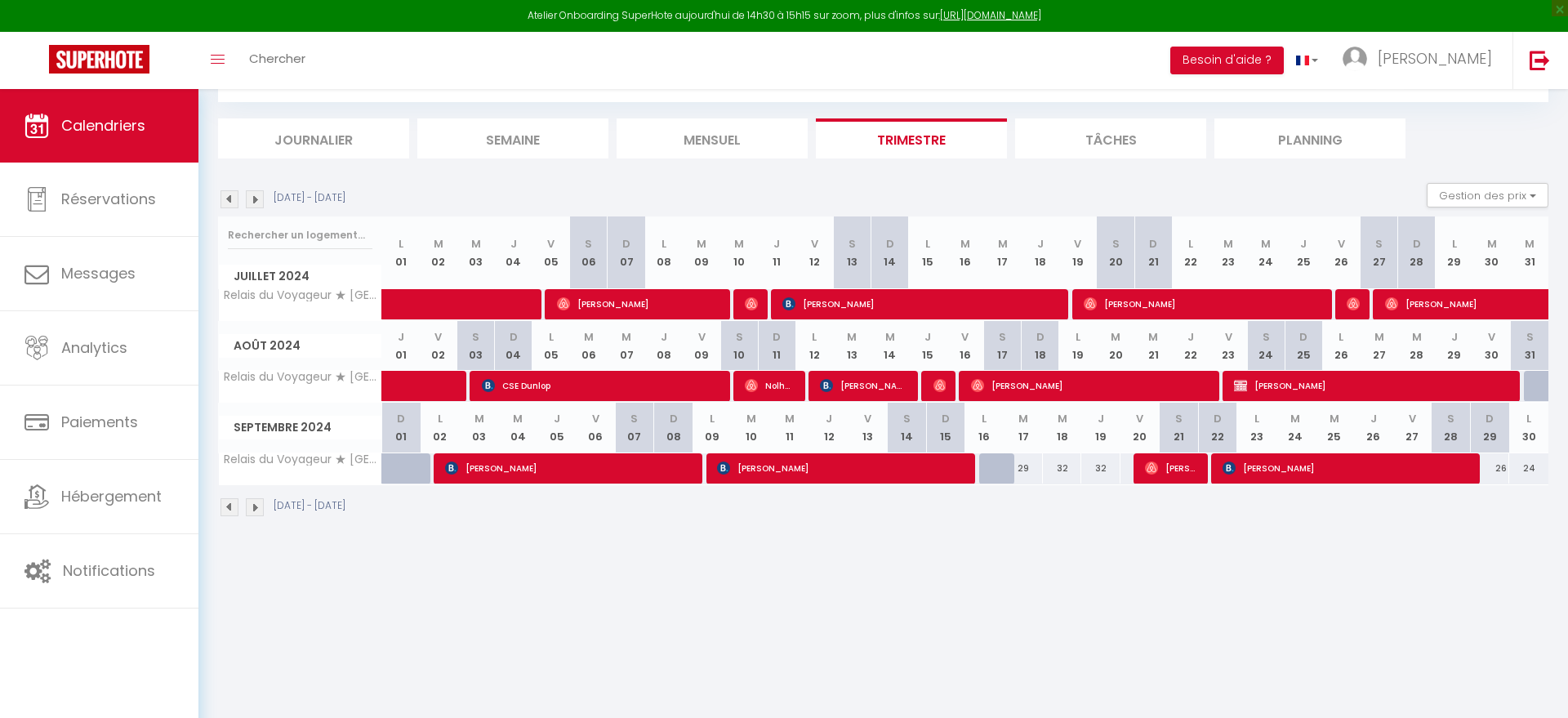 click on "Atelier Onboarding SuperHote [DATE] de 14h30 à 15h15 sur zoom, plus d'infos sur:  [URL][DOMAIN_NAME]   ×     Toggle navigation       Toggle Search     Toggle menubar     Chercher   BUTTON
Besoin d'aide ?
[PERSON_NAME]        Équipe     Résultat de la recherche   Aucun résultat     Calendriers     Réservations     Messages     Analytics      Paiements     Hébergement     Notifications                 Résultat de la recherche   Id   Appart   Voyageur    Checkin   Checkout   Nuits   Pers.   Plateforme   Statut     Résultat de la recherche   Aucun résultat           CALENDRIERS
Filtrer par hébergement
Tous       Relais du Voyageur ★ [GEOGRAPHIC_DATA] ★ Port ★ Plages    Effacer   Sauvegarder
Actions
Nouvelle réservation   Exporter les réservations   Importer les réservations" at bounding box center [784, 364] 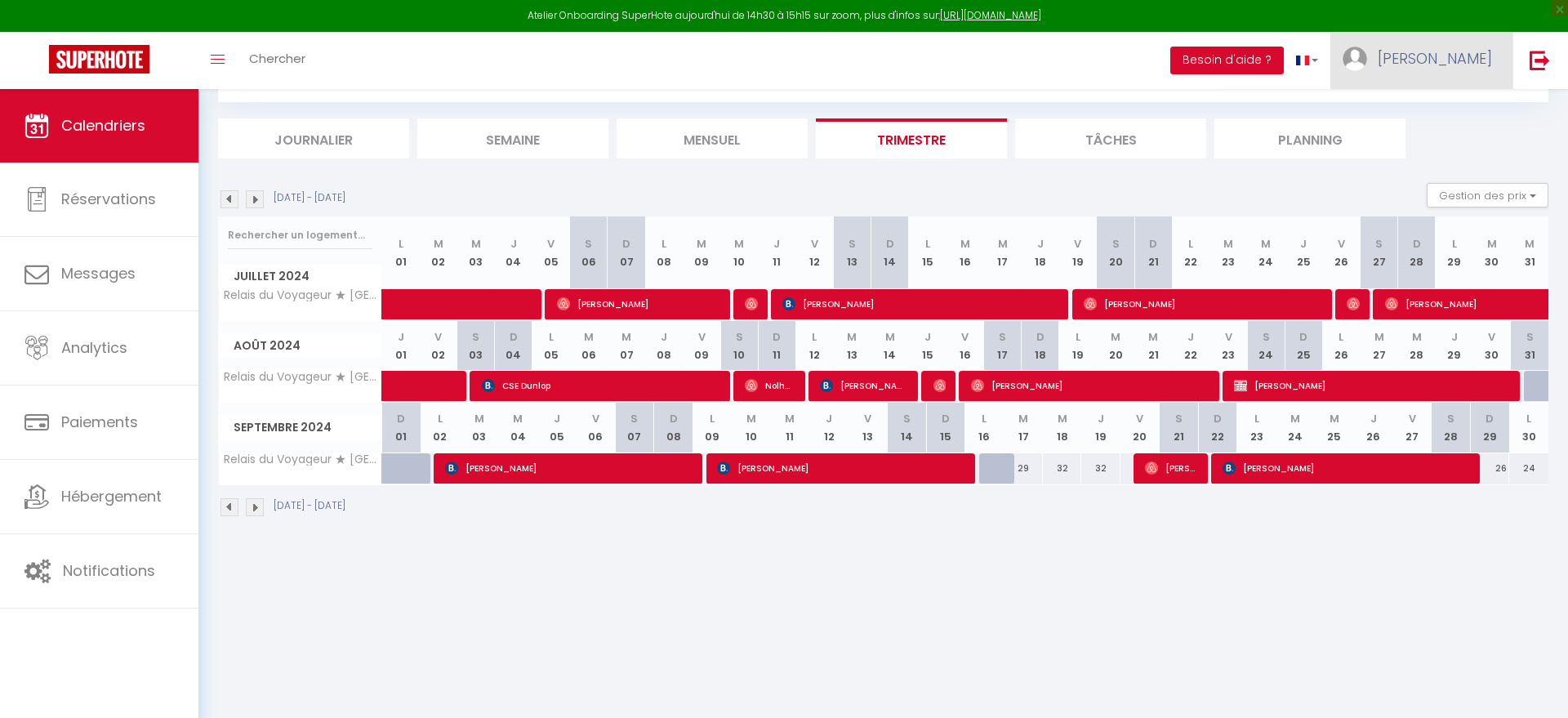 click on "[PERSON_NAME]" at bounding box center (1421, 60) 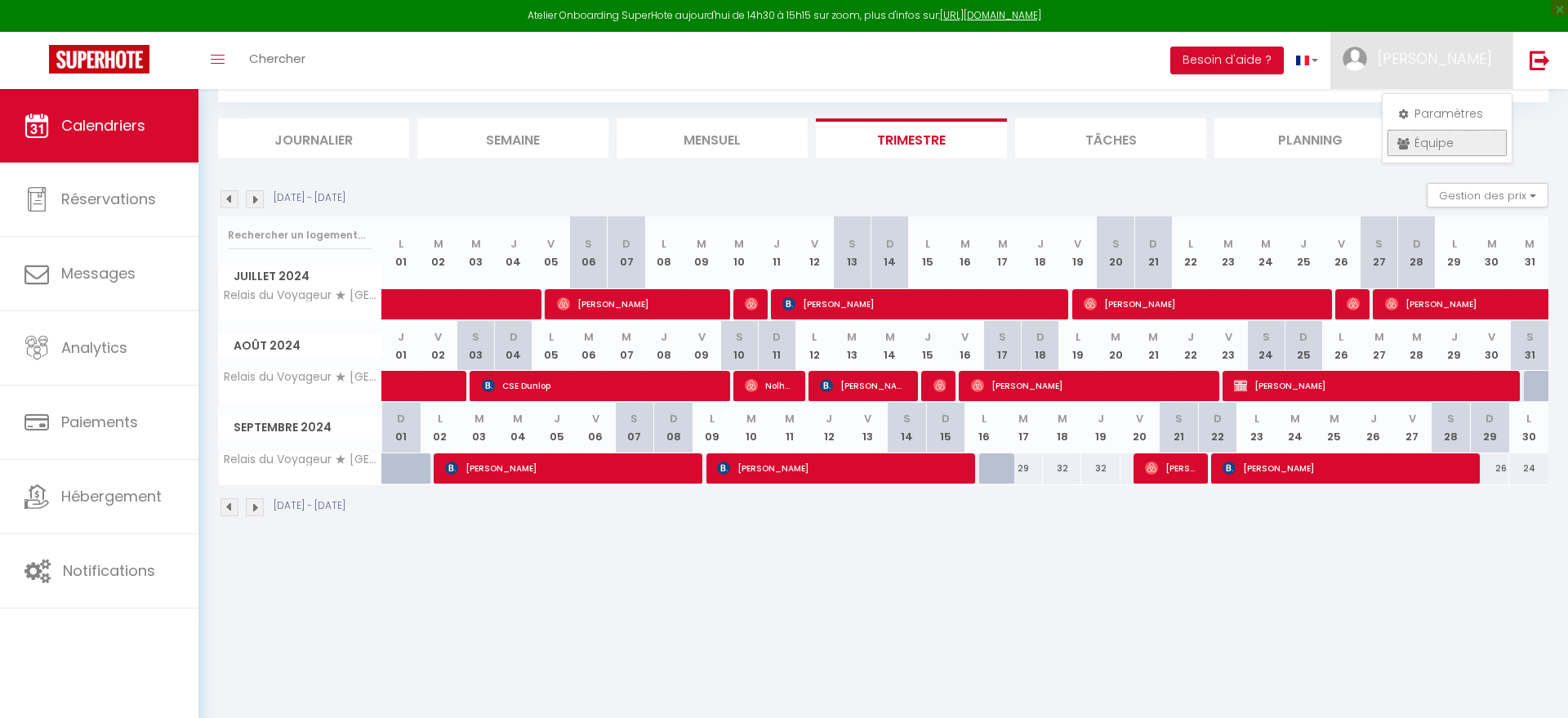 click on "Équipe" at bounding box center [1447, 143] 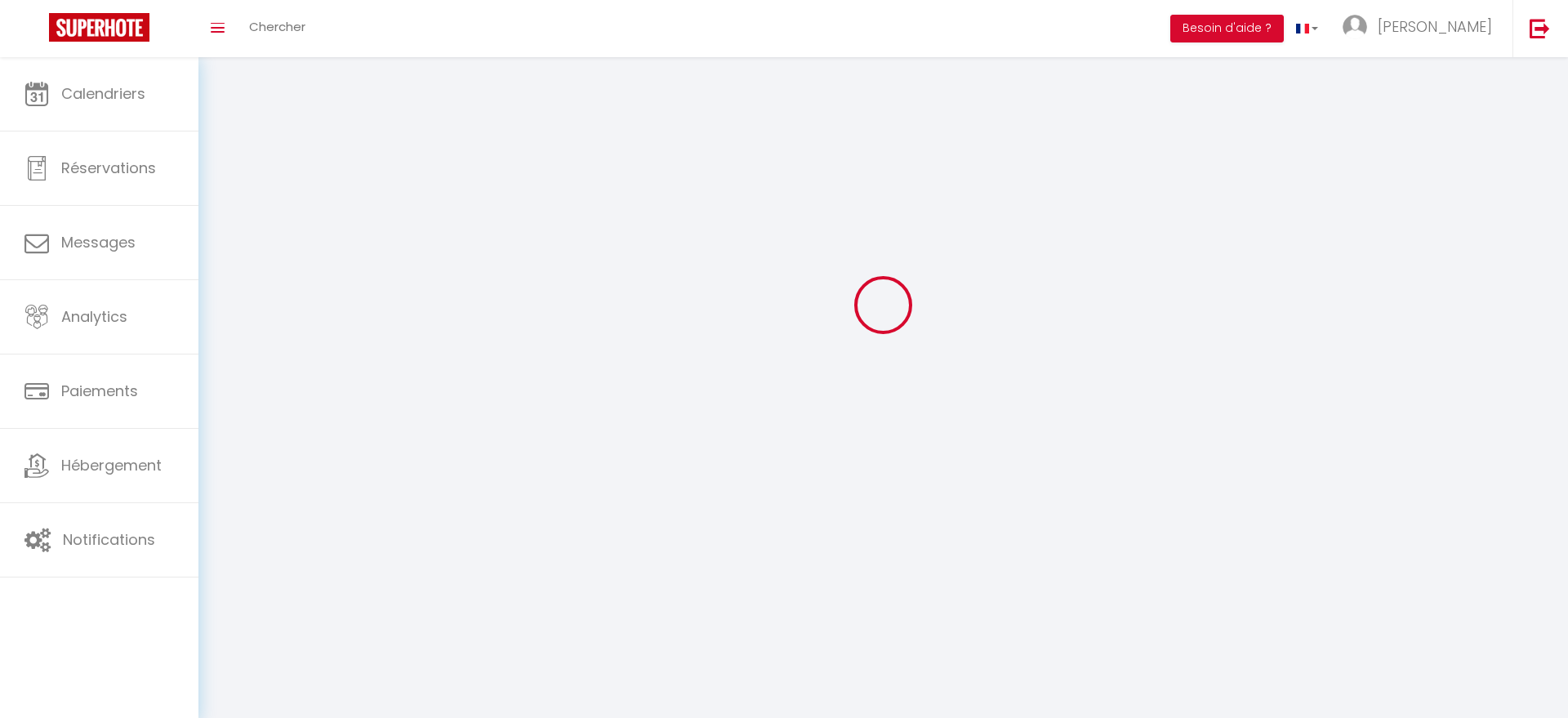 scroll, scrollTop: 0, scrollLeft: 0, axis: both 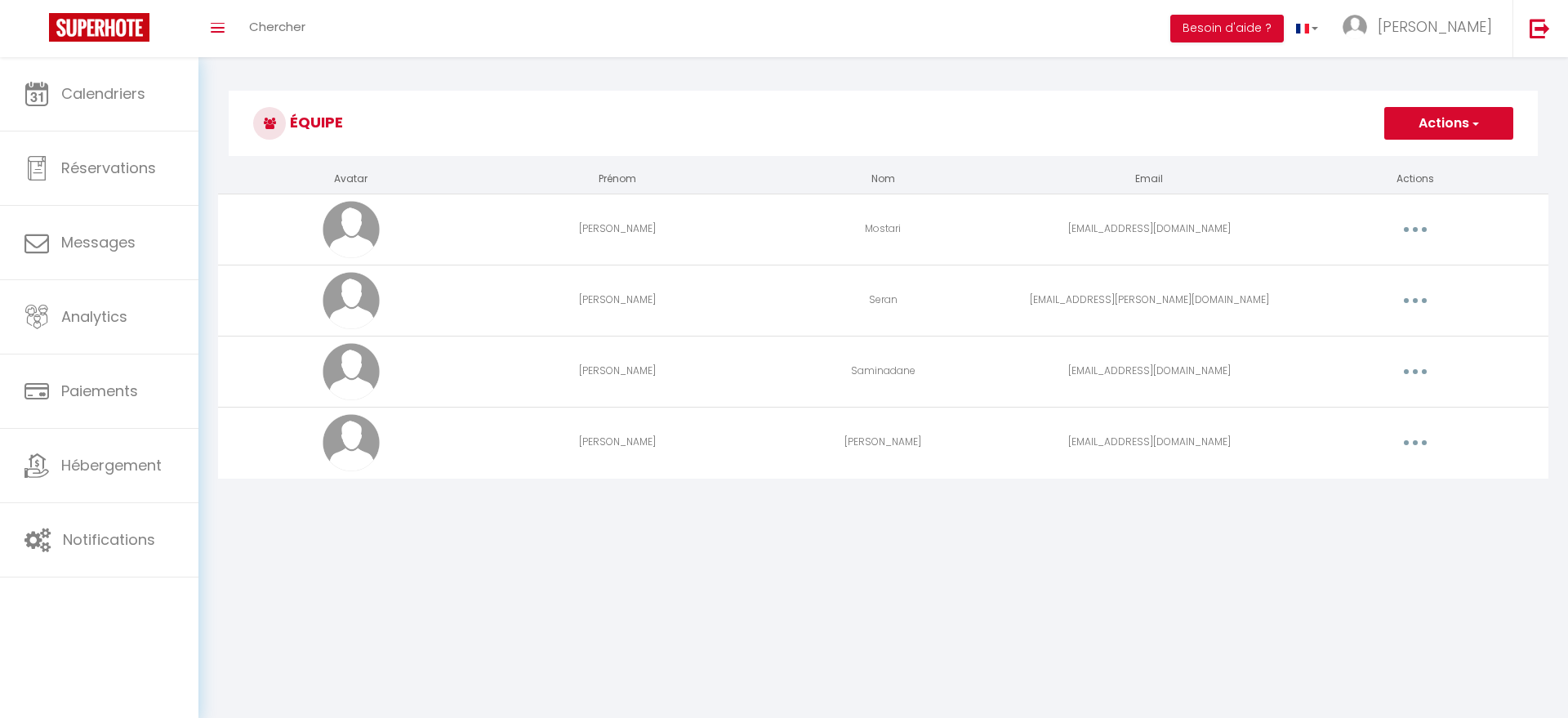click at bounding box center [1415, 443] 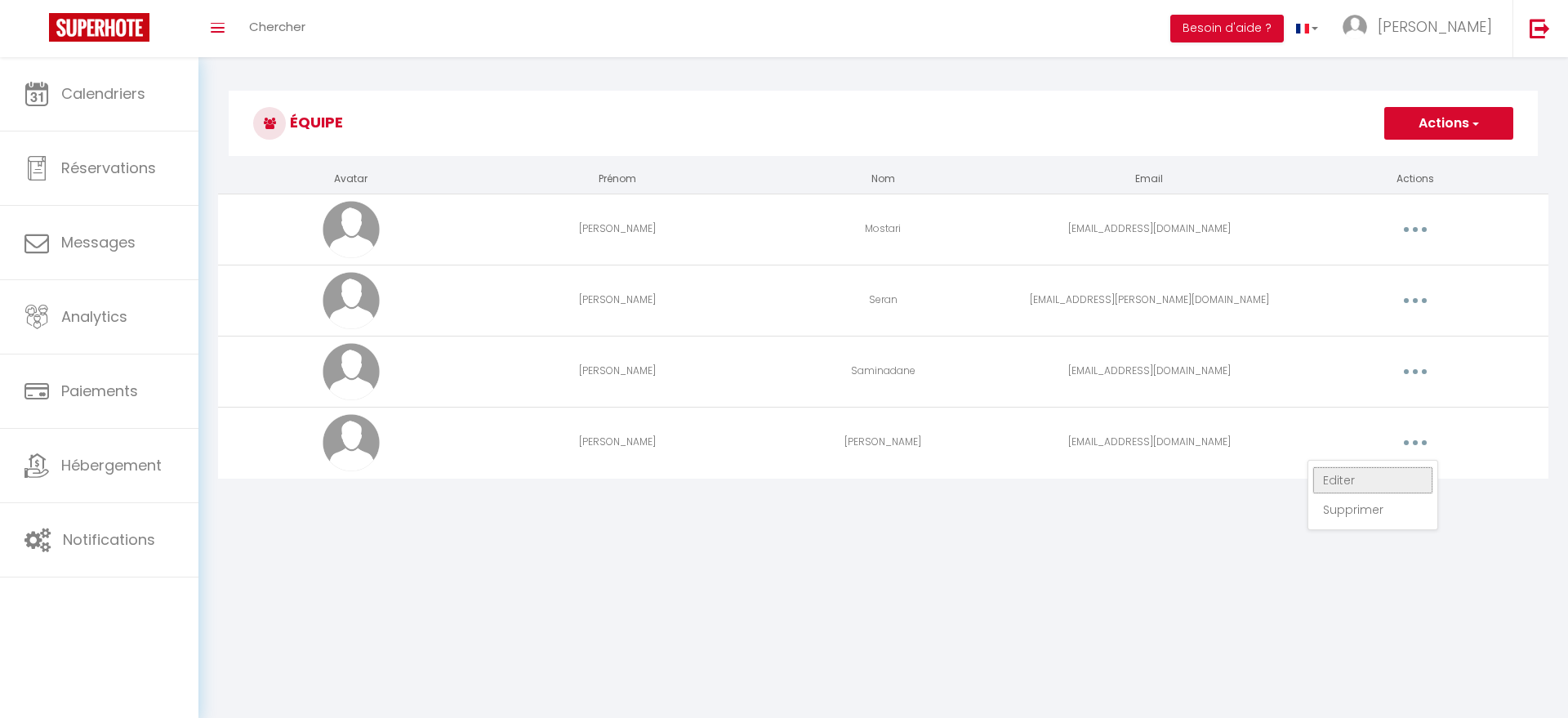 click on "Editer" at bounding box center [1373, 480] 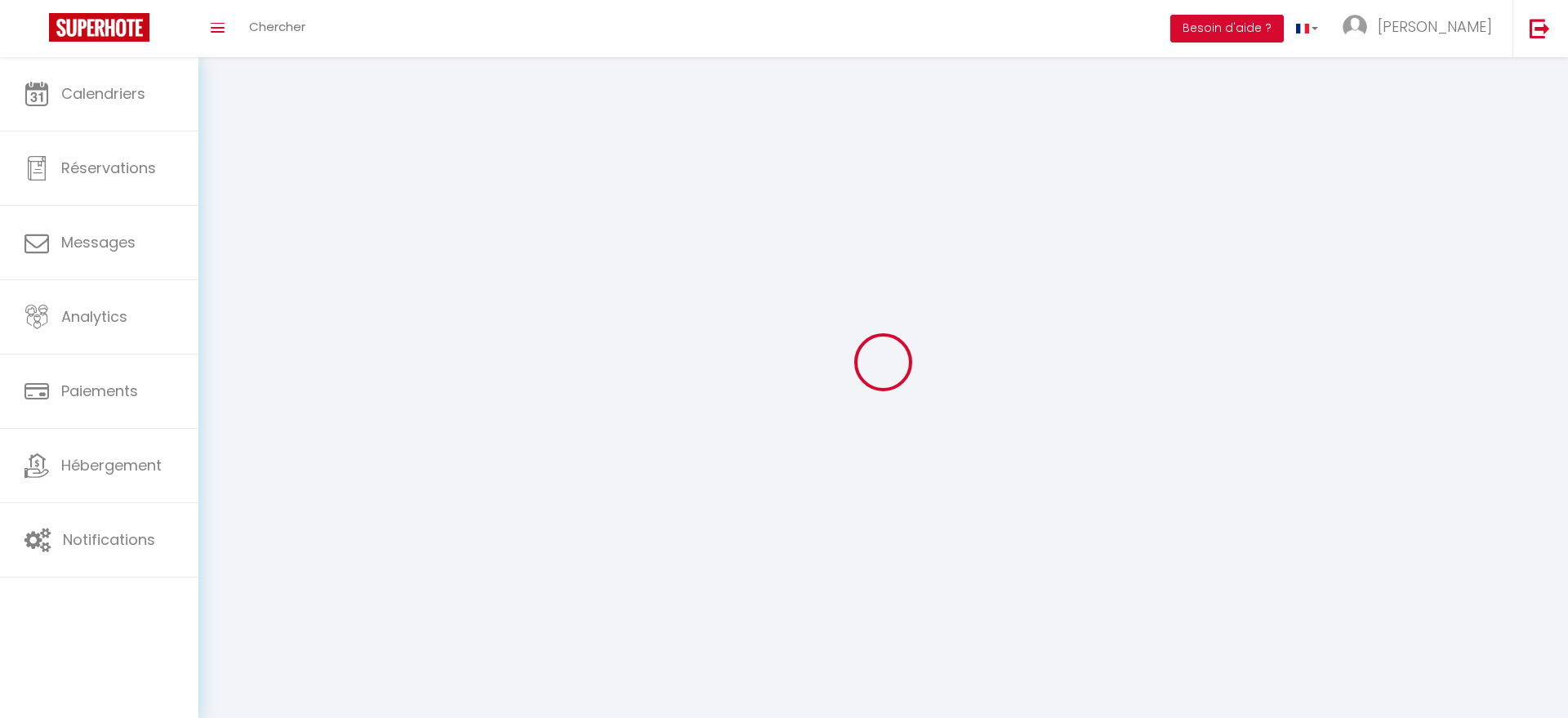 type on "[PERSON_NAME]" 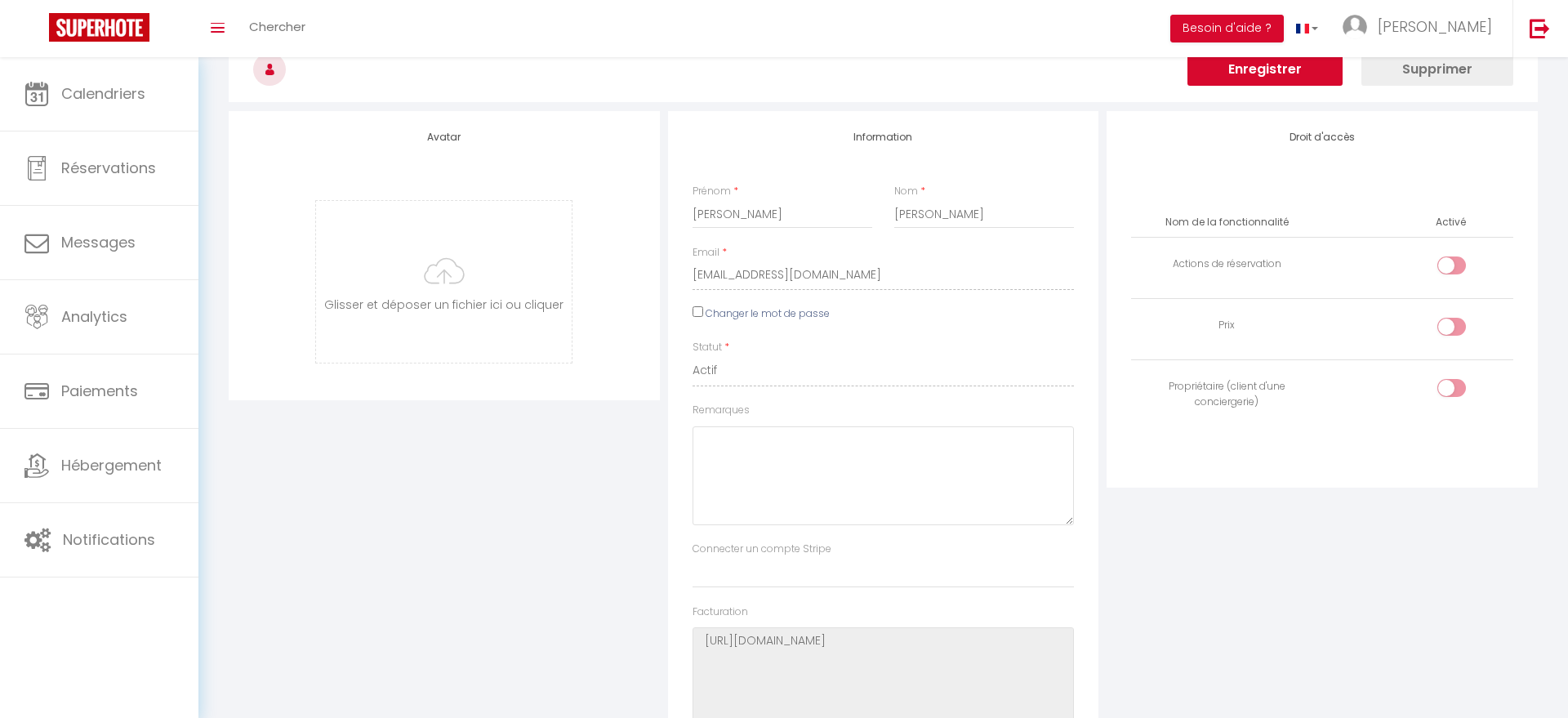 scroll, scrollTop: 0, scrollLeft: 0, axis: both 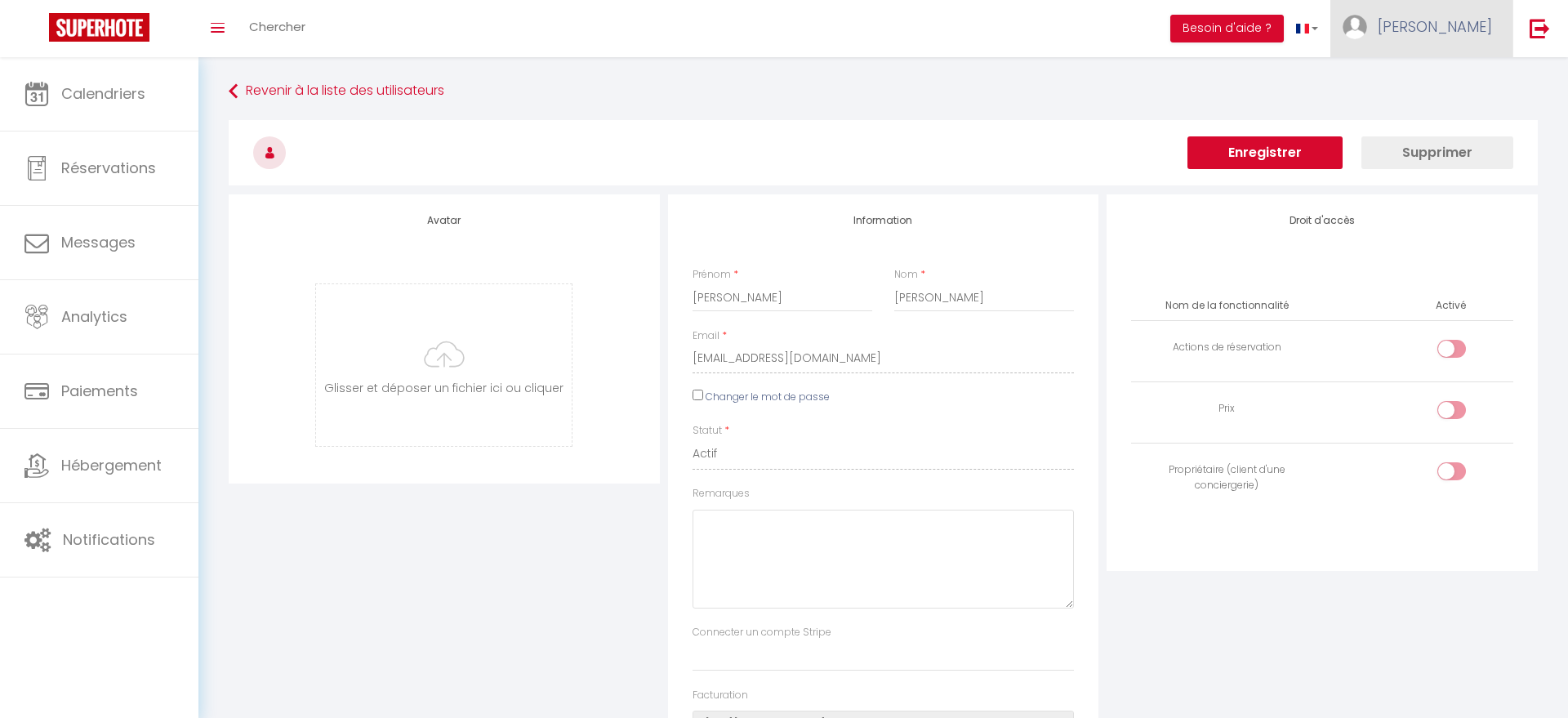 click on "[PERSON_NAME]" at bounding box center [1421, 29] 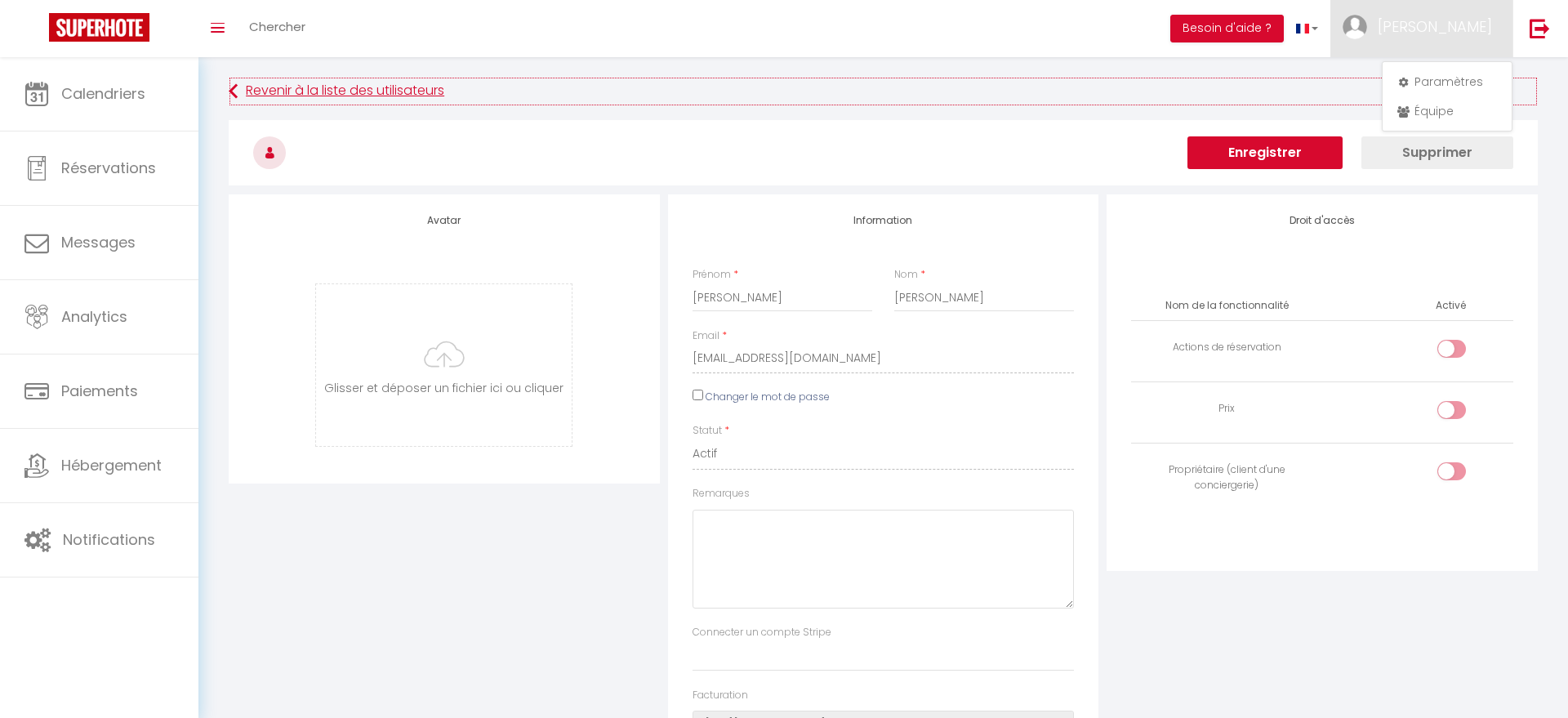 click on "Revenir à la liste des utilisateurs" at bounding box center (883, 91) 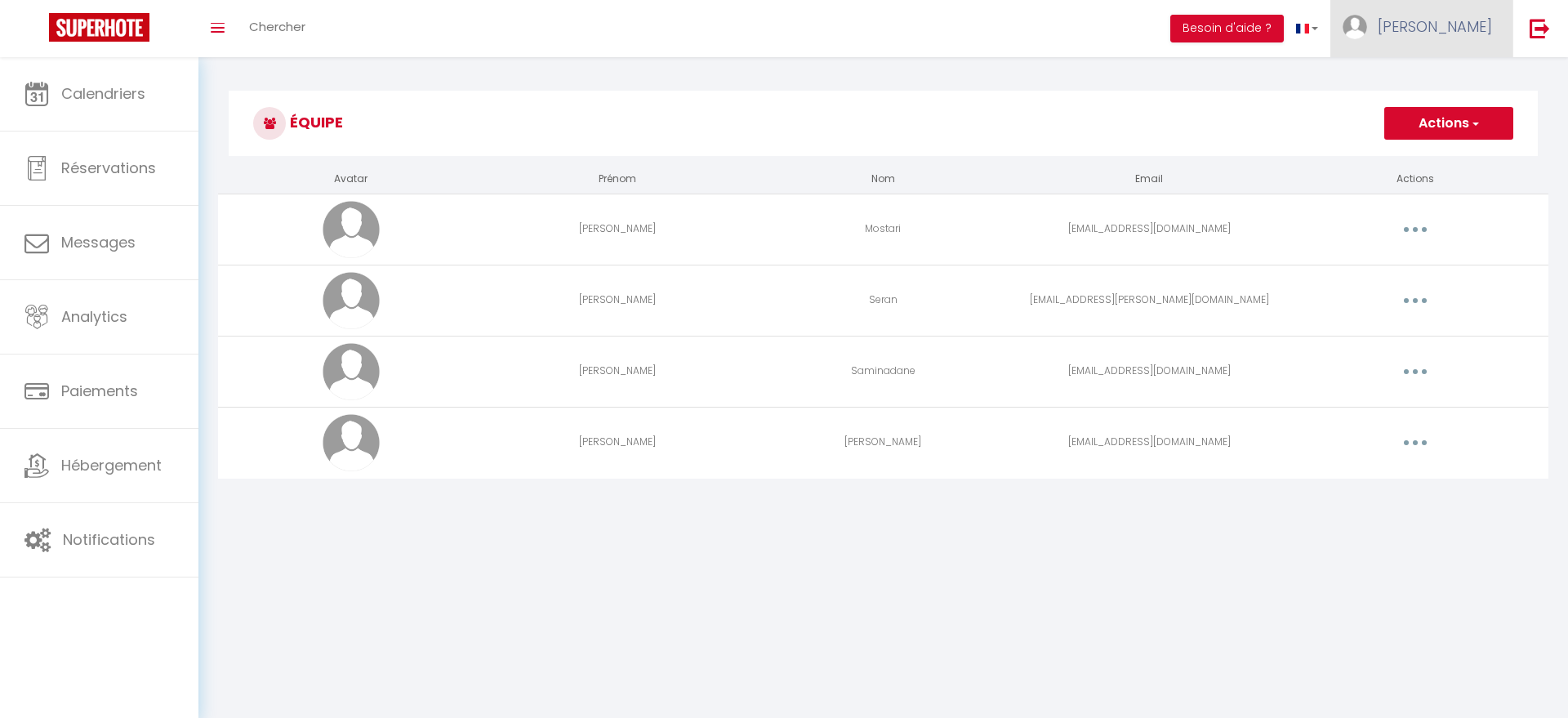 click on "[PERSON_NAME]" at bounding box center [1435, 26] 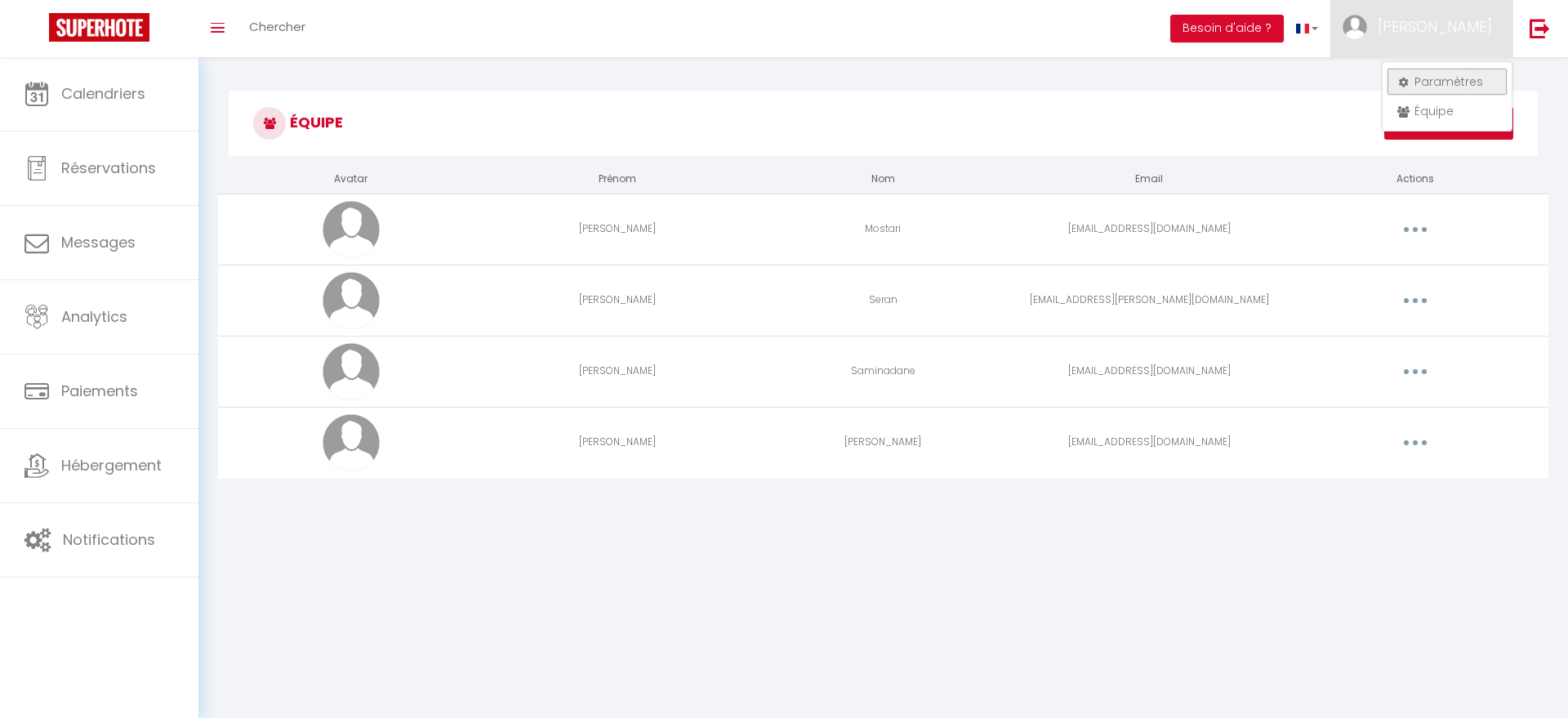 click on "Paramètres" at bounding box center (1447, 82) 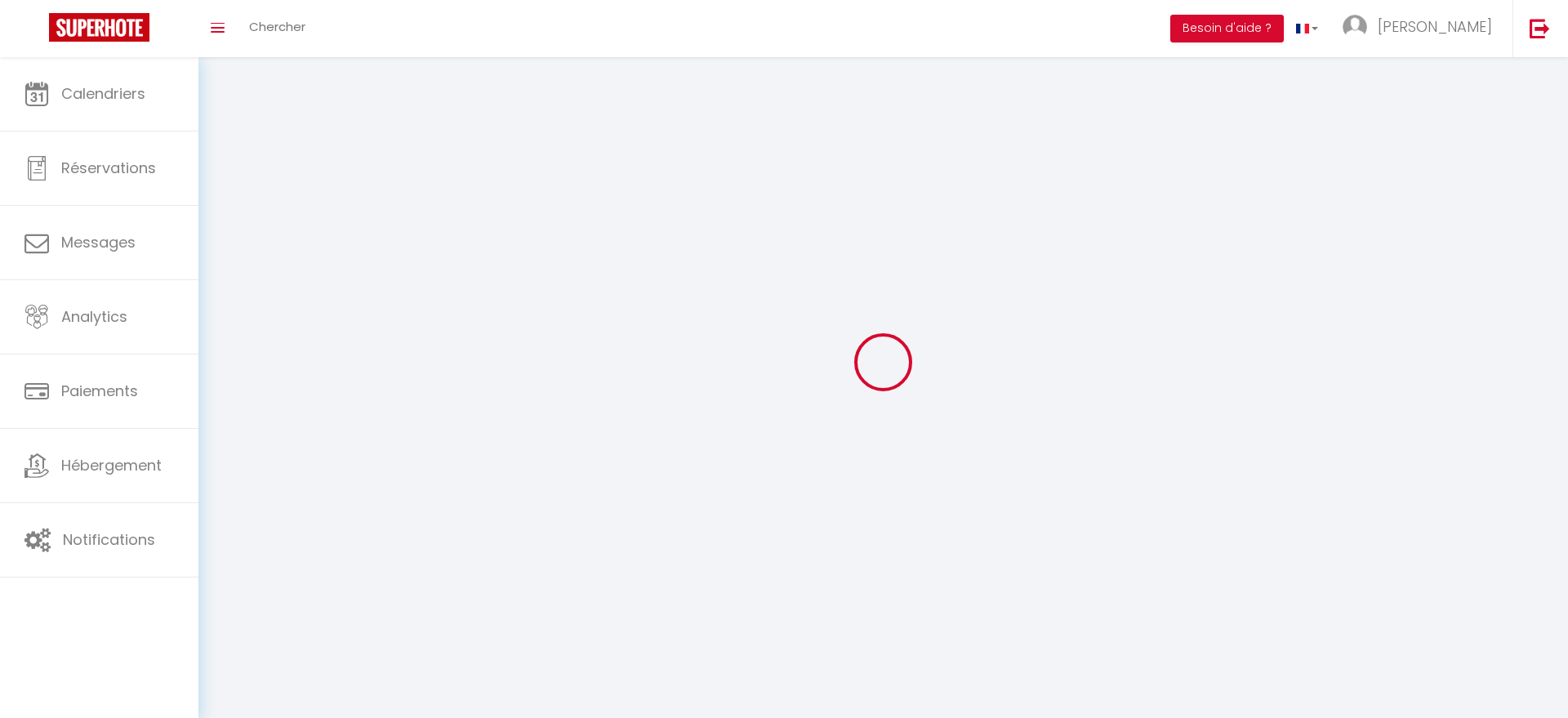 select on "fr" 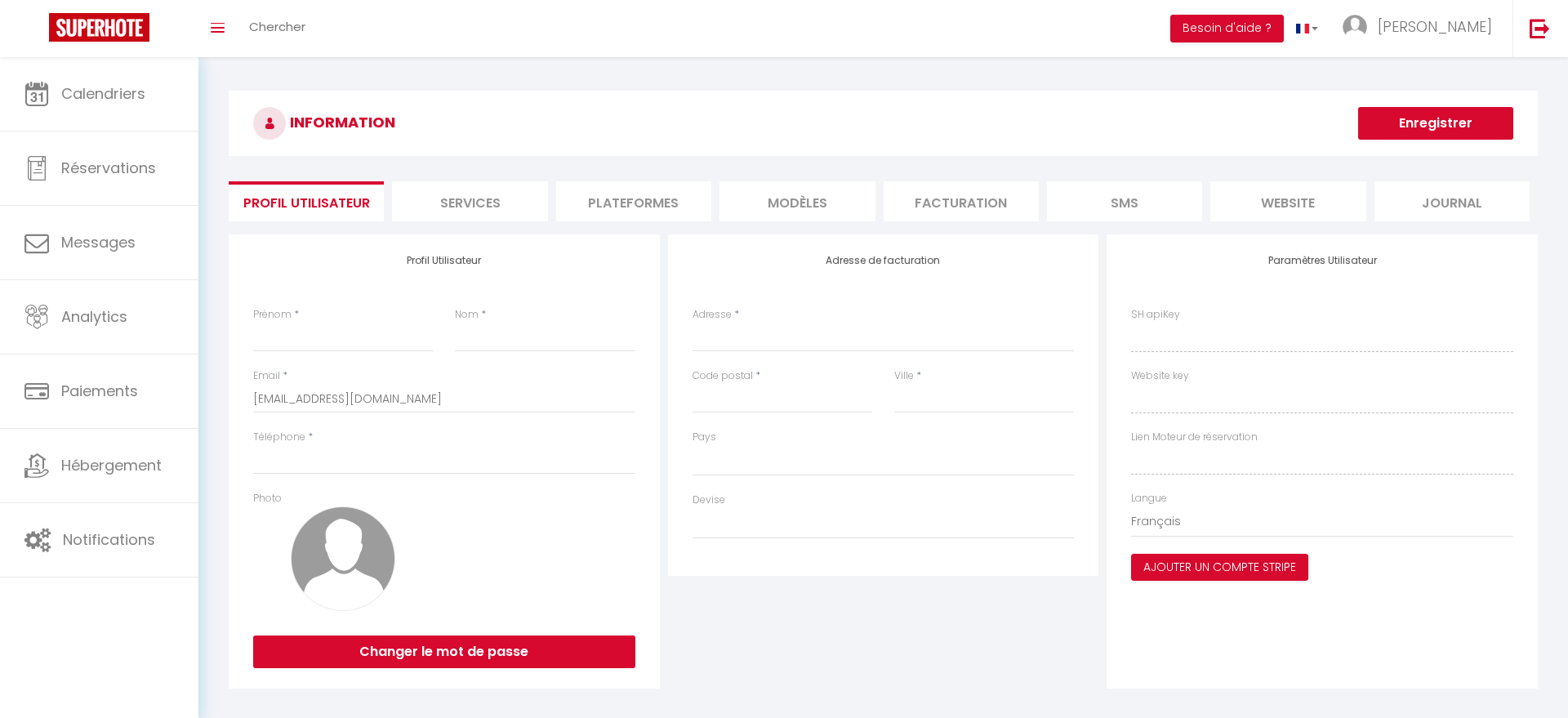 select 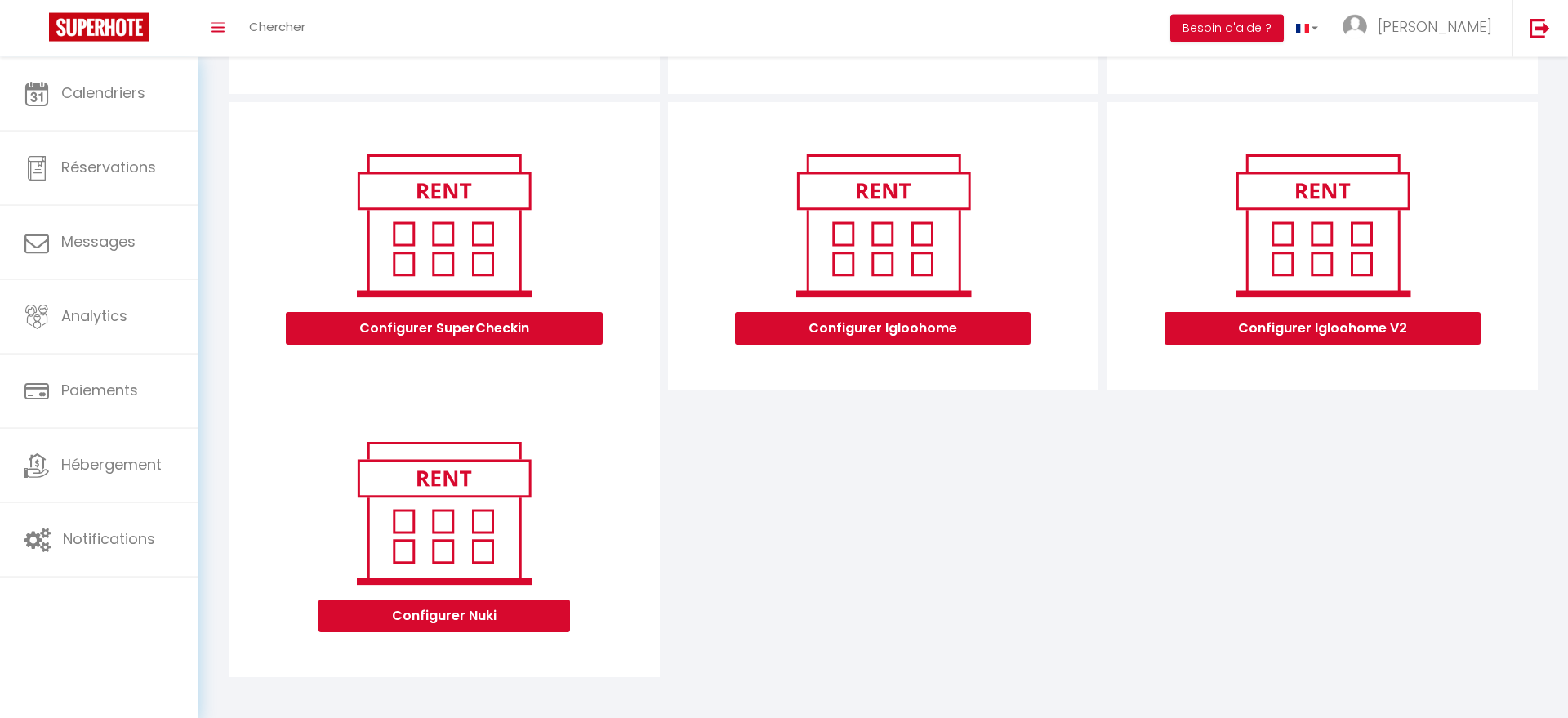 scroll, scrollTop: 183, scrollLeft: 0, axis: vertical 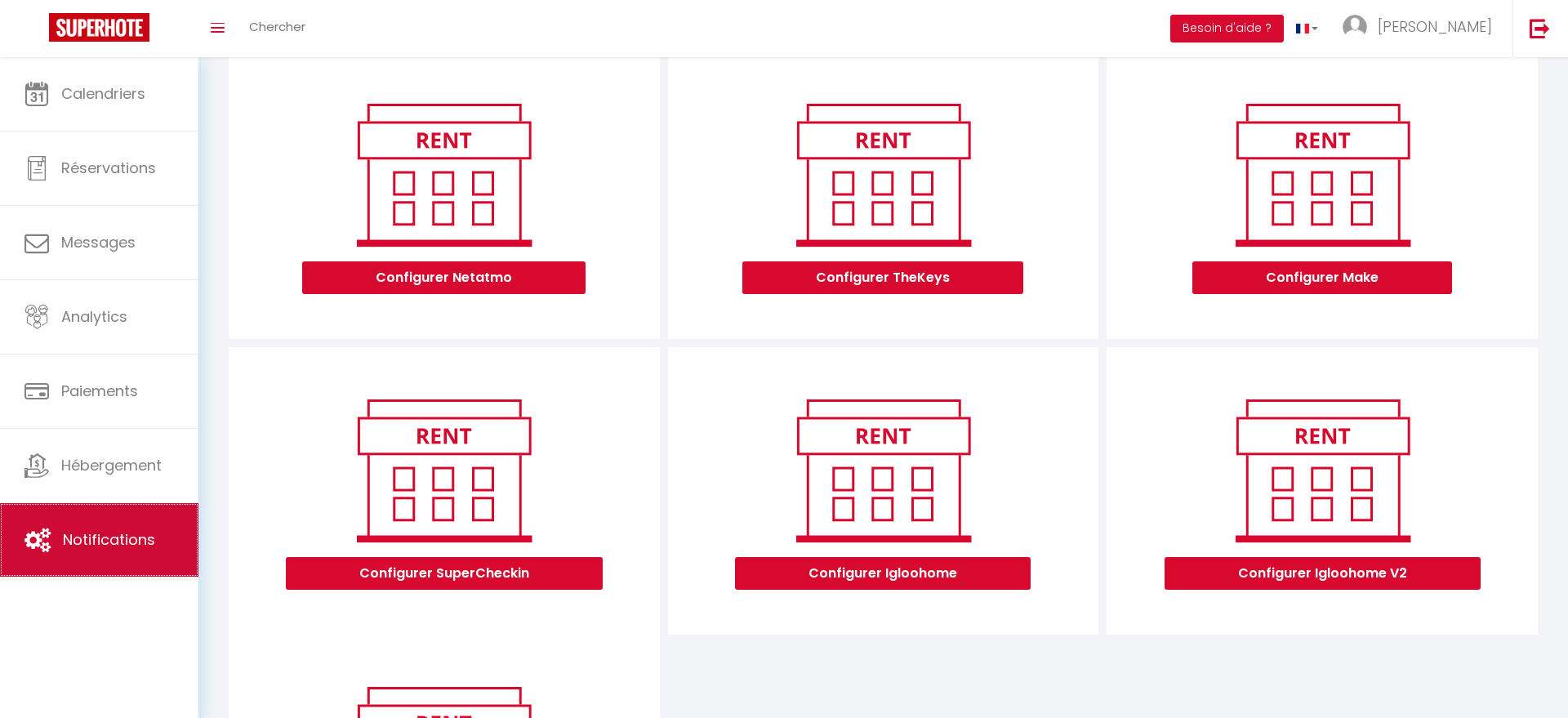 click on "Notifications" at bounding box center (99, 540) 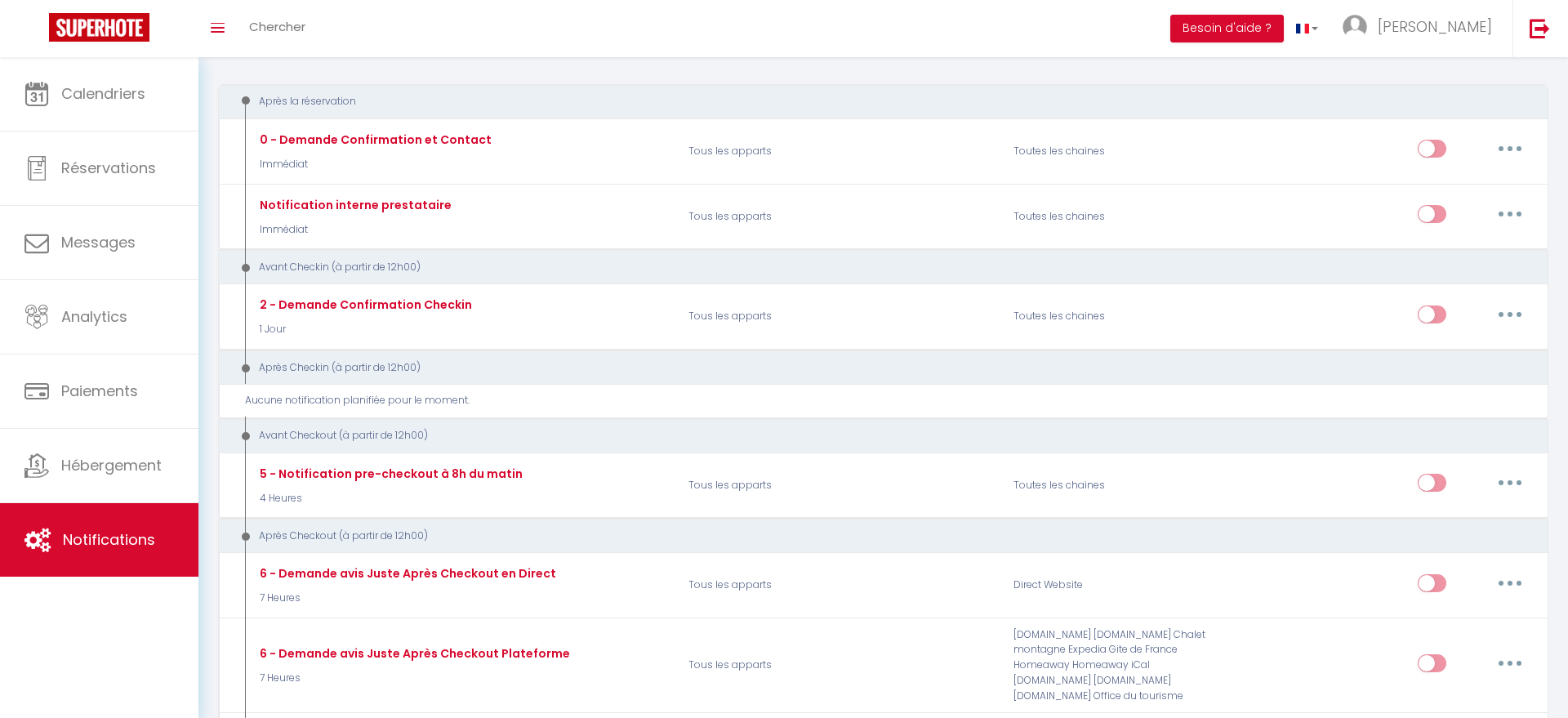 scroll, scrollTop: 0, scrollLeft: 0, axis: both 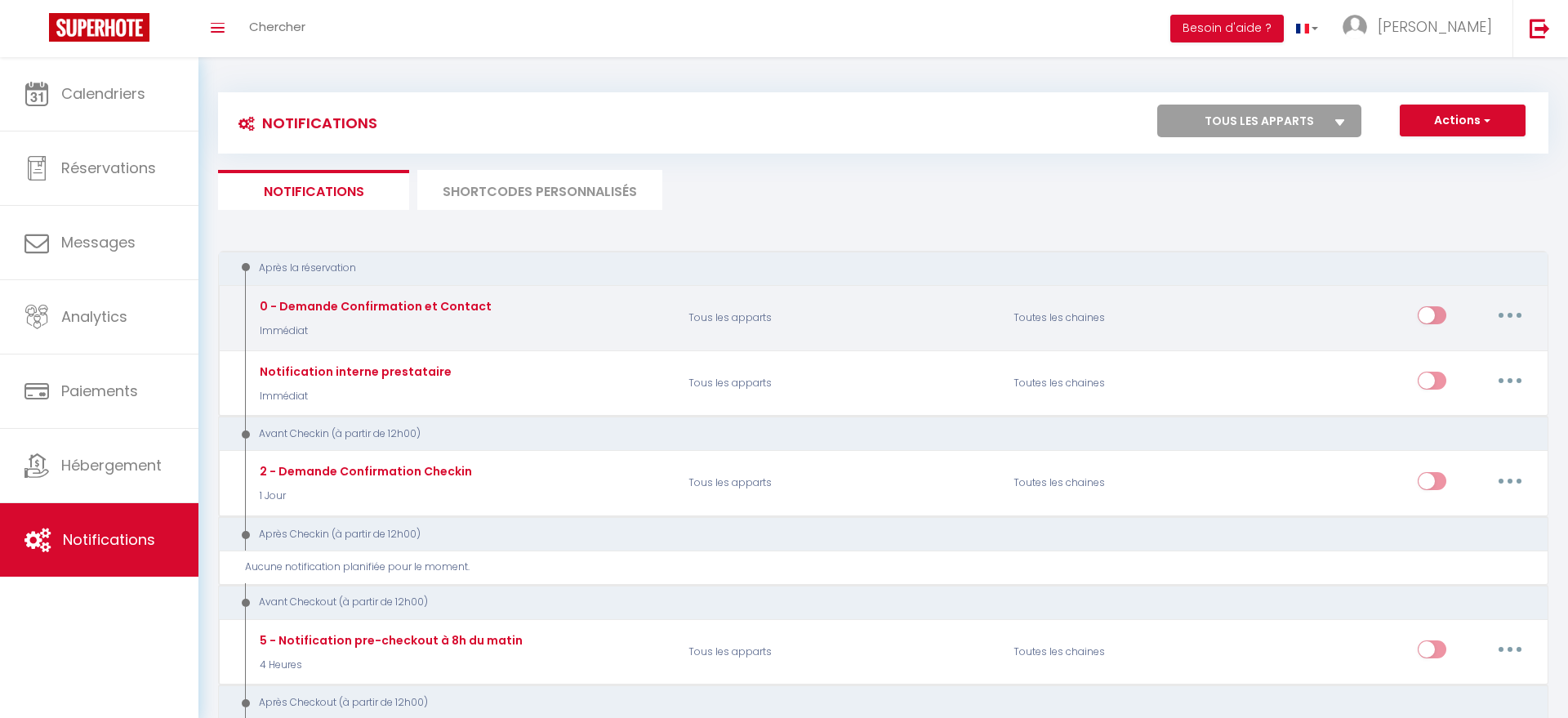 click at bounding box center (1510, 315) 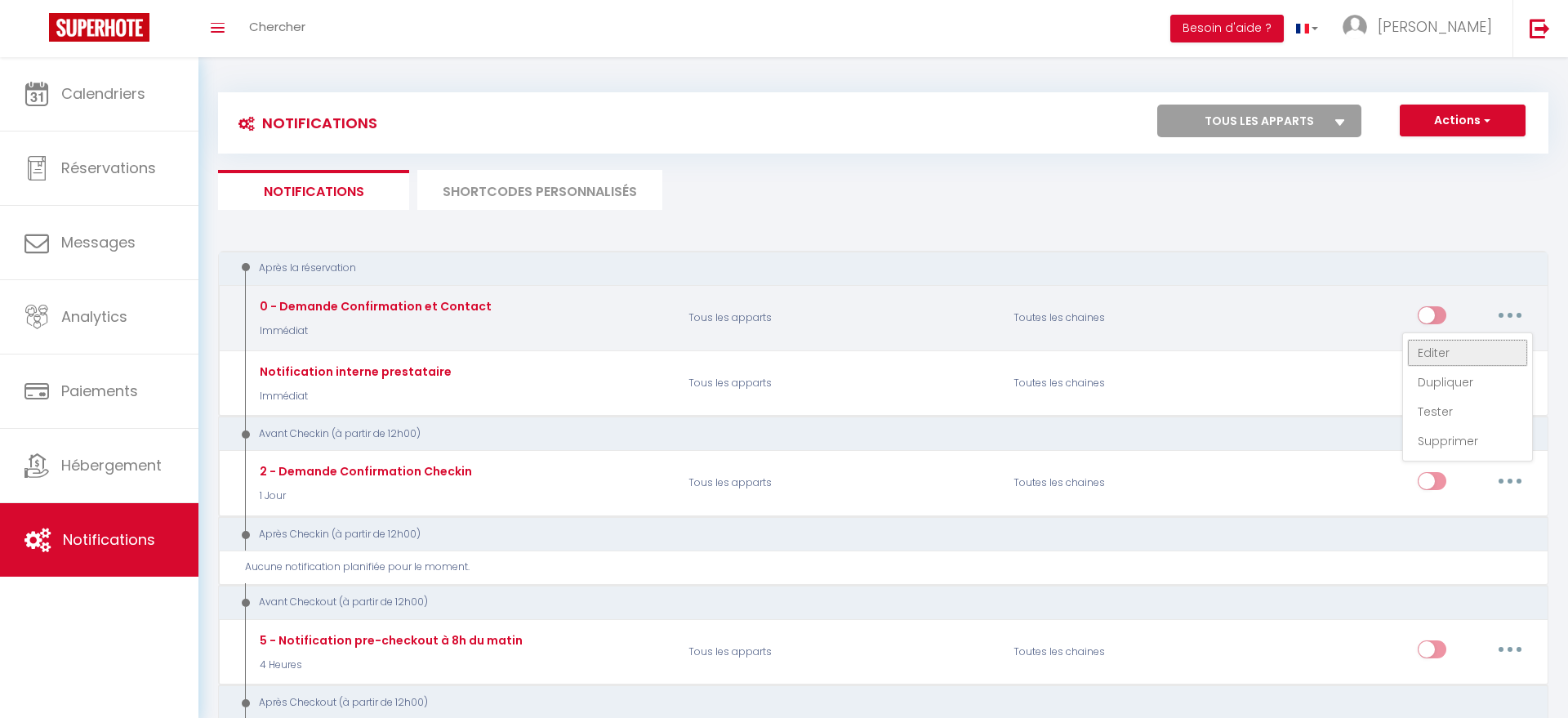 click on "Editer" at bounding box center [1468, 353] 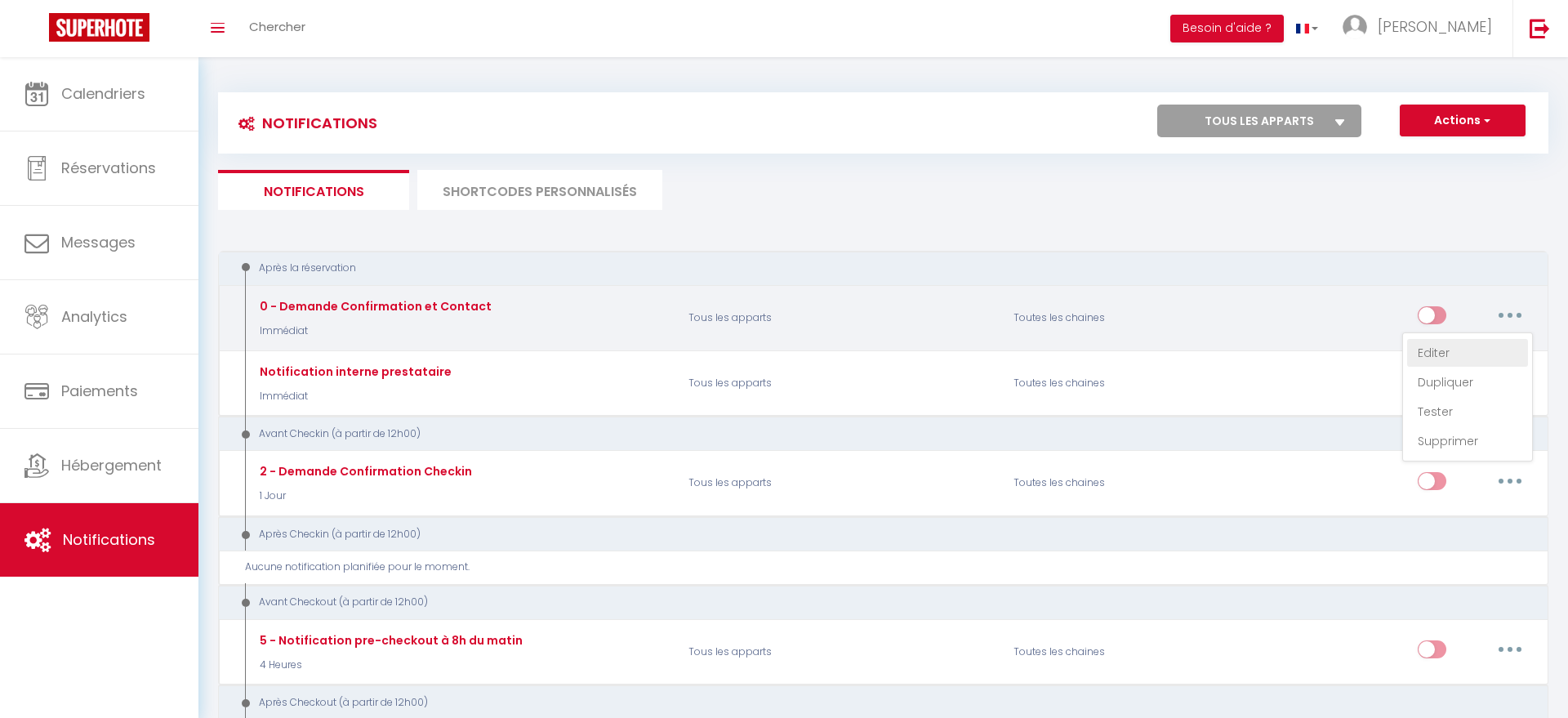 type on "0 - Demande Confirmation et Contact" 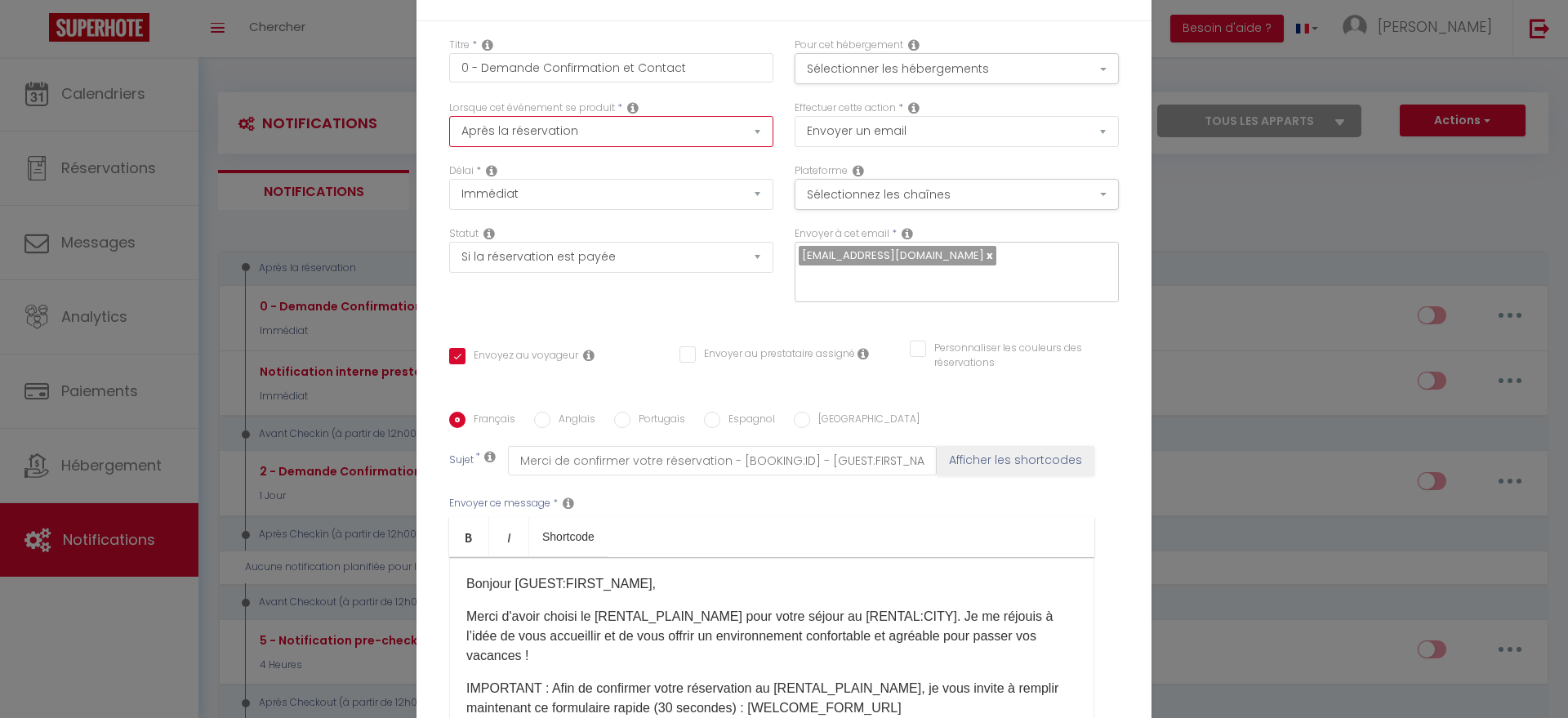 click on "Après la réservation   Avant Checkin (à partir de 12h00)   Après Checkin (à partir de 12h00)   Avant Checkout (à partir de 12h00)   Après Checkout (à partir de 12h00)   Température   Co2   [MEDICAL_DATA] sonore   Après visualisation lien paiement   Après Paiement Lien KO   Après Caution Lien KO   Après Paiement Automatique KO   Après Caution Automatique KO   Après Visualisation du Contrat   Après Signature du Contrat   Paiement OK   Après soumission formulaire bienvenue   Aprés annulation réservation   Après remboursement automatique   Date spécifique   Après Assignation   Après Désassignation   Après soumission online checkin   Caution OK" at bounding box center (611, 132) 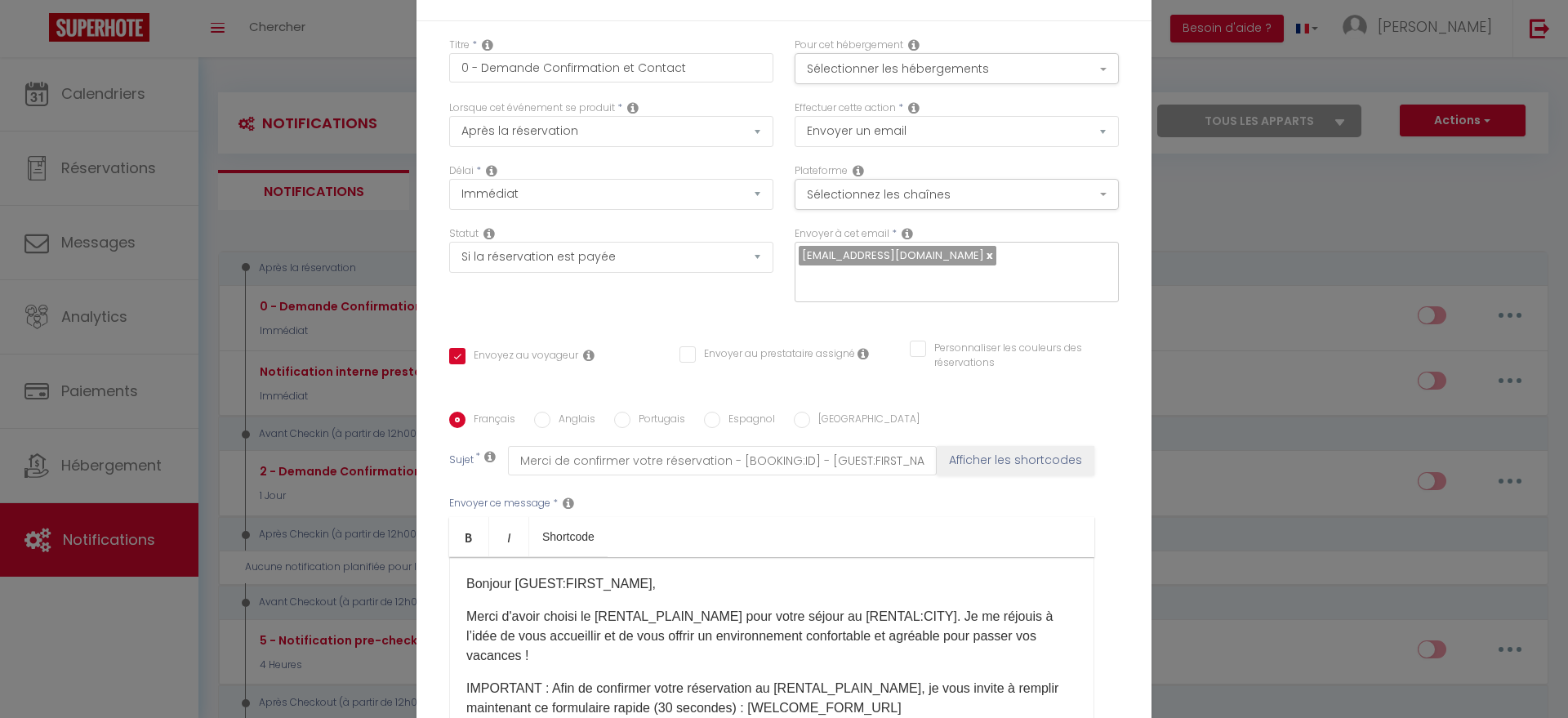 click on "Titre   *     0 - Demande Confirmation et Contact   Pour cet hébergement
Sélectionner les hébergements
Tous les apparts
Autres
Relais du Voyageur ★ [GEOGRAPHIC_DATA] ★ Port ★ Plages
Lorsque cet événement se produit   *      Après la réservation   Avant Checkin (à partir de 12h00)   Après Checkin (à partir de 12h00)   Avant Checkout (à partir de 12h00)   Après Checkout (à partir de 12h00)   Température   Co2   [MEDICAL_DATA] sonore   Après visualisation lien paiement   Après Paiement Lien KO   Après Caution Lien KO   Après Paiement Automatique KO   Après Caution Automatique KO   Après Visualisation du Contrat   Après Signature du Contrat   Paiement OK   Après soumission formulaire bienvenue   Aprés annulation réservation   Après remboursement automatique      *" at bounding box center [784, 412] 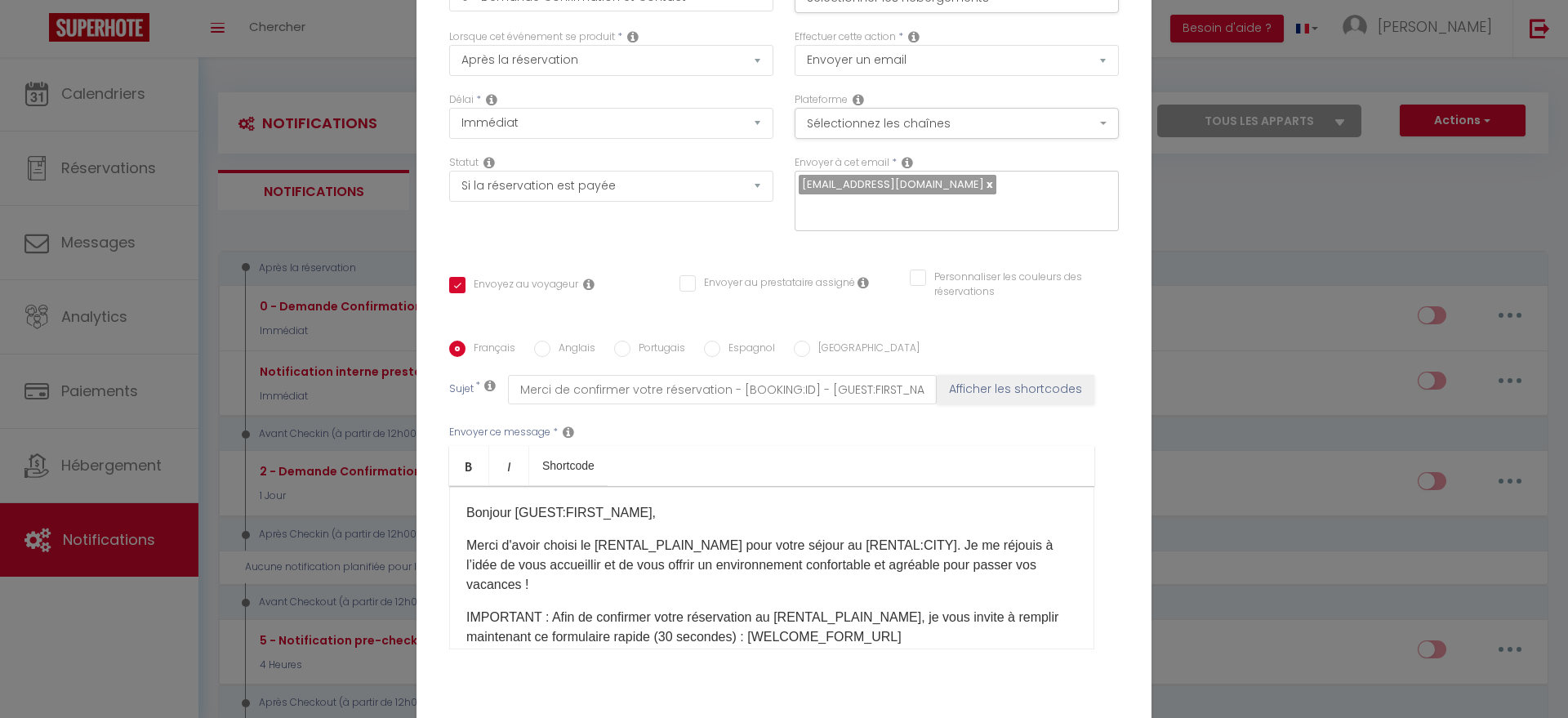 scroll, scrollTop: 137, scrollLeft: 0, axis: vertical 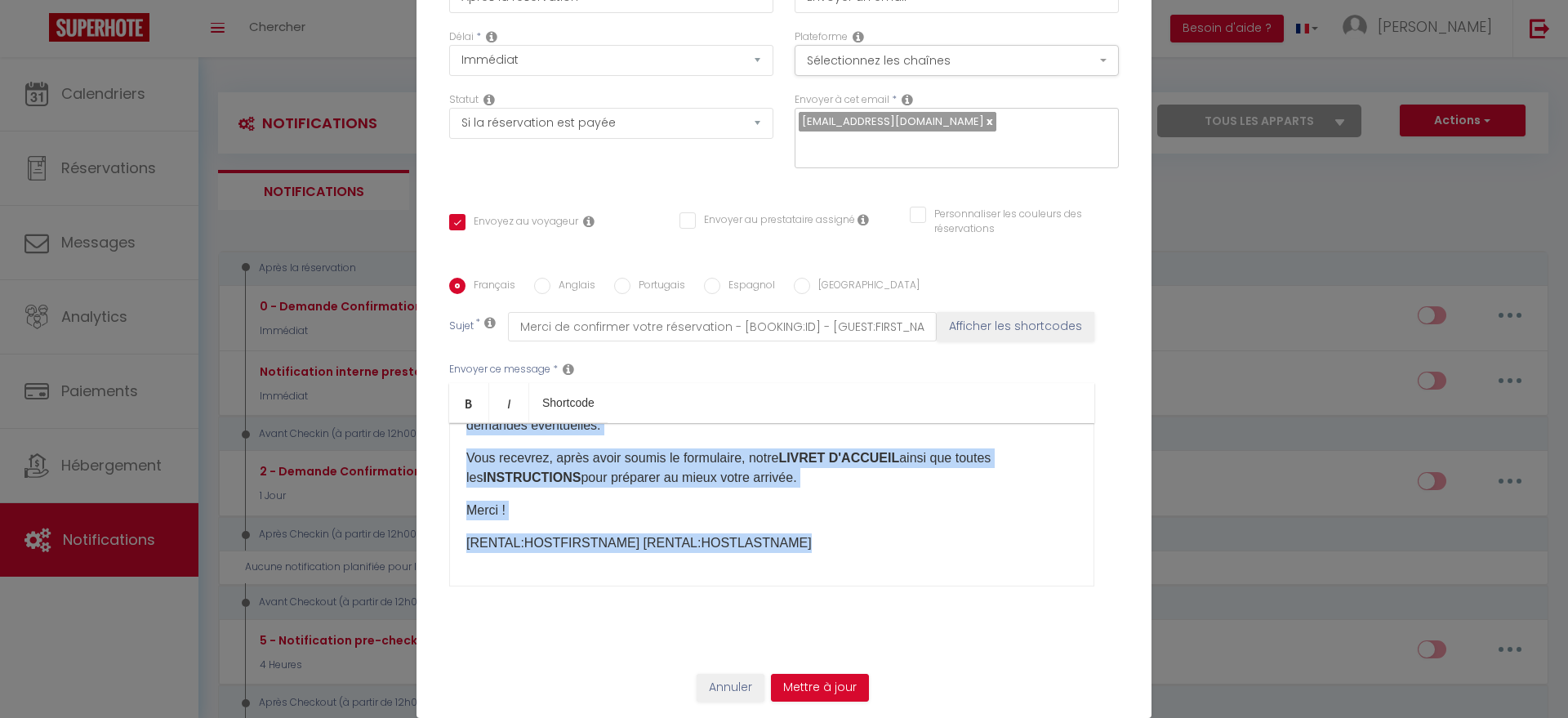 drag, startPoint x: 463, startPoint y: 448, endPoint x: 989, endPoint y: 593, distance: 545.61983 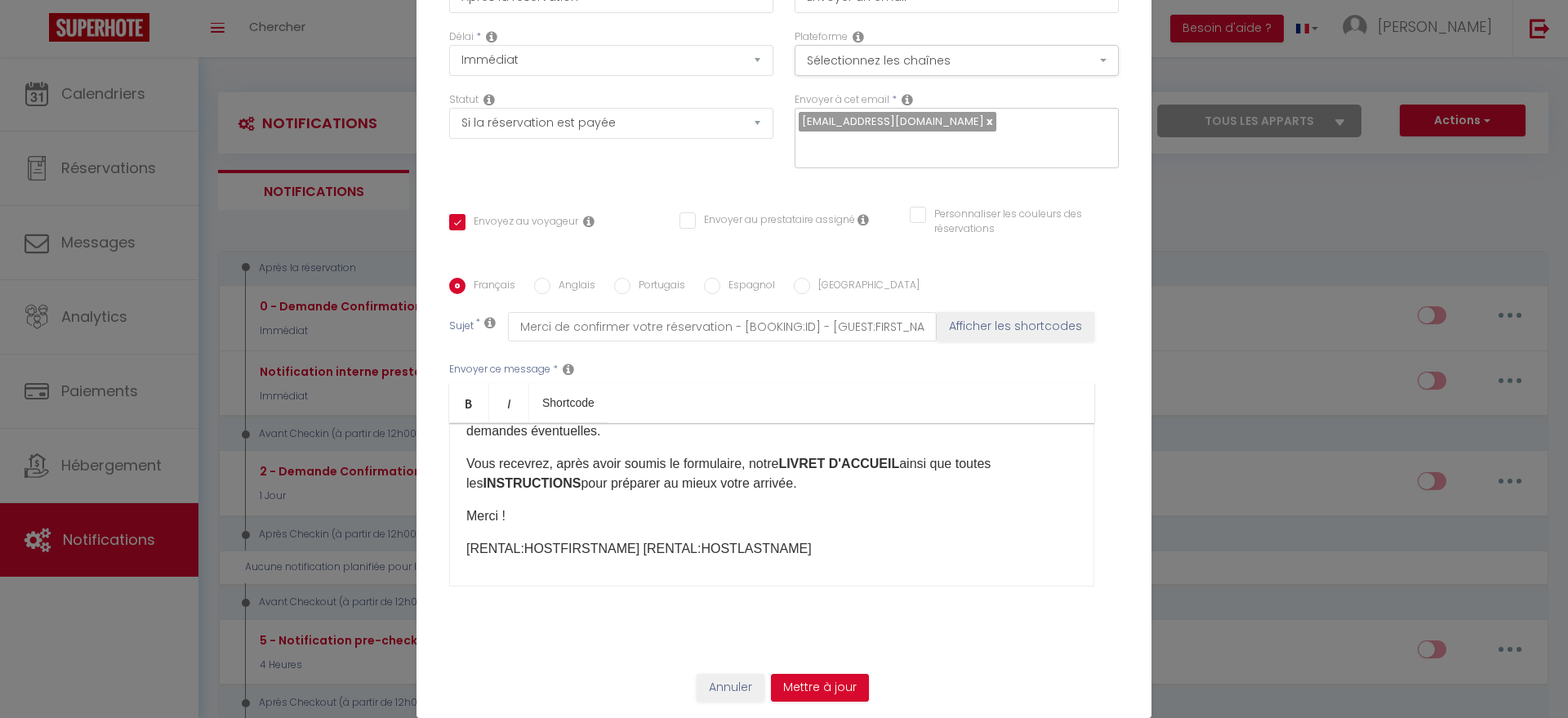 scroll, scrollTop: 201, scrollLeft: 0, axis: vertical 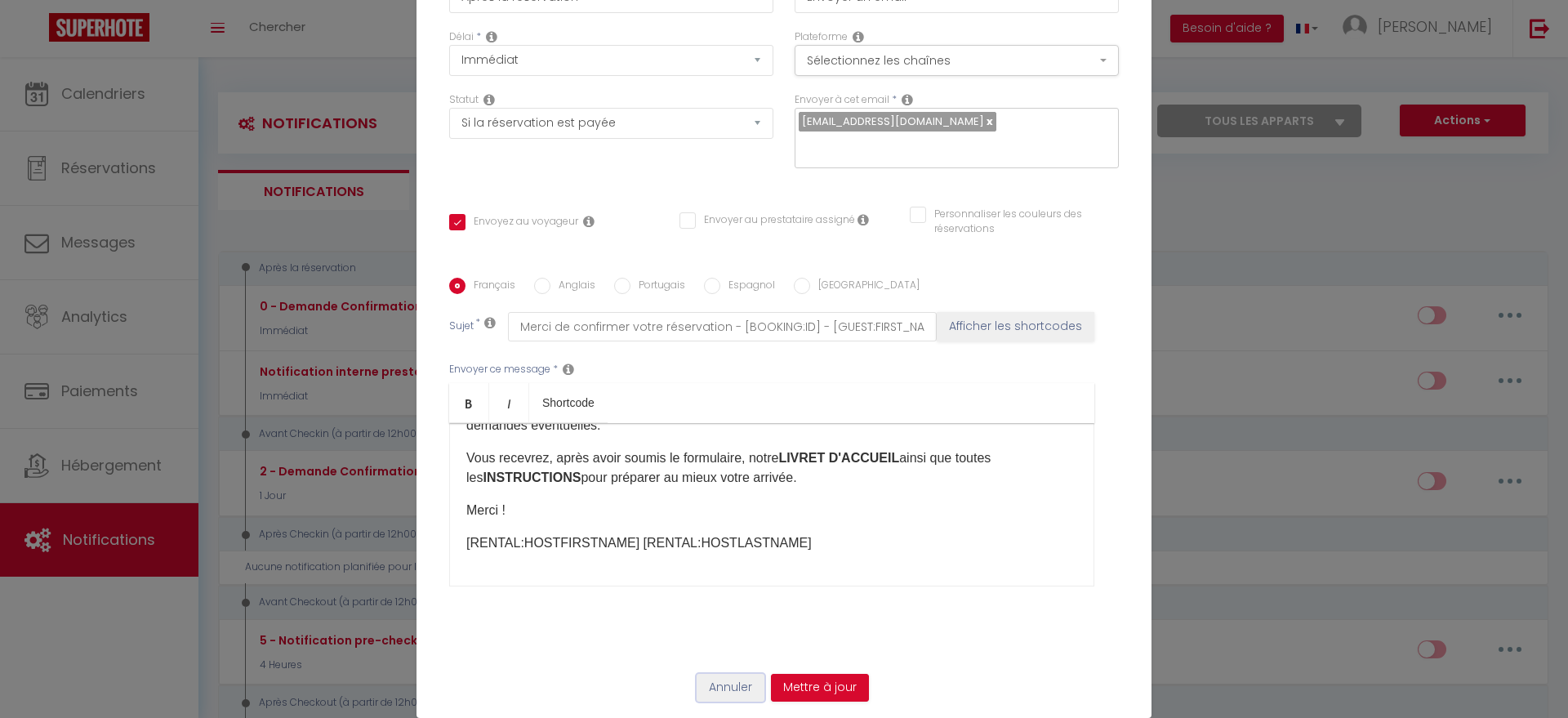 click on "Annuler" at bounding box center (730, 688) 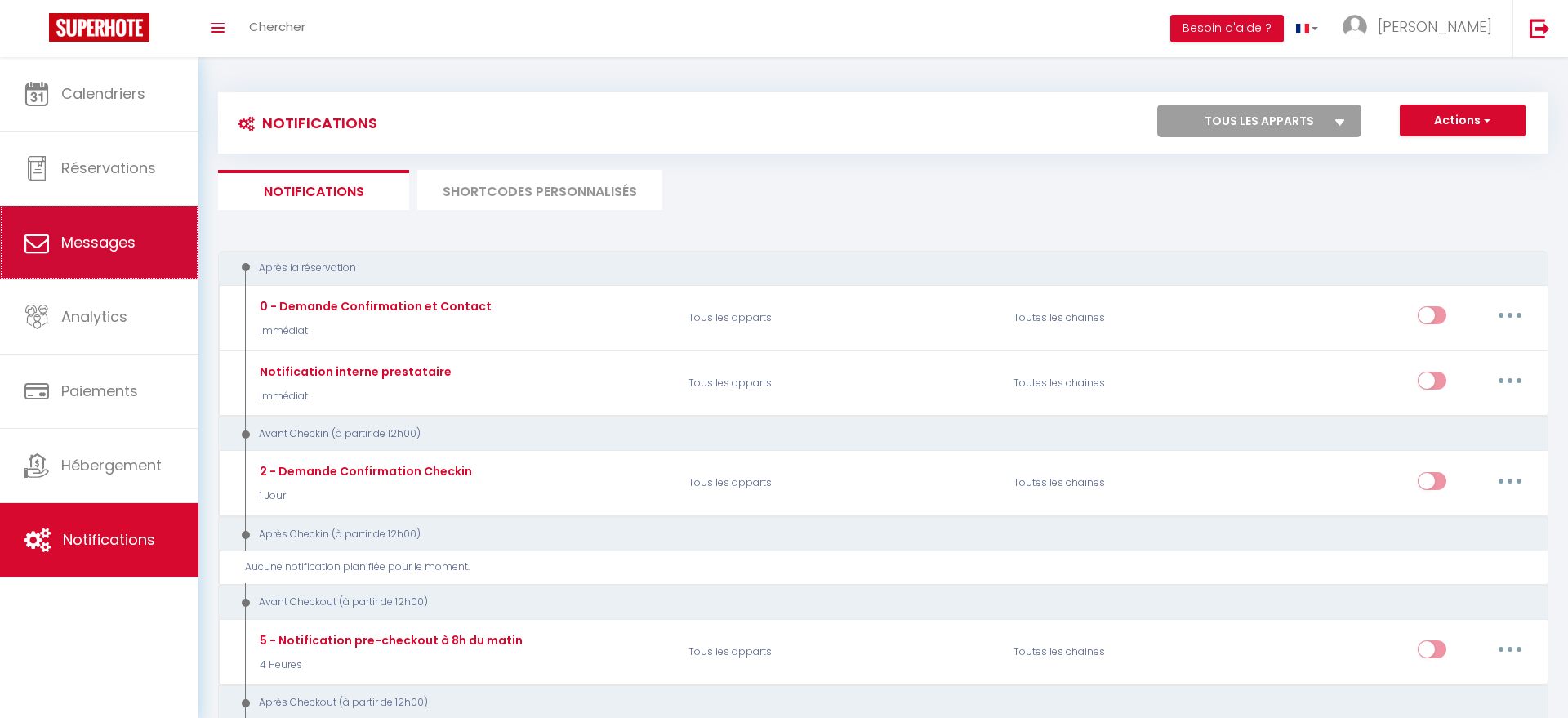 click on "Messages" at bounding box center (98, 242) 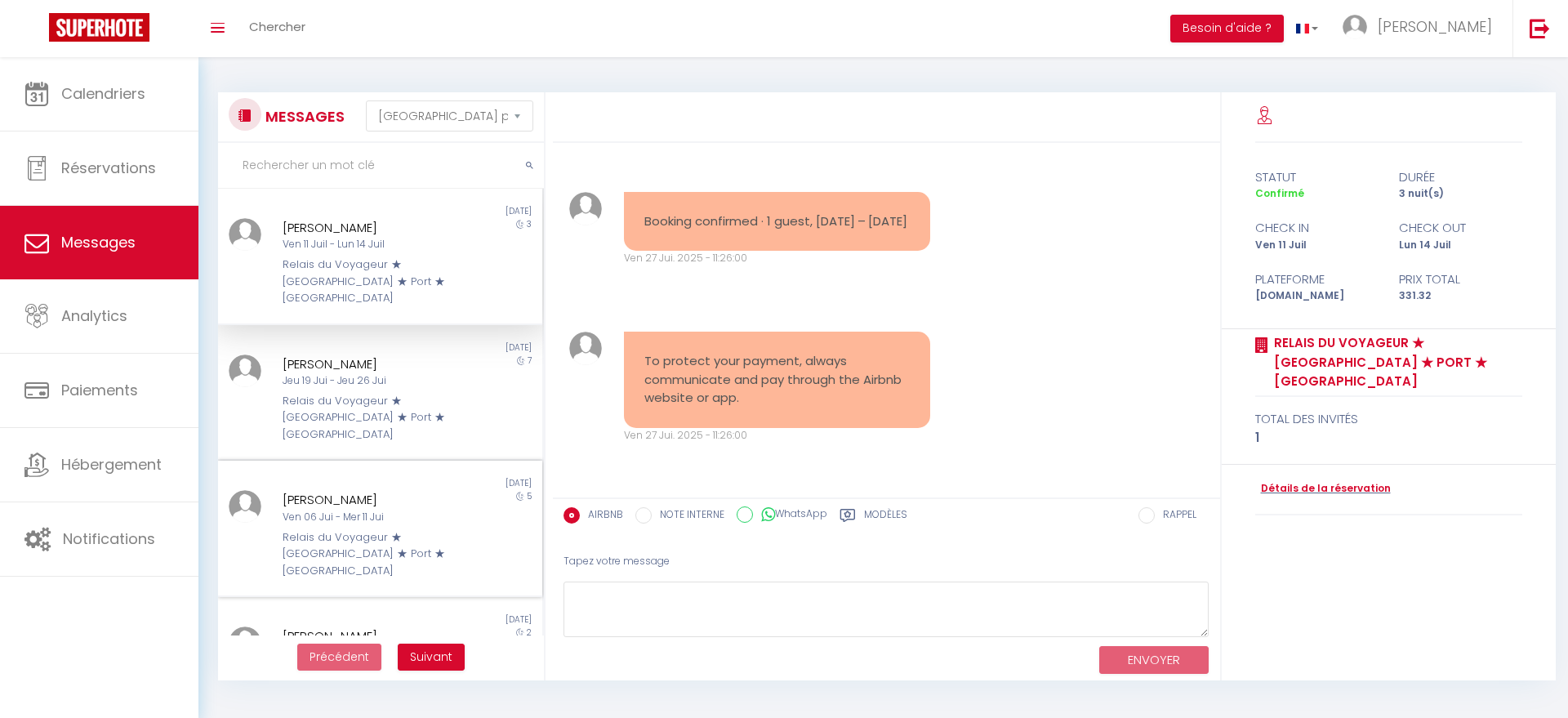 click on "[PERSON_NAME]" at bounding box center [366, 500] 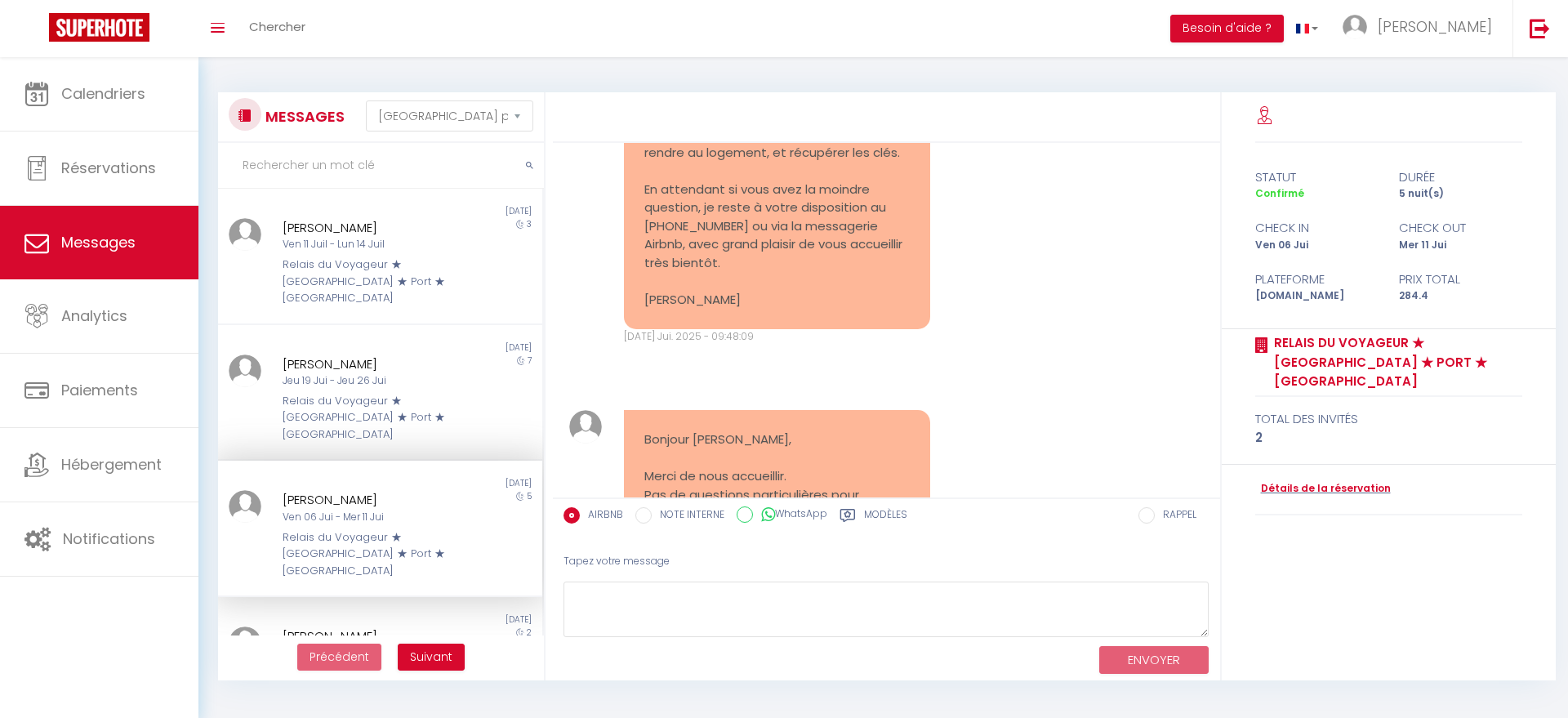 scroll, scrollTop: 5216, scrollLeft: 0, axis: vertical 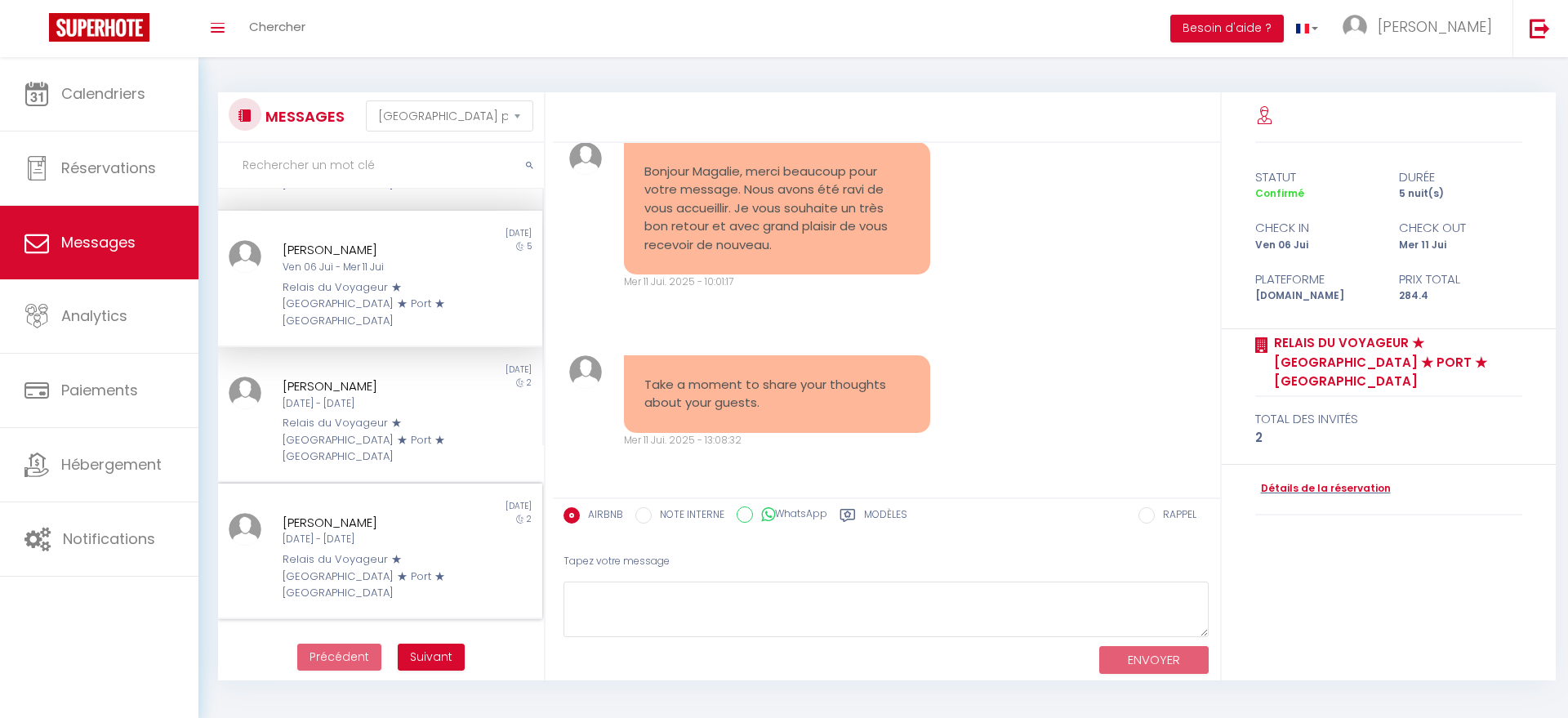 click on "[DATE] - [DATE]" at bounding box center [366, 539] 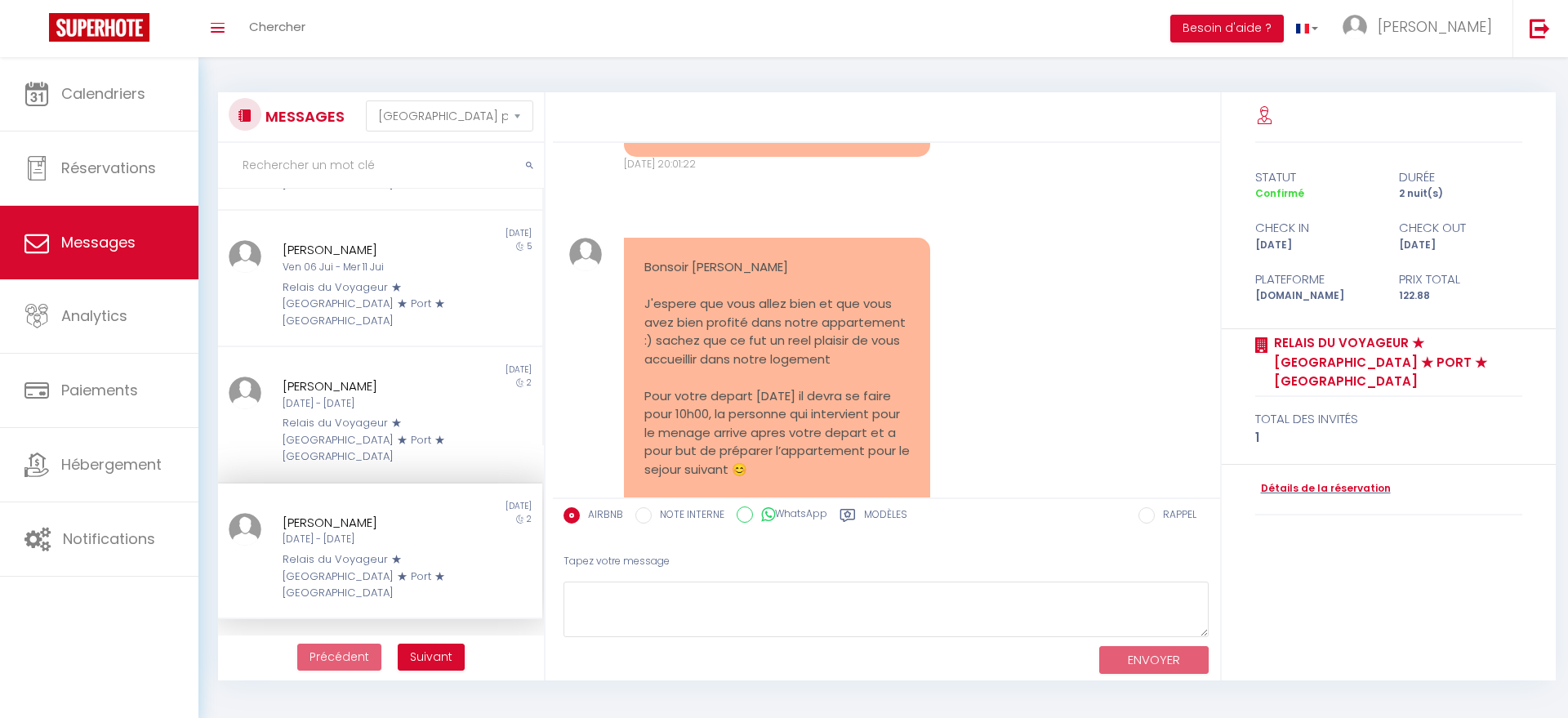 scroll, scrollTop: 5188, scrollLeft: 0, axis: vertical 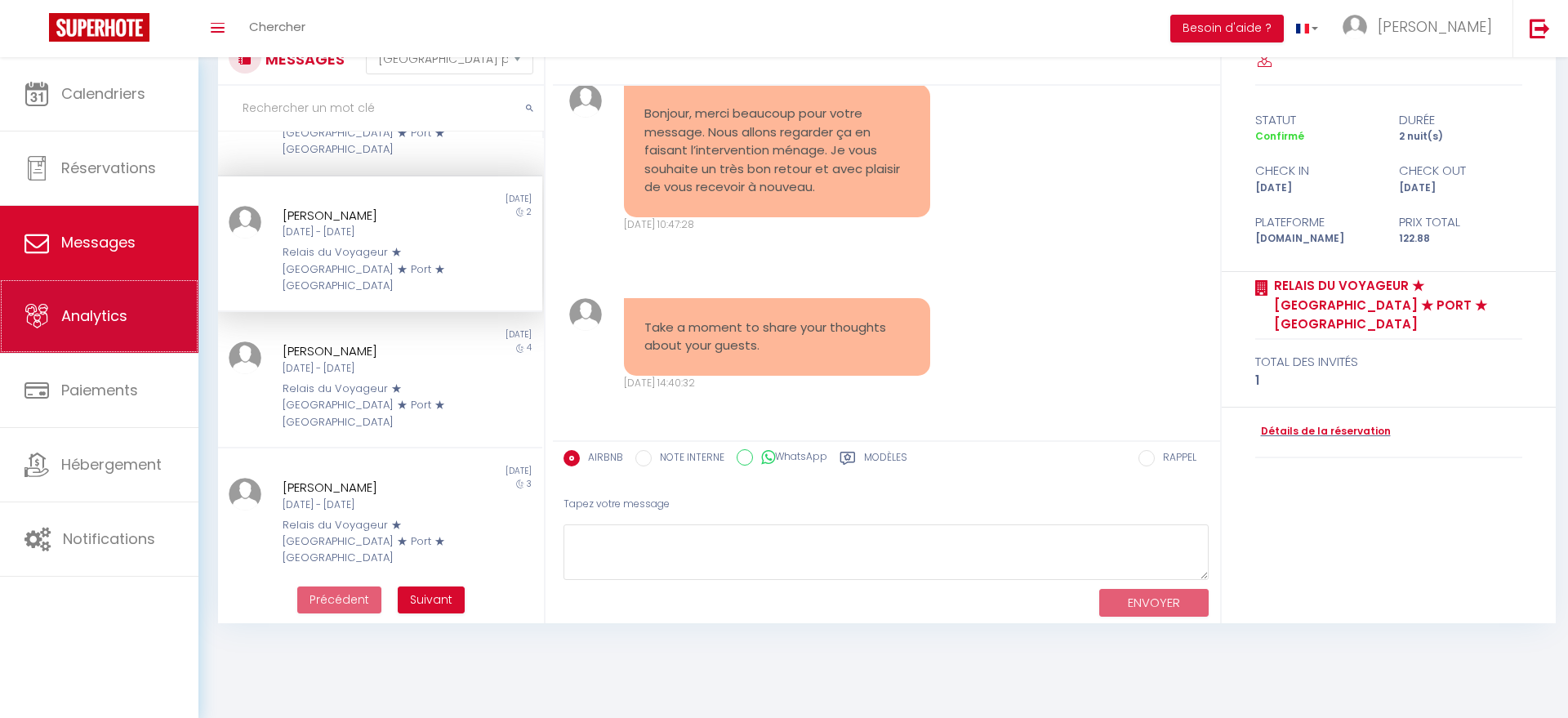 click on "Analytics" at bounding box center (99, 316) 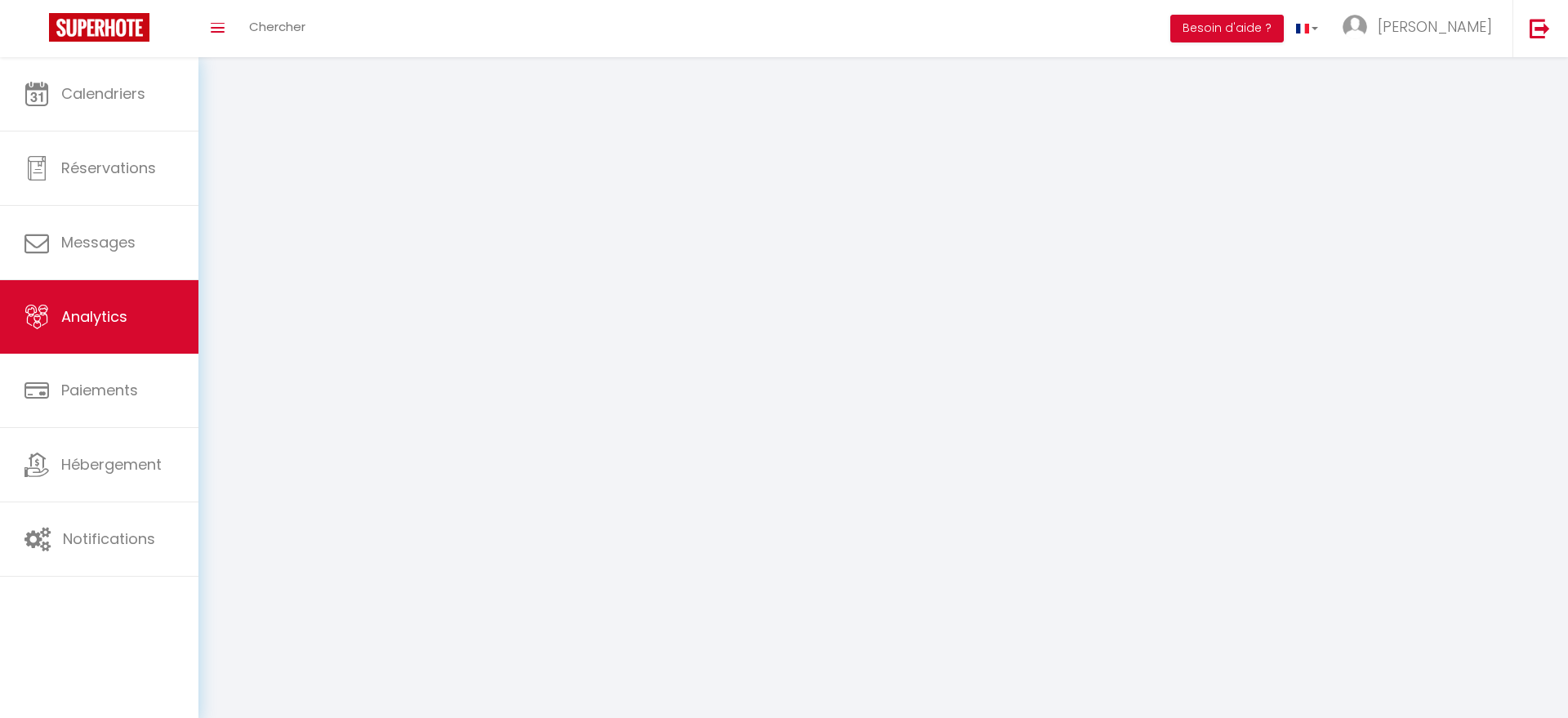 scroll, scrollTop: 0, scrollLeft: 0, axis: both 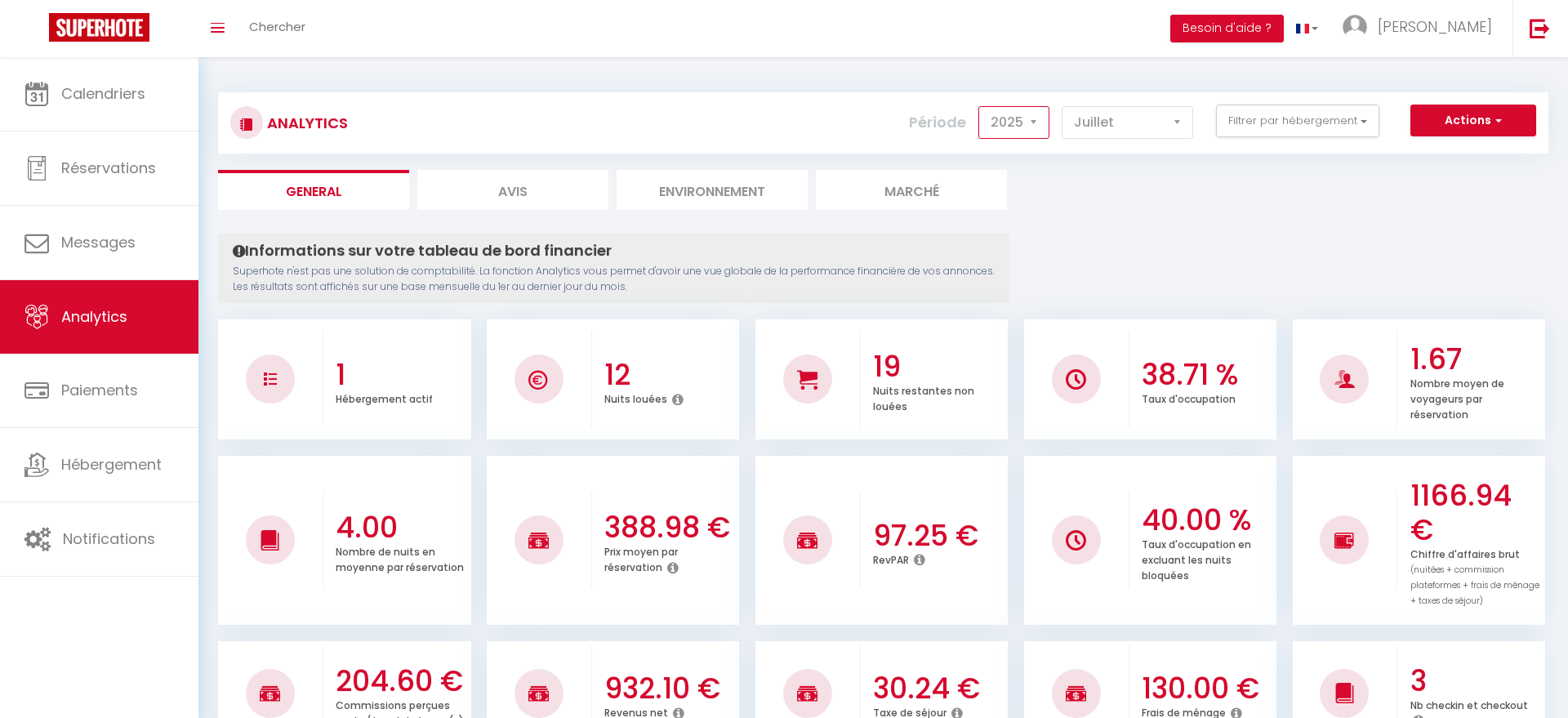 select on "2024" 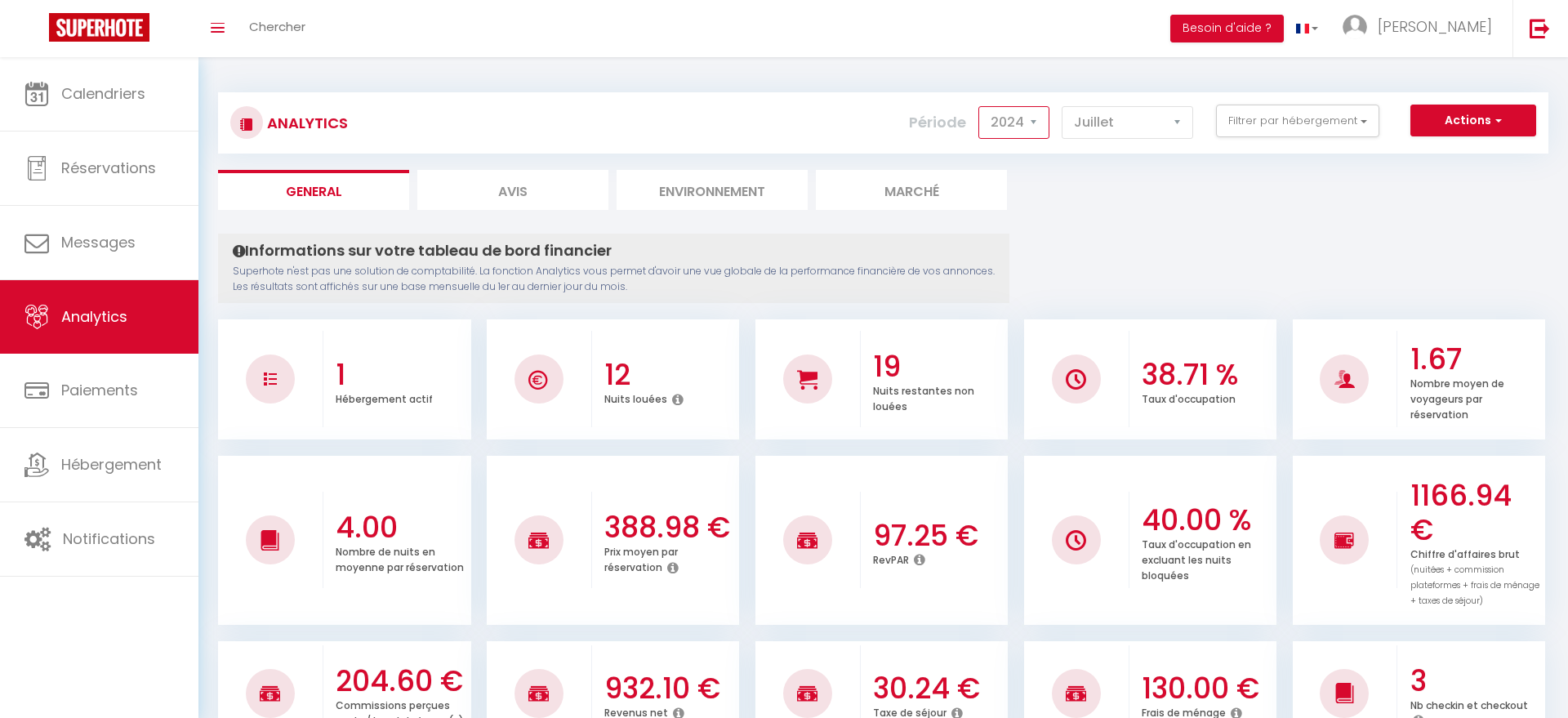 click on "2024" at bounding box center [0, 0] 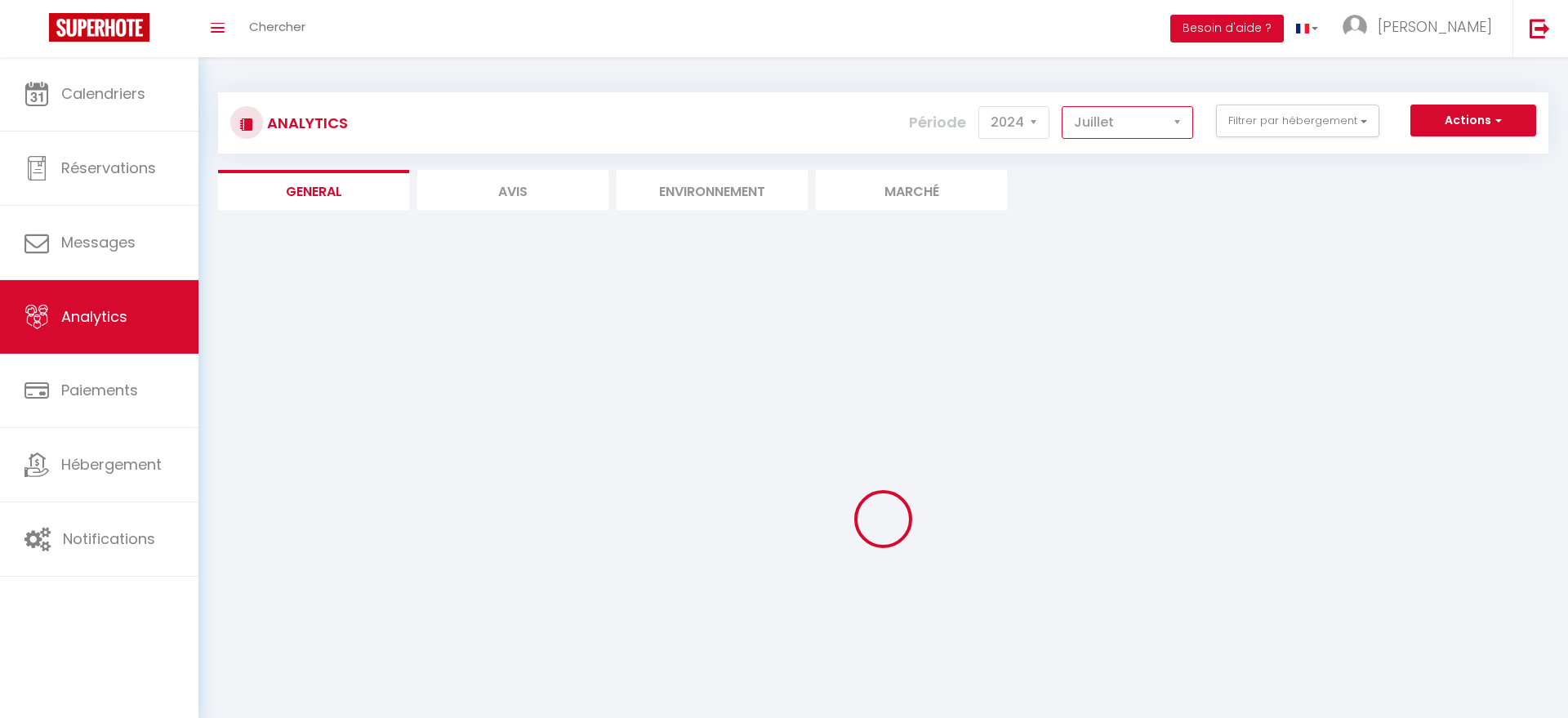 click on "[PERSON_NAME]   Mars   Avril   Mai   Juin   Juillet   Août   Septembre   Octobre   Novembre   Décembre" at bounding box center [1127, 123] 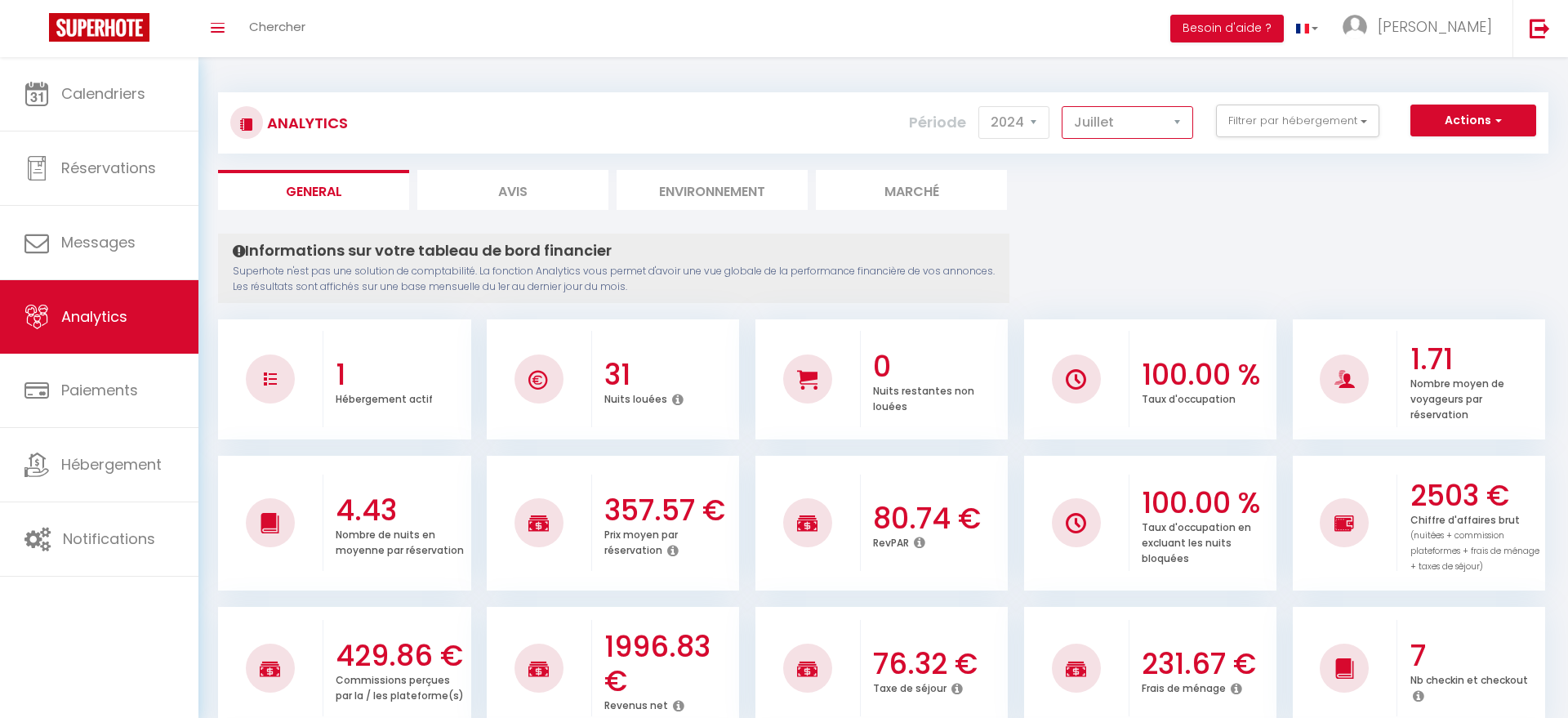 select on "8" 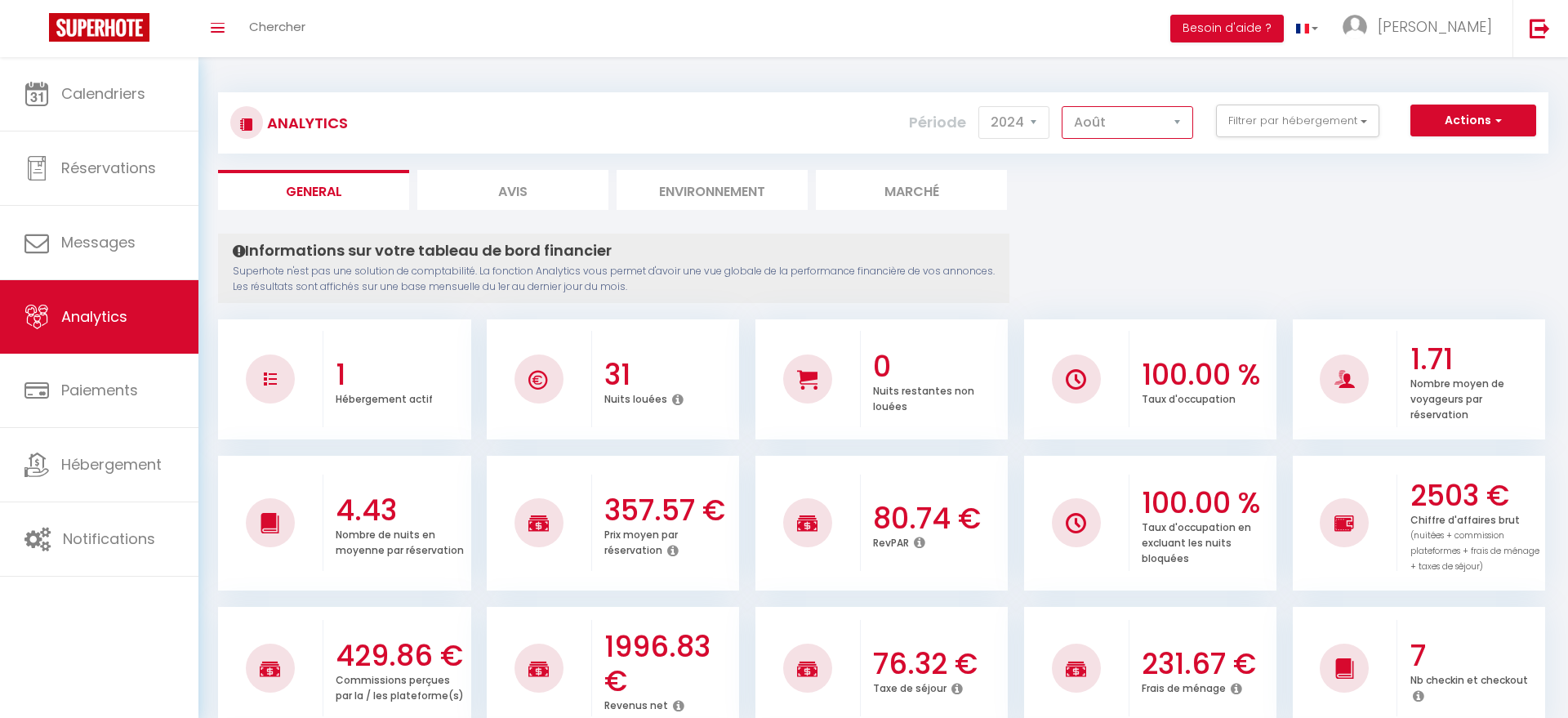 click on "Août" at bounding box center (0, 0) 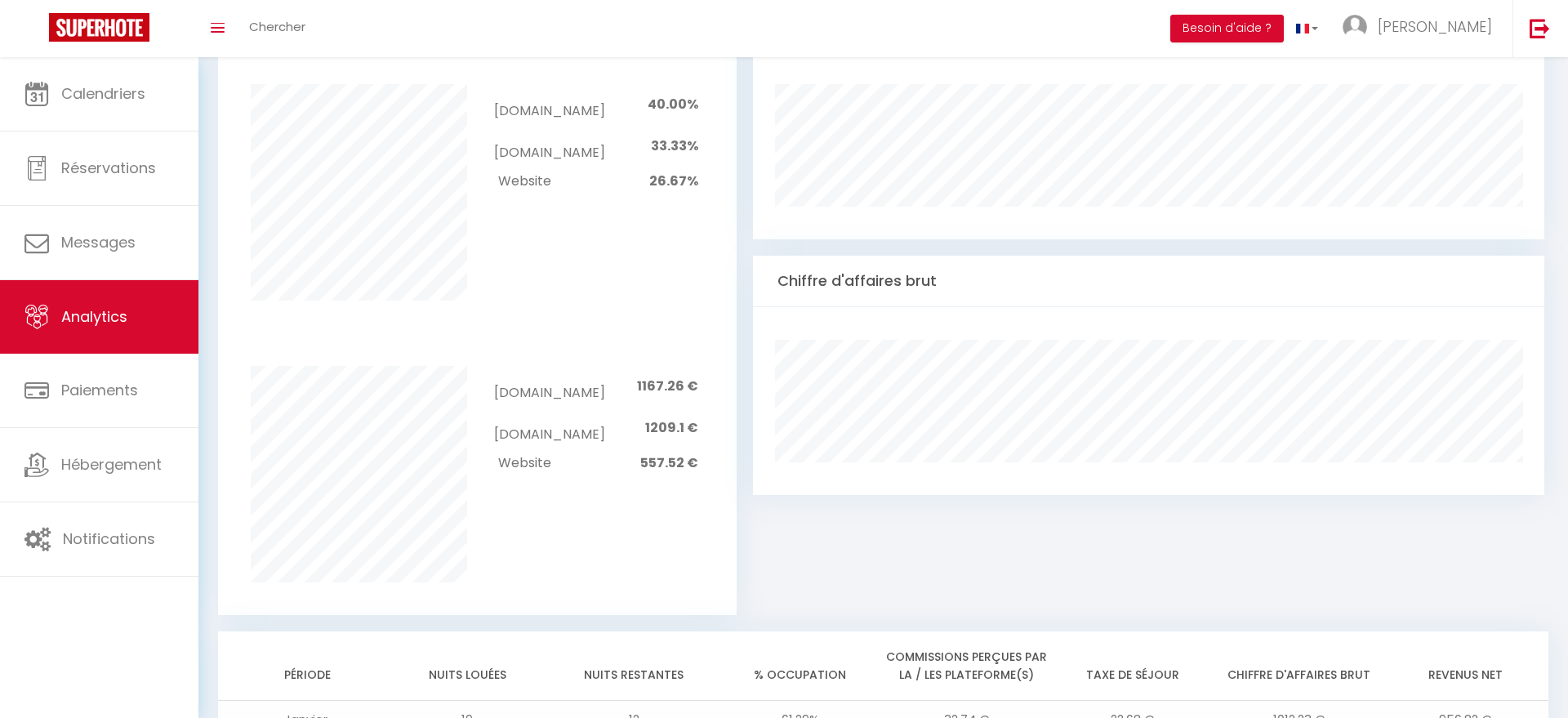 scroll, scrollTop: 714, scrollLeft: 0, axis: vertical 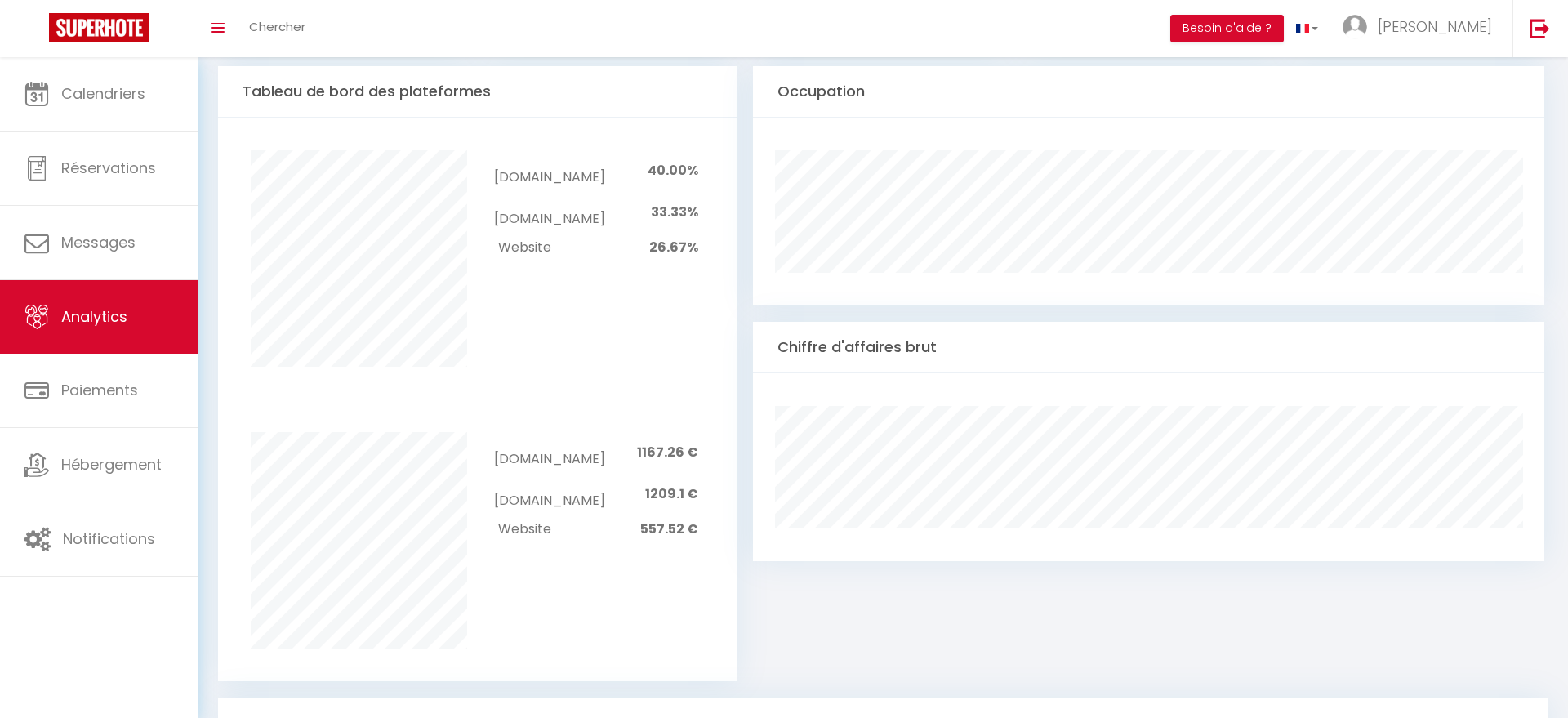 click on "Website" at bounding box center (549, 247) 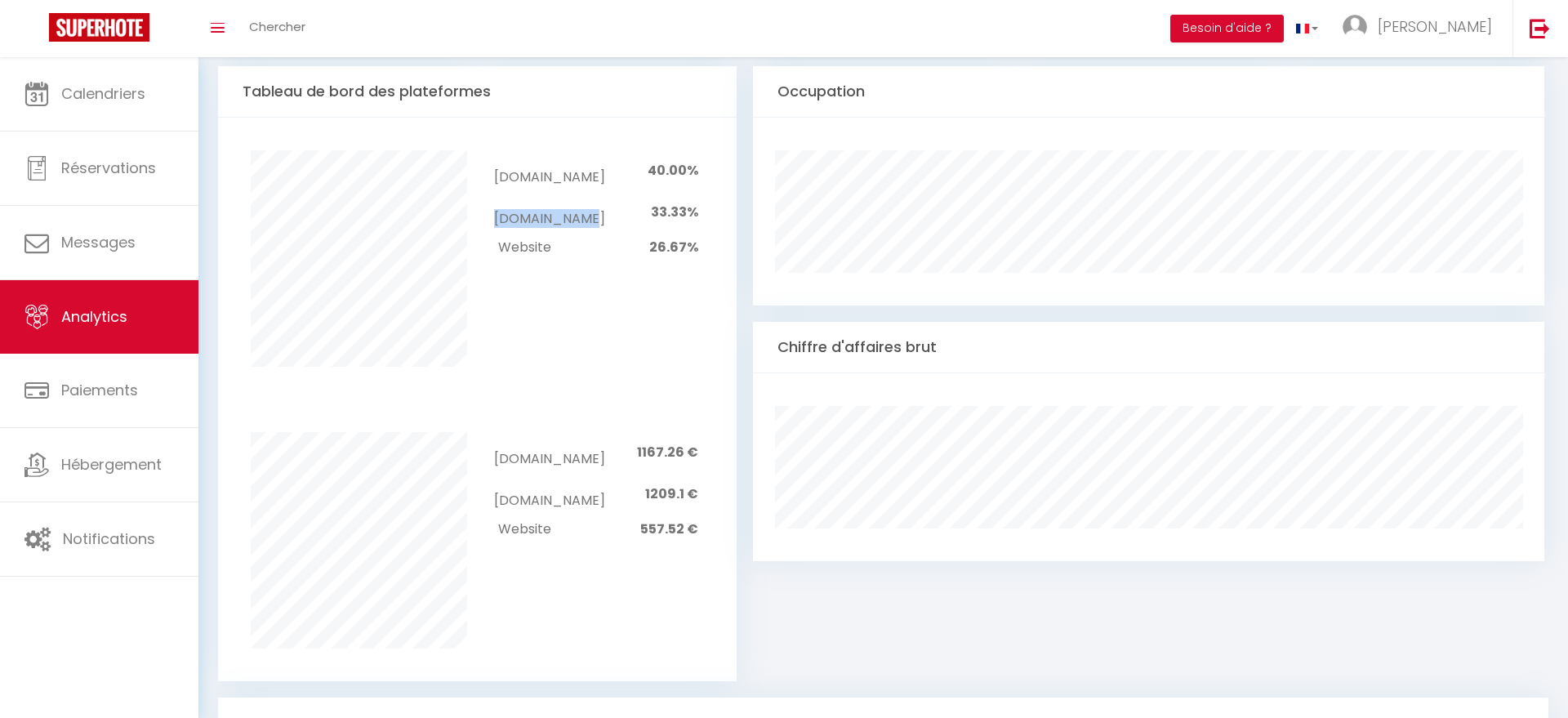 click on "Pas de canaux à afficher      [DOMAIN_NAME]   40.00%  [DOMAIN_NAME]   33.33%  Website   26.67%" at bounding box center [478, 258] 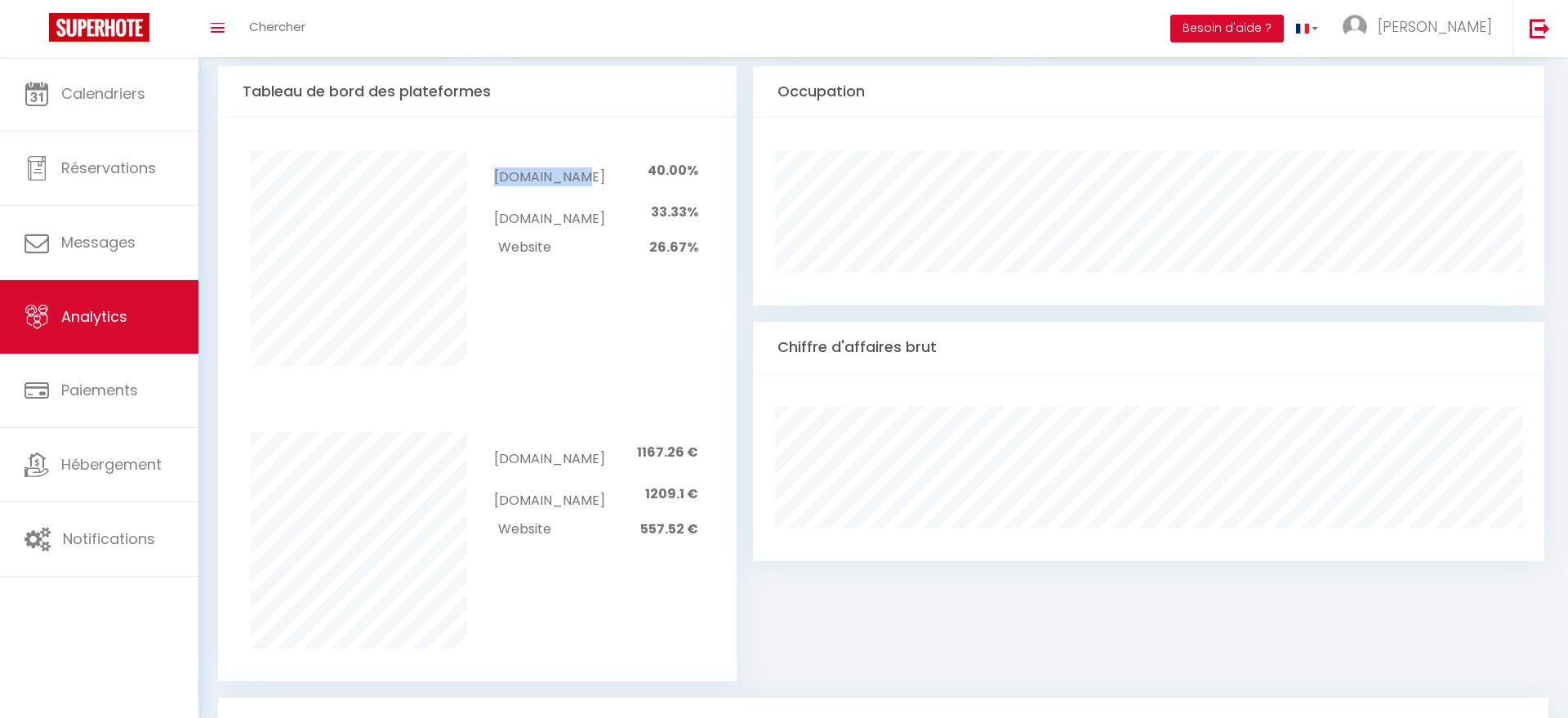 drag, startPoint x: 600, startPoint y: 145, endPoint x: 504, endPoint y: 156, distance: 96.62815 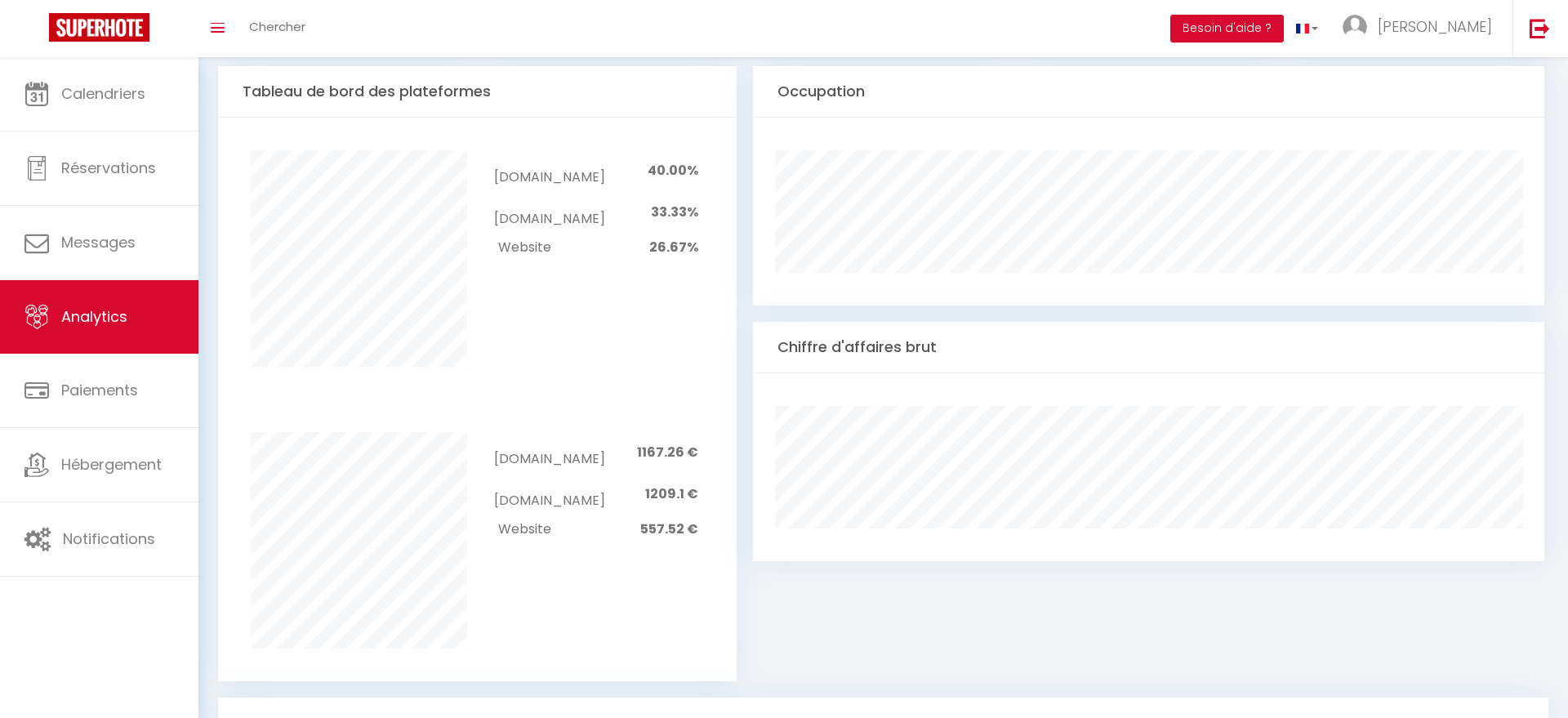 click on "Pas de canaux à afficher      [DOMAIN_NAME]   40.00%  [DOMAIN_NAME]   33.33%  Website   26.67%" at bounding box center [478, 258] 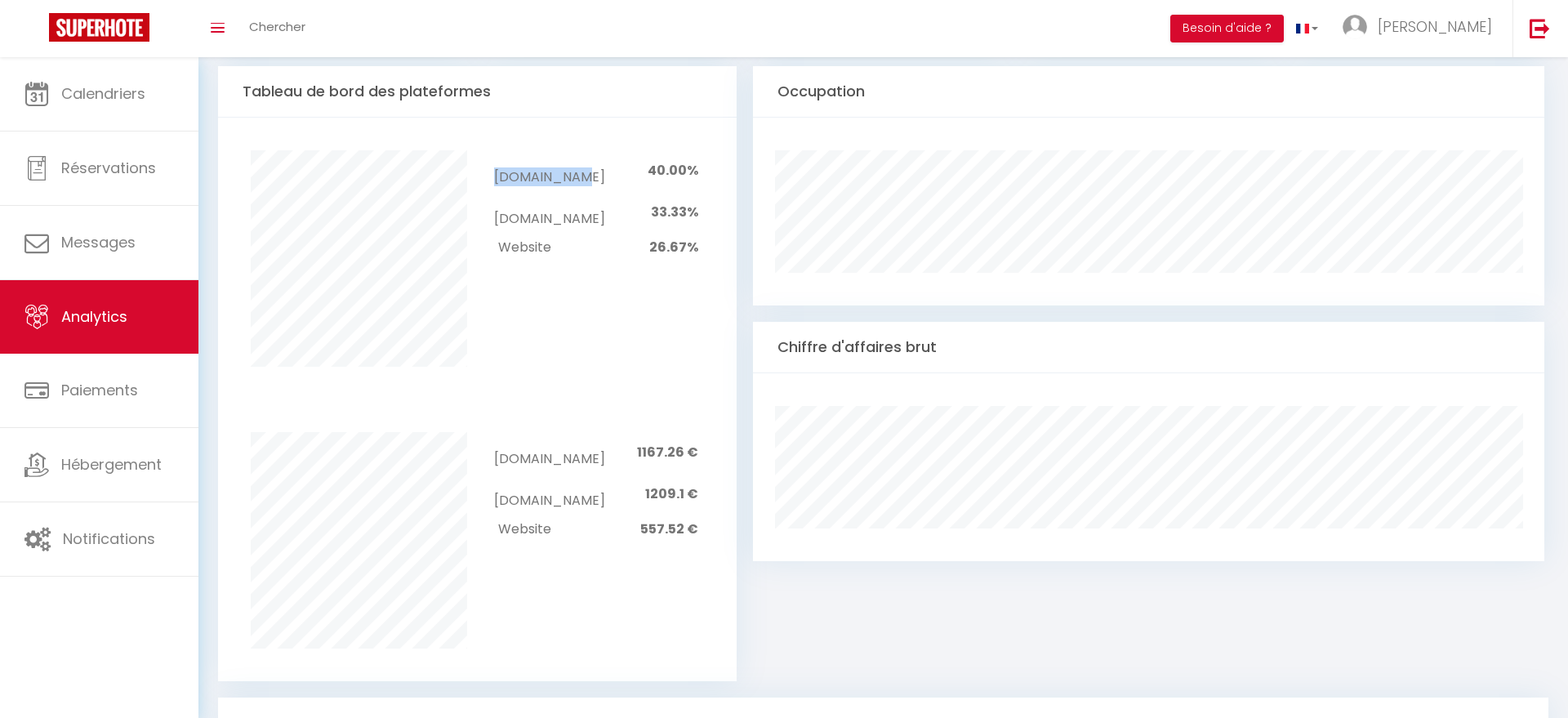 drag, startPoint x: 588, startPoint y: 154, endPoint x: 496, endPoint y: 152, distance: 92.02174 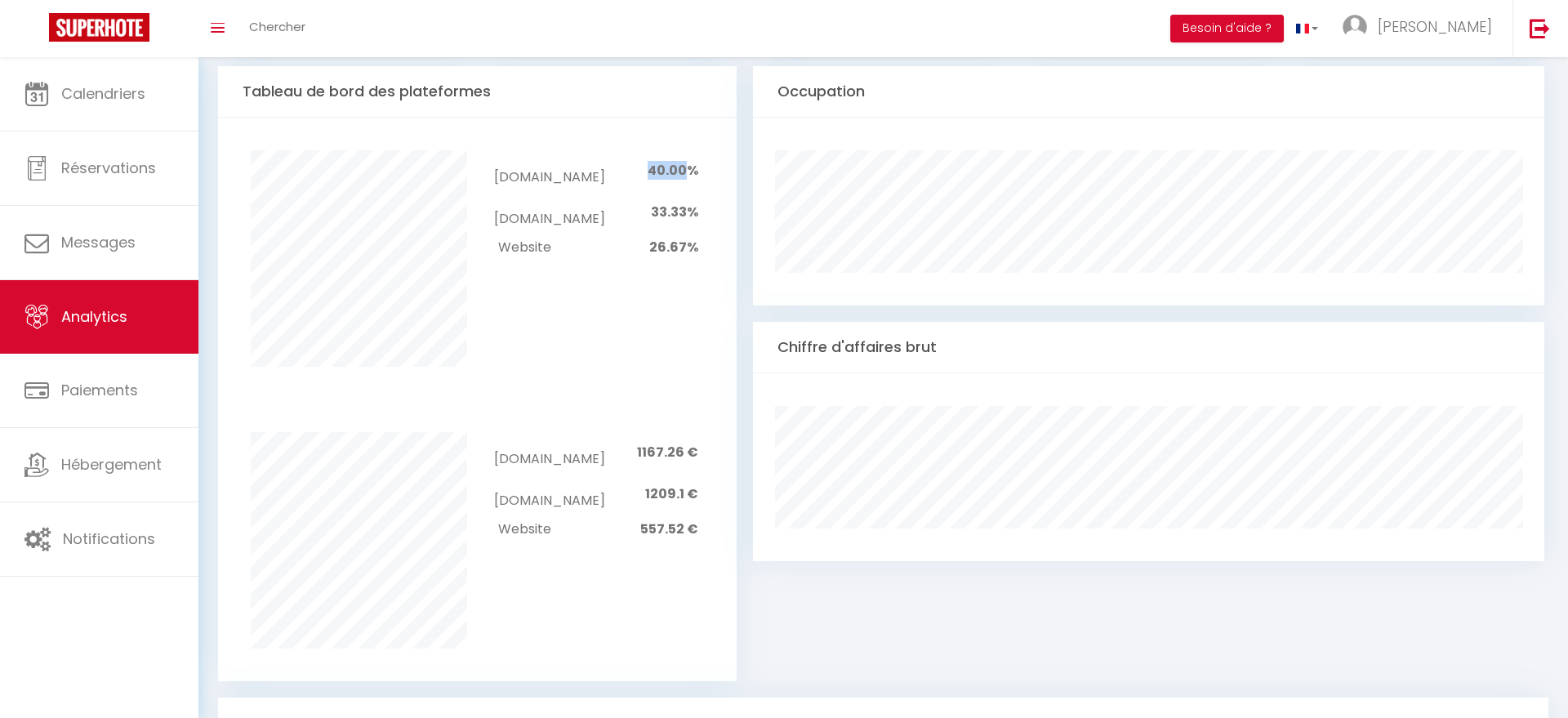 drag, startPoint x: 650, startPoint y: 149, endPoint x: 681, endPoint y: 153, distance: 31.256999 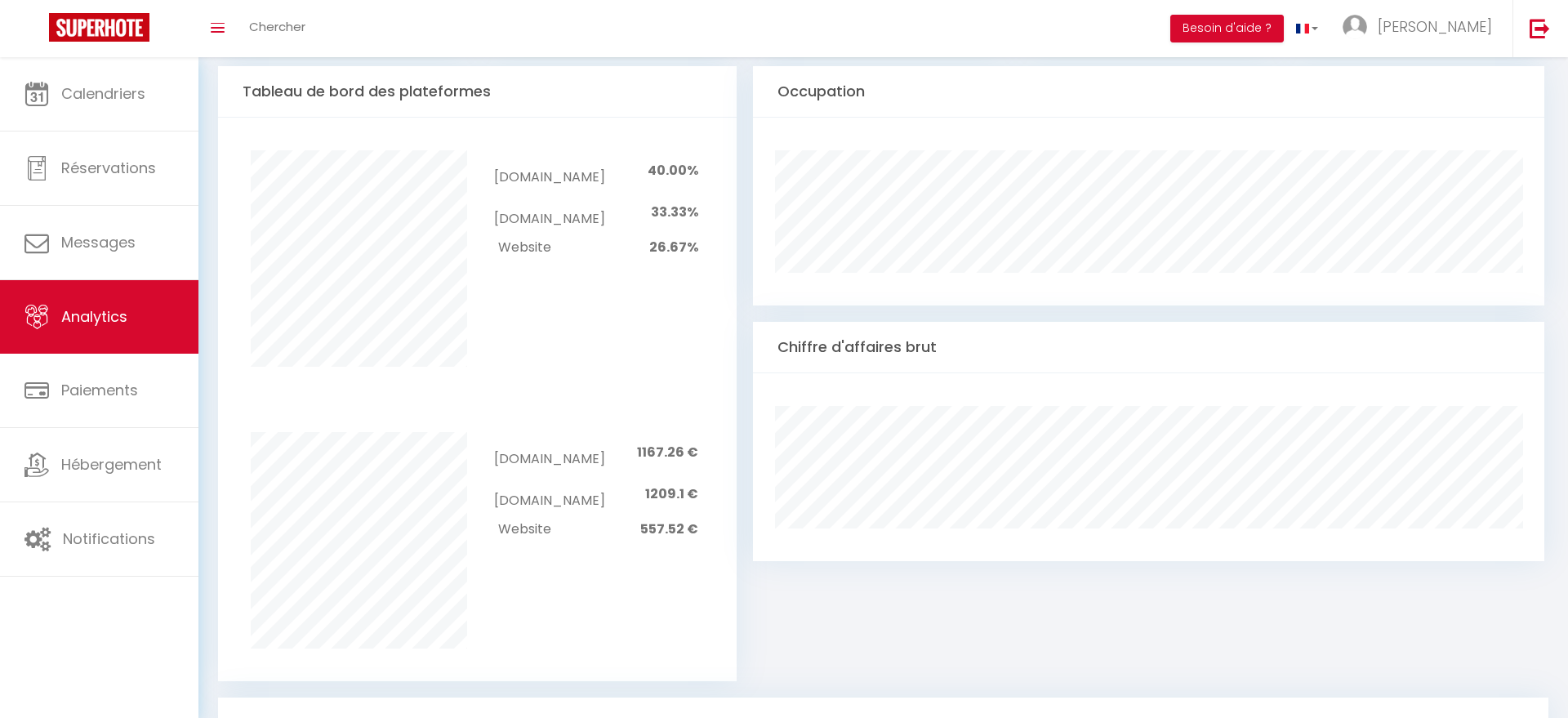 click on "[DOMAIN_NAME]" at bounding box center (549, 171) 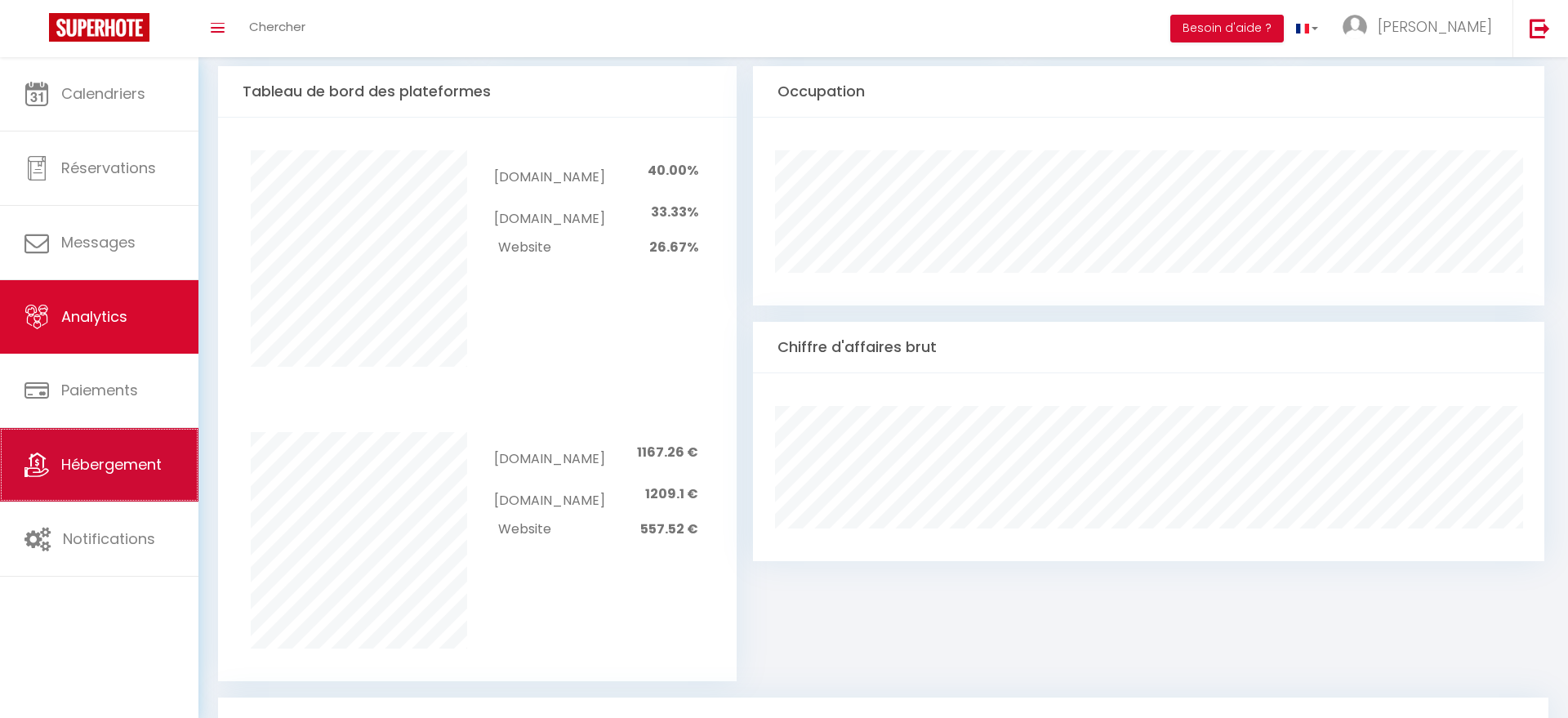 click on "Hébergement" at bounding box center [99, 465] 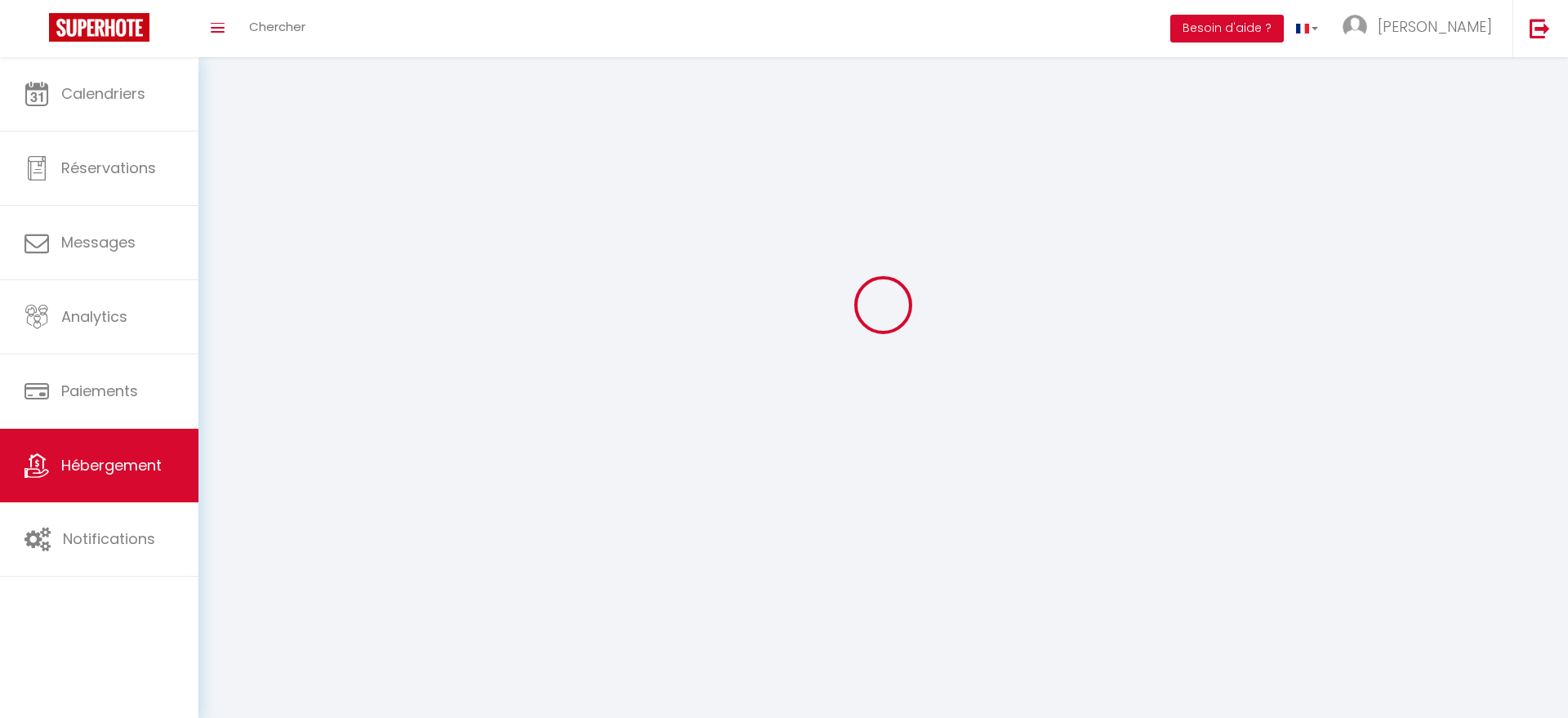 scroll, scrollTop: 0, scrollLeft: 0, axis: both 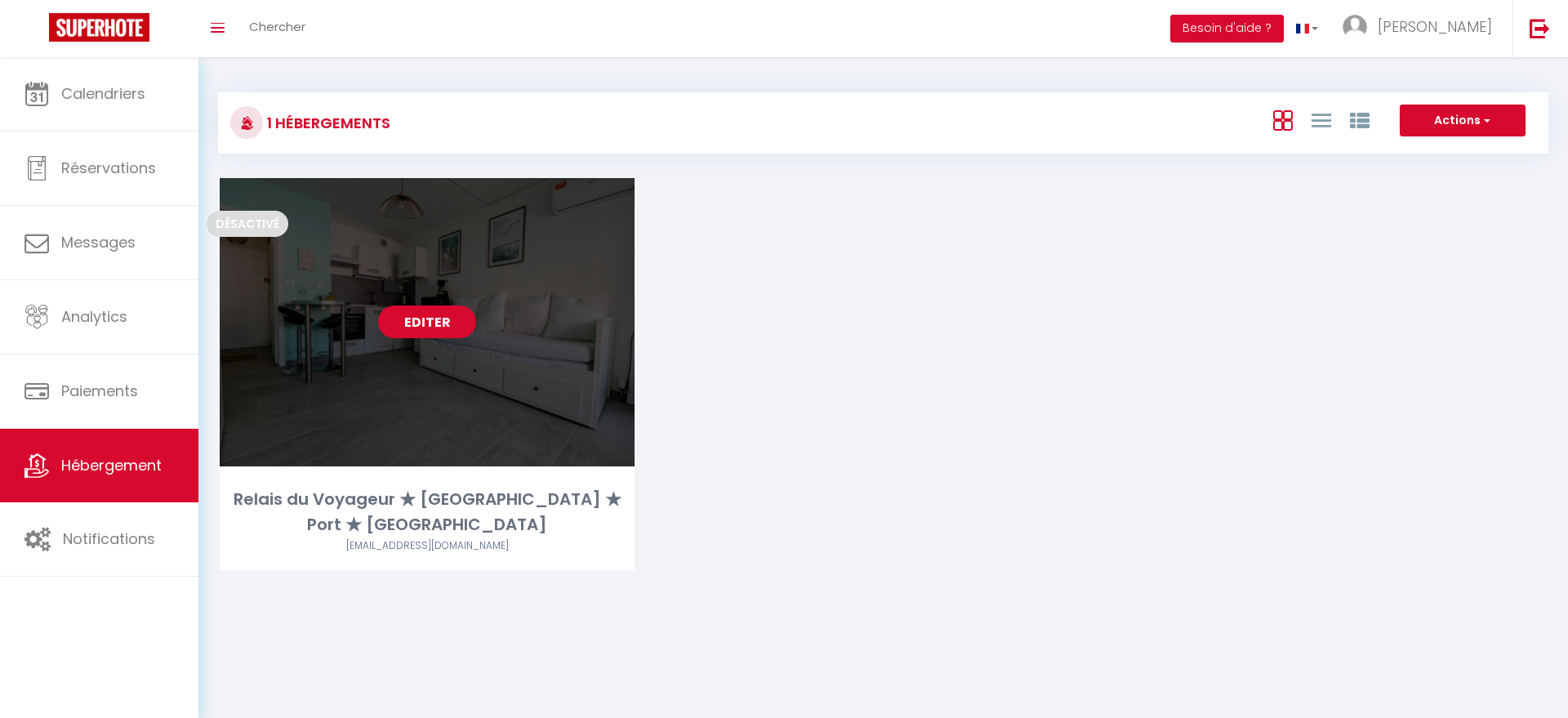 click on "Editer" at bounding box center [427, 322] 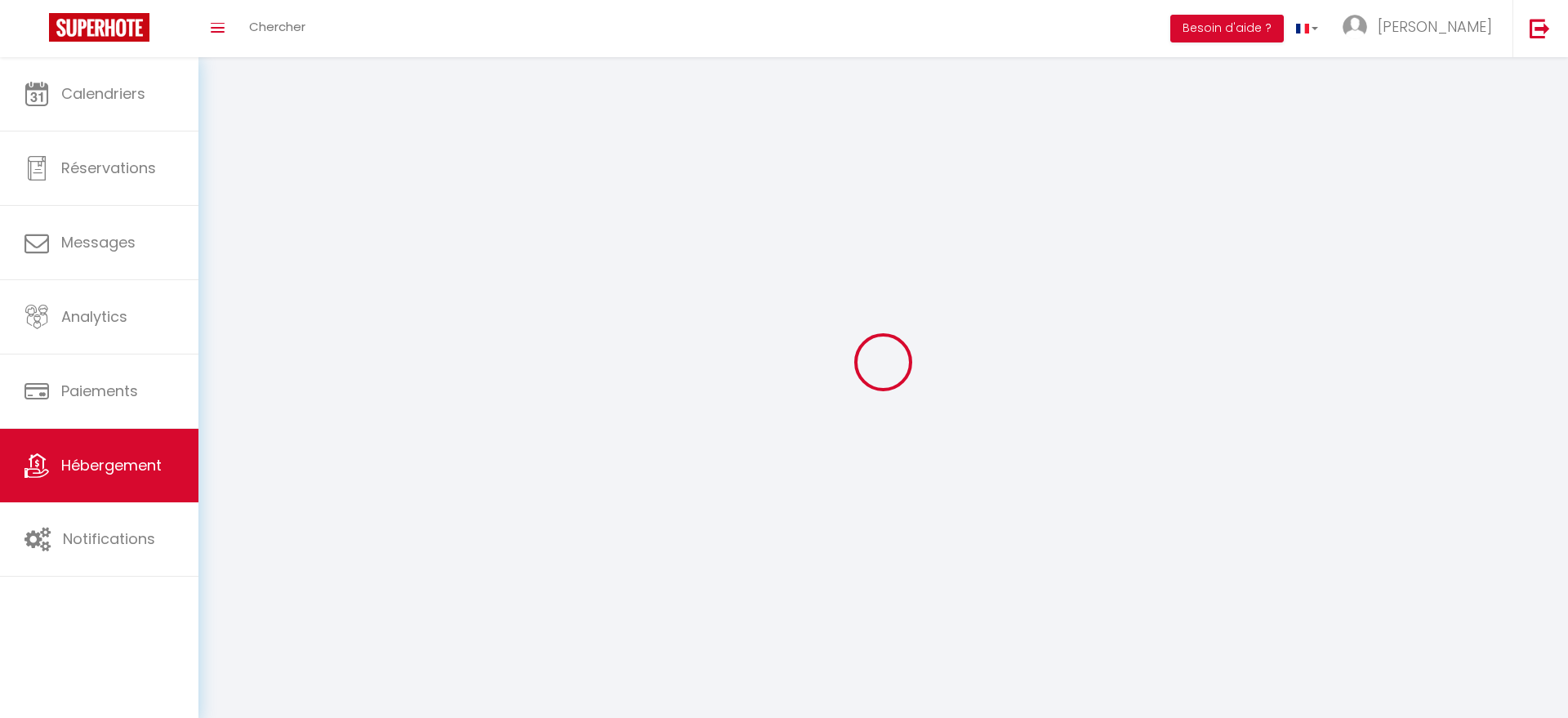 type on "Relais du Voyageur ★ [GEOGRAPHIC_DATA] ★ Port ★ [GEOGRAPHIC_DATA]" 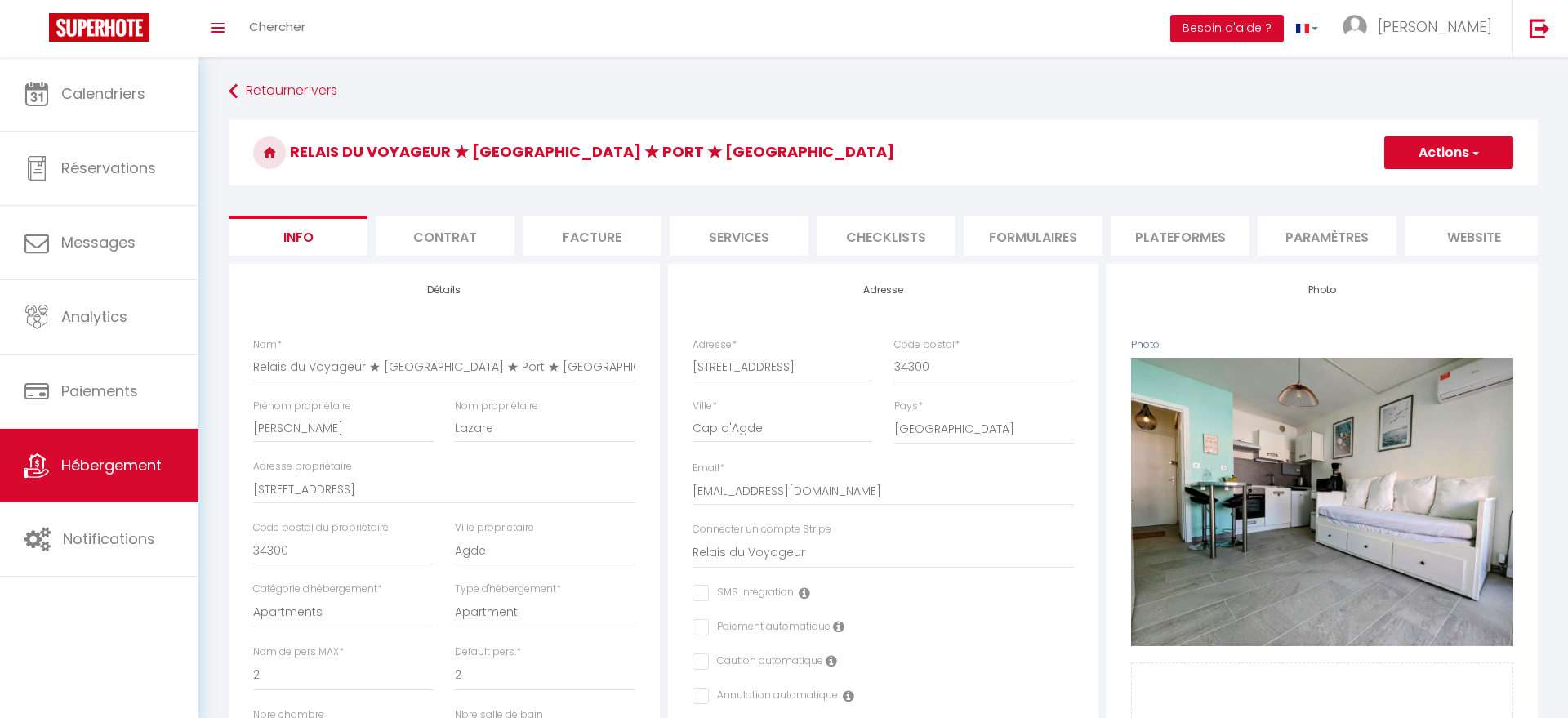 click on "Contrat" at bounding box center [445, 235] 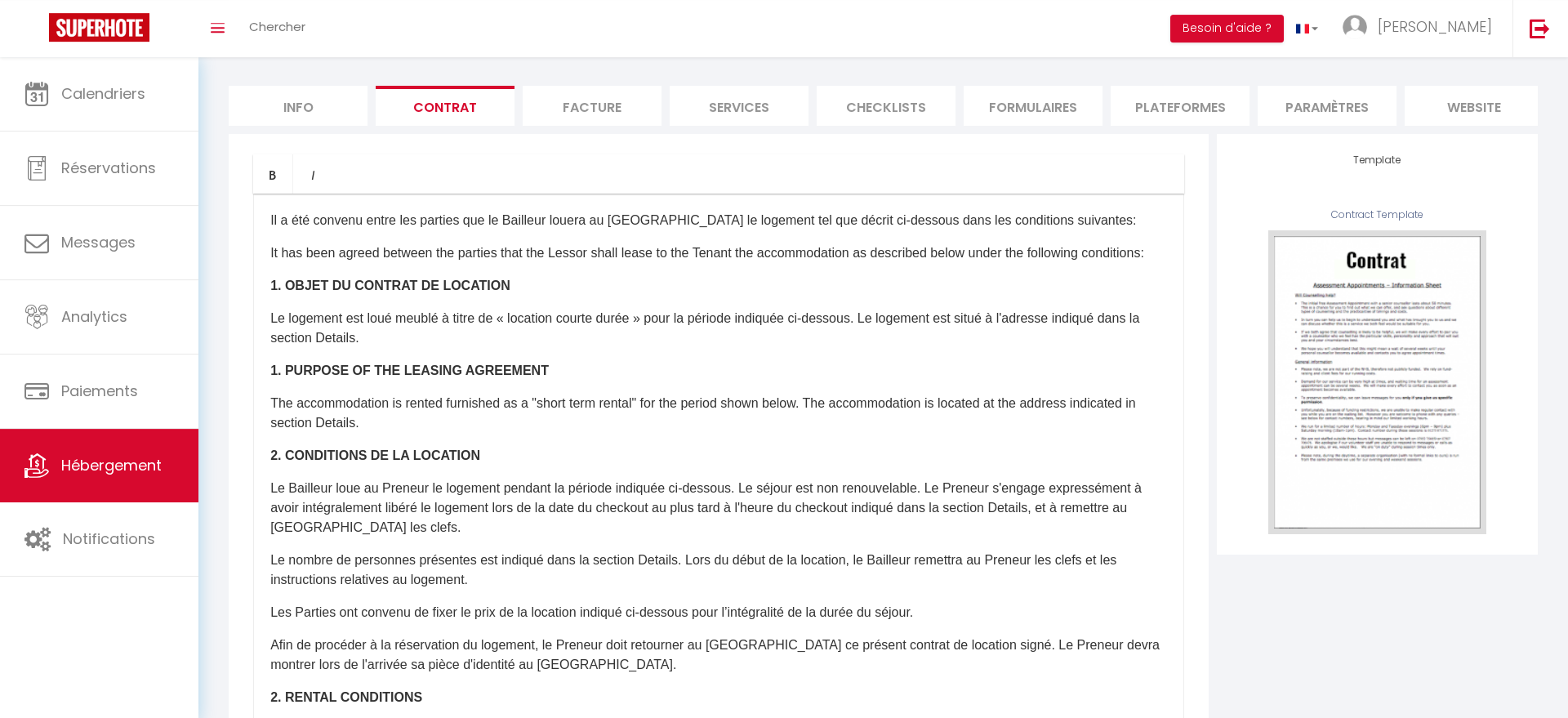 scroll, scrollTop: 250, scrollLeft: 0, axis: vertical 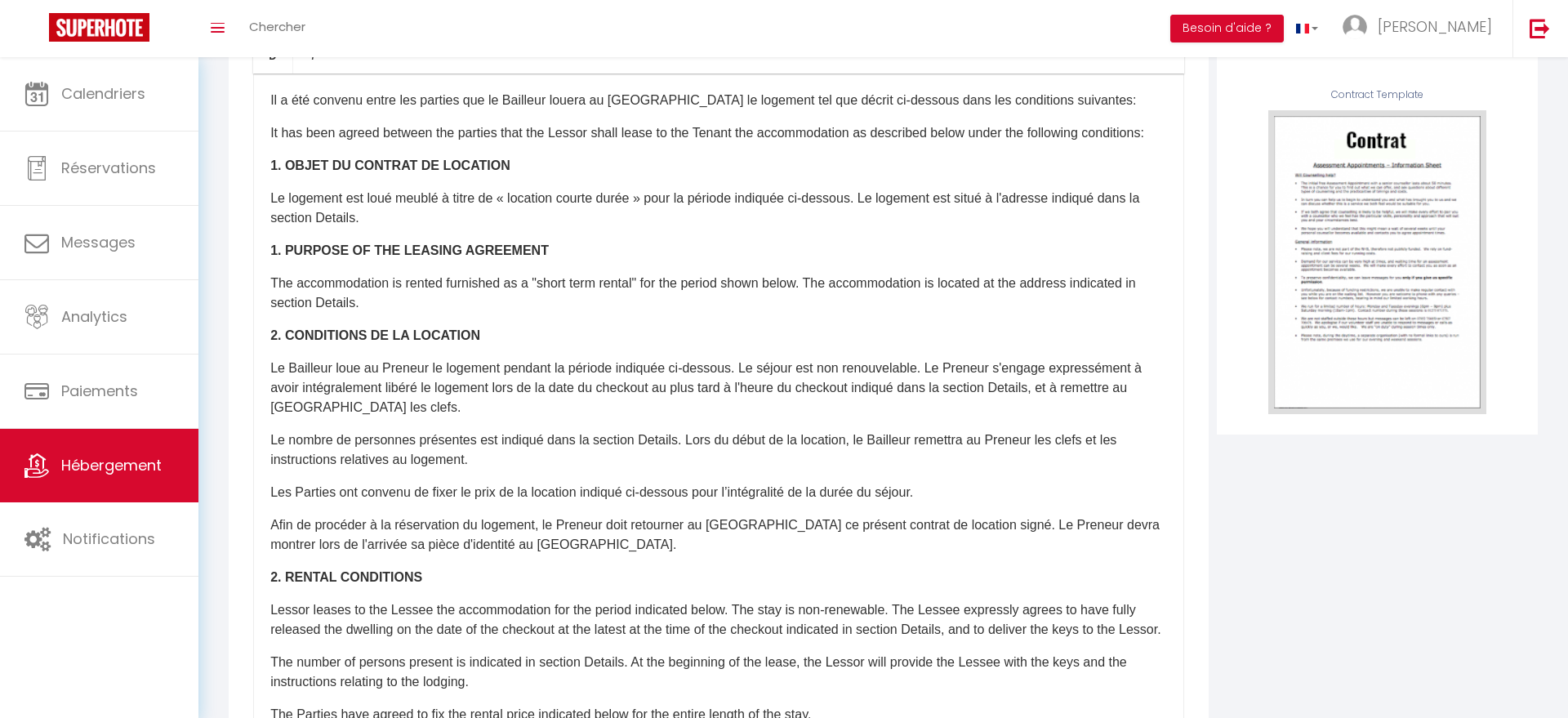 click on "Le logement est loué meublé à titre de « location courte durée » pour la période indiquée ci-dessous. Le logement est situé à l'adresse indiqué dans la section Details." at bounding box center (719, 208) 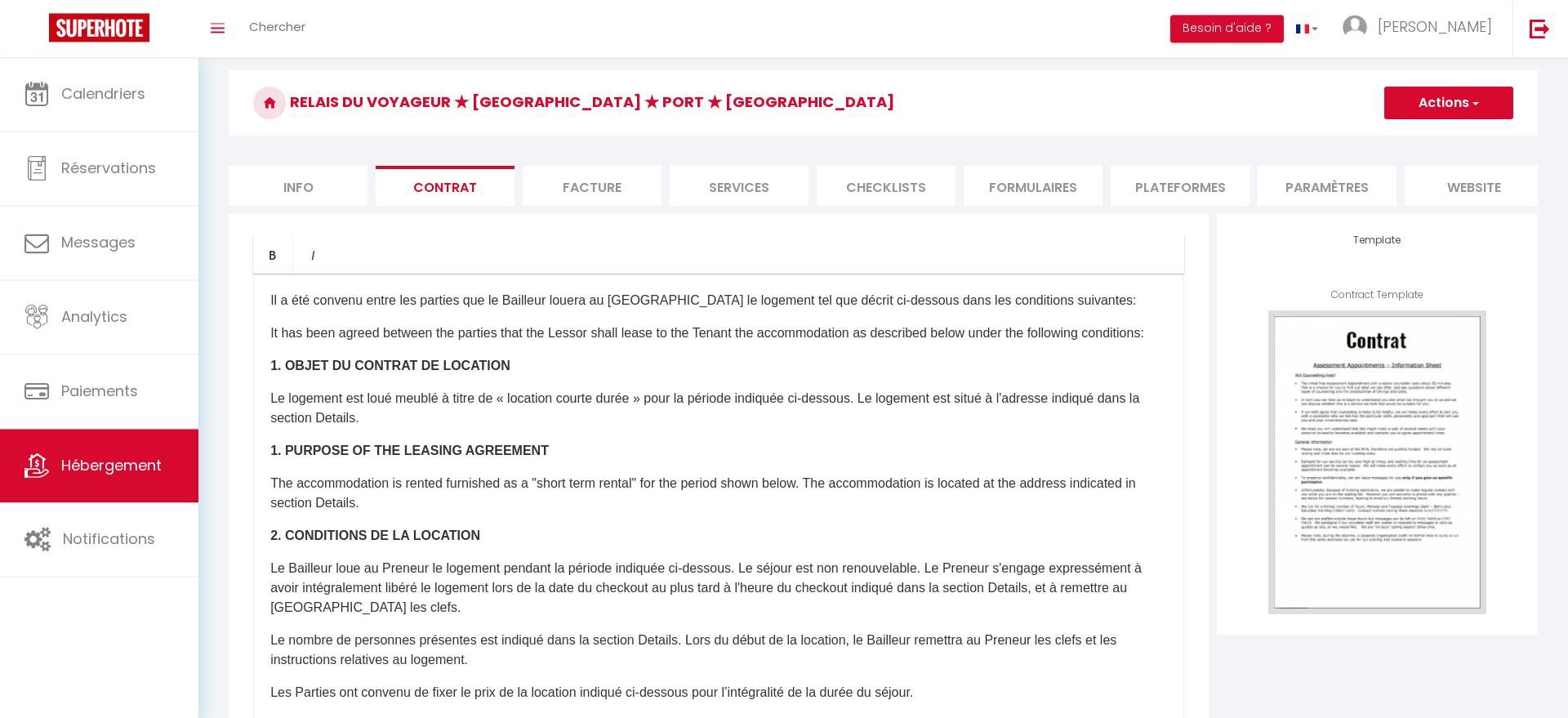 scroll, scrollTop: 0, scrollLeft: 0, axis: both 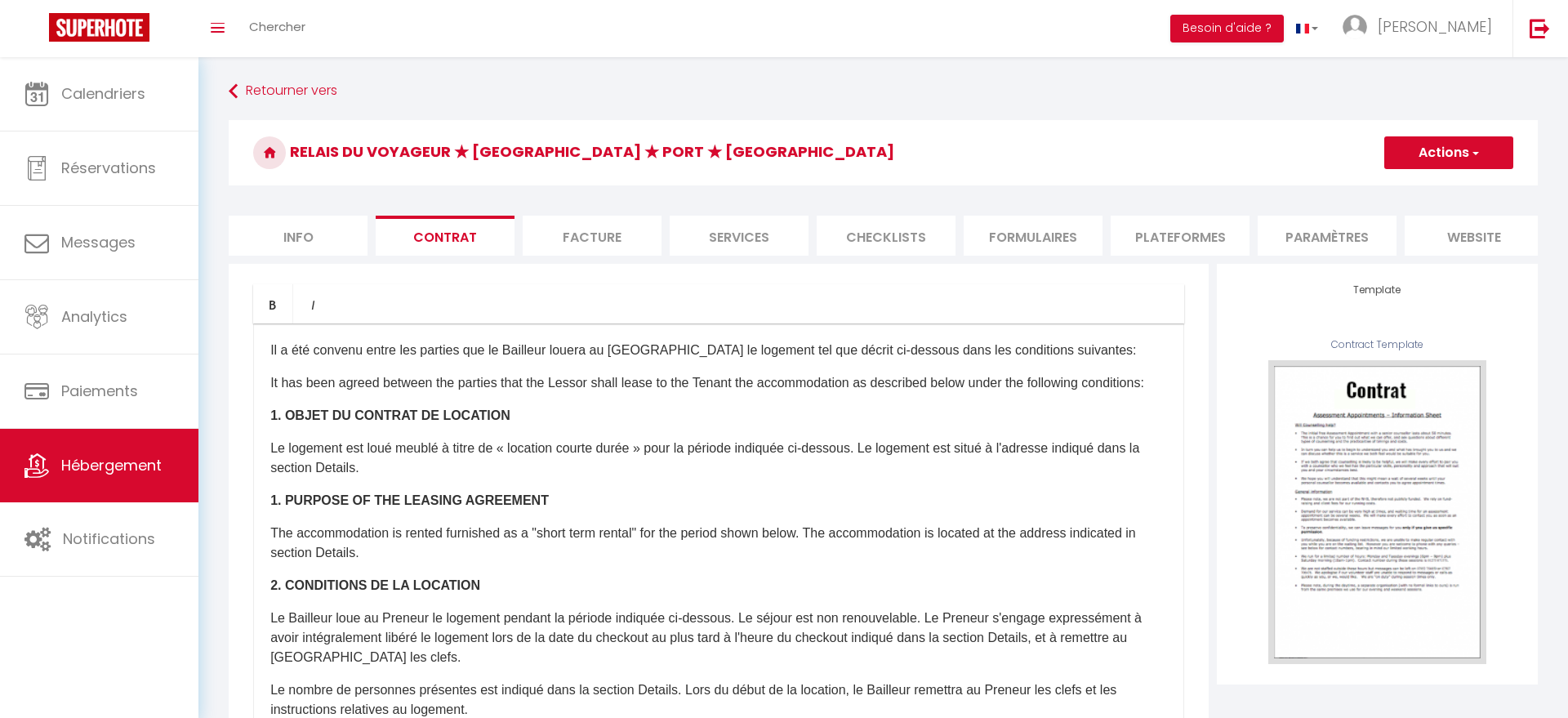 click on "Checklists" at bounding box center (886, 235) 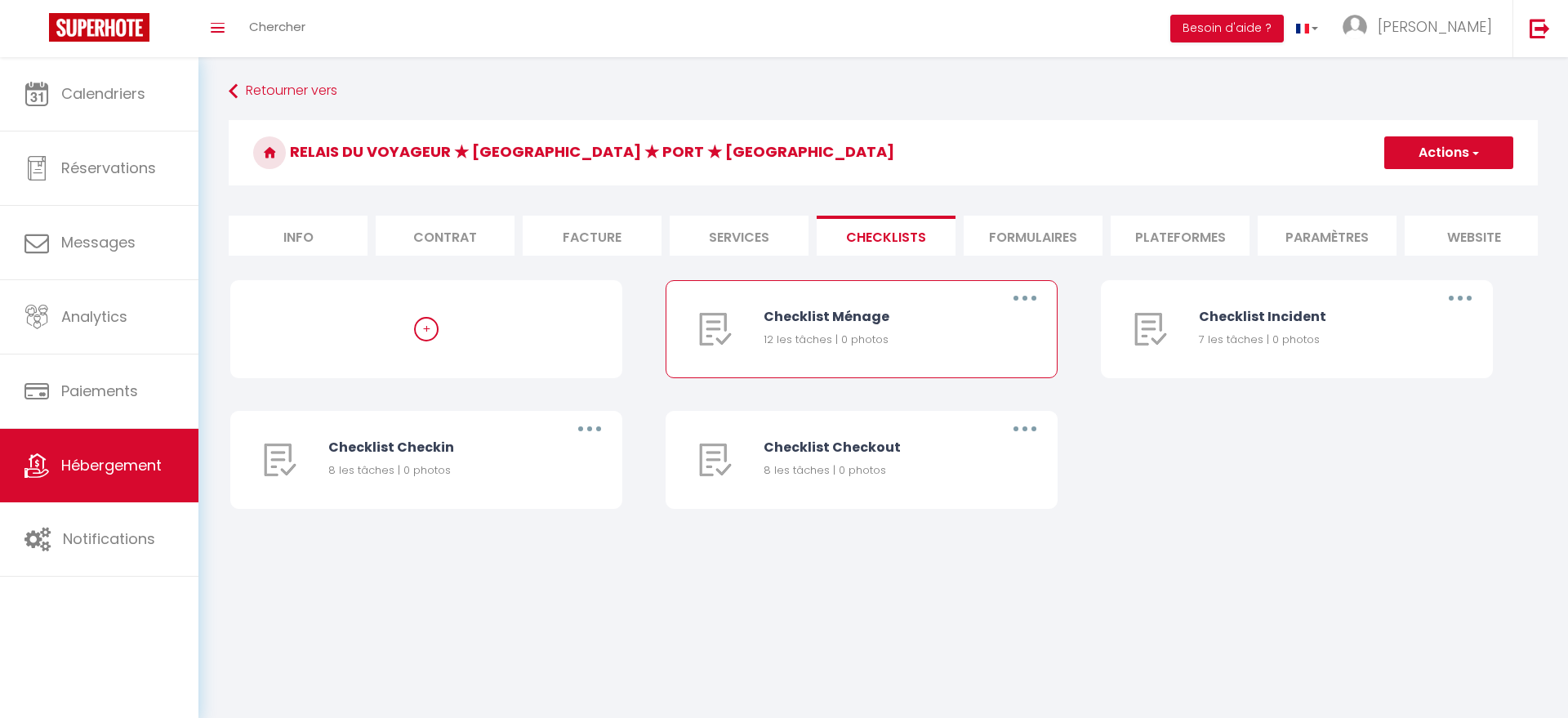 click at bounding box center (1025, 298) 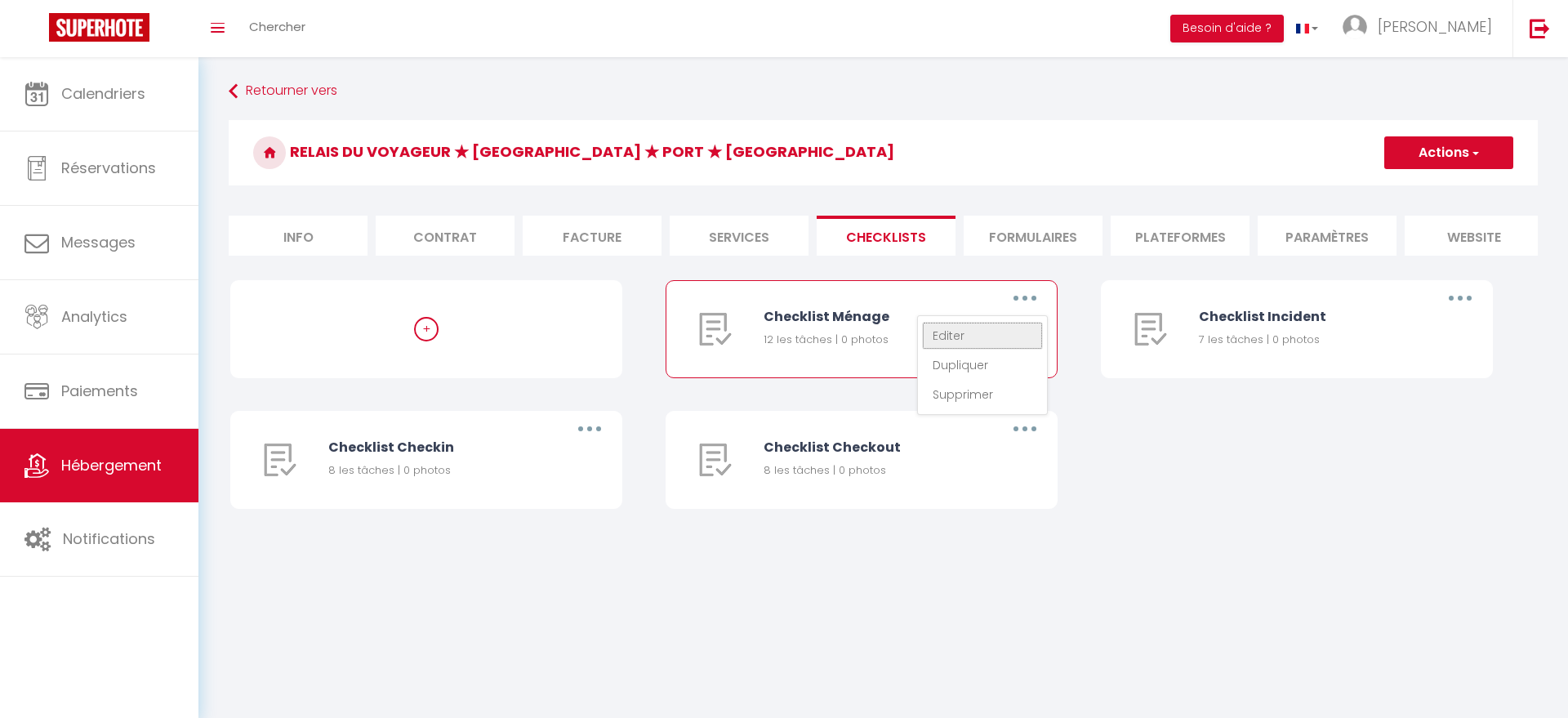 click on "Editer" at bounding box center (982, 336) 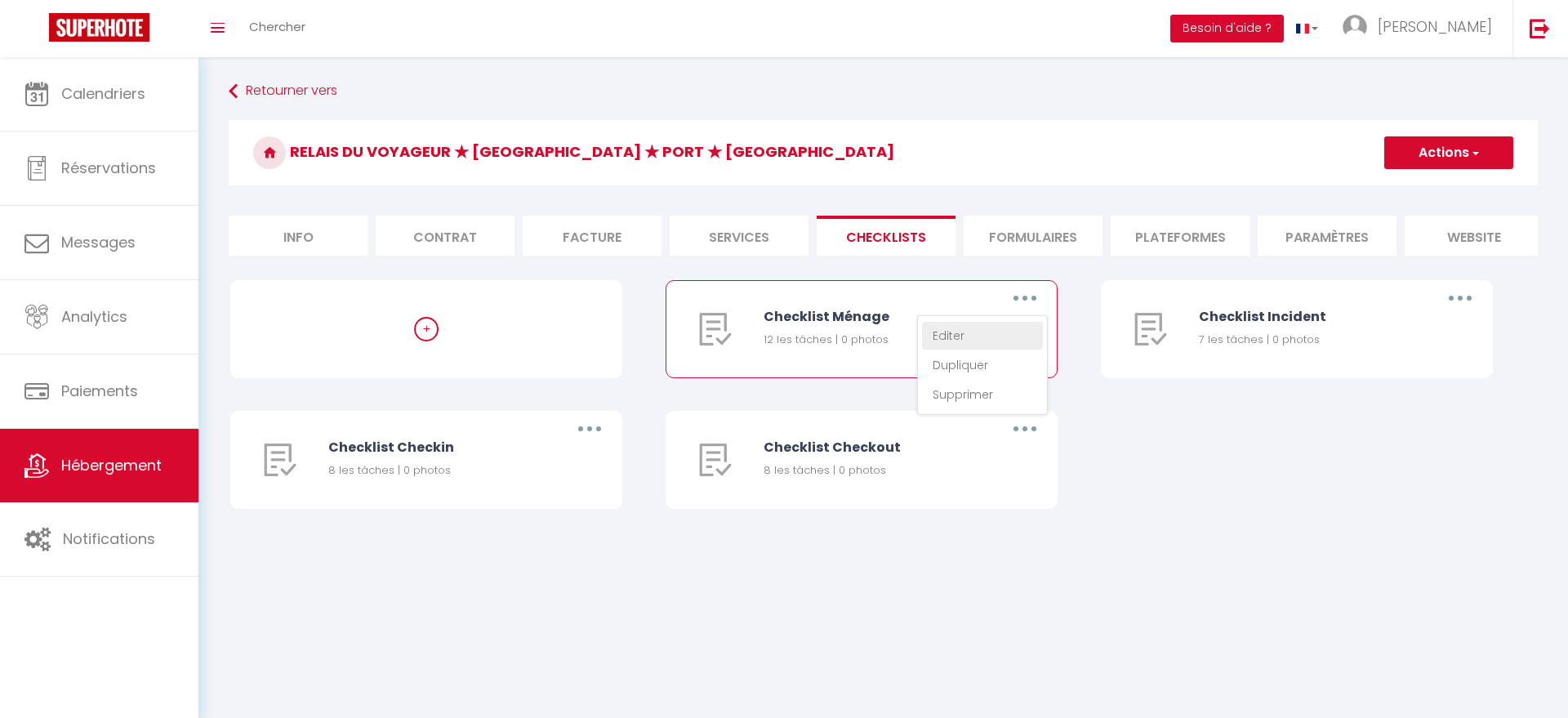 type on "Checklist Ménage" 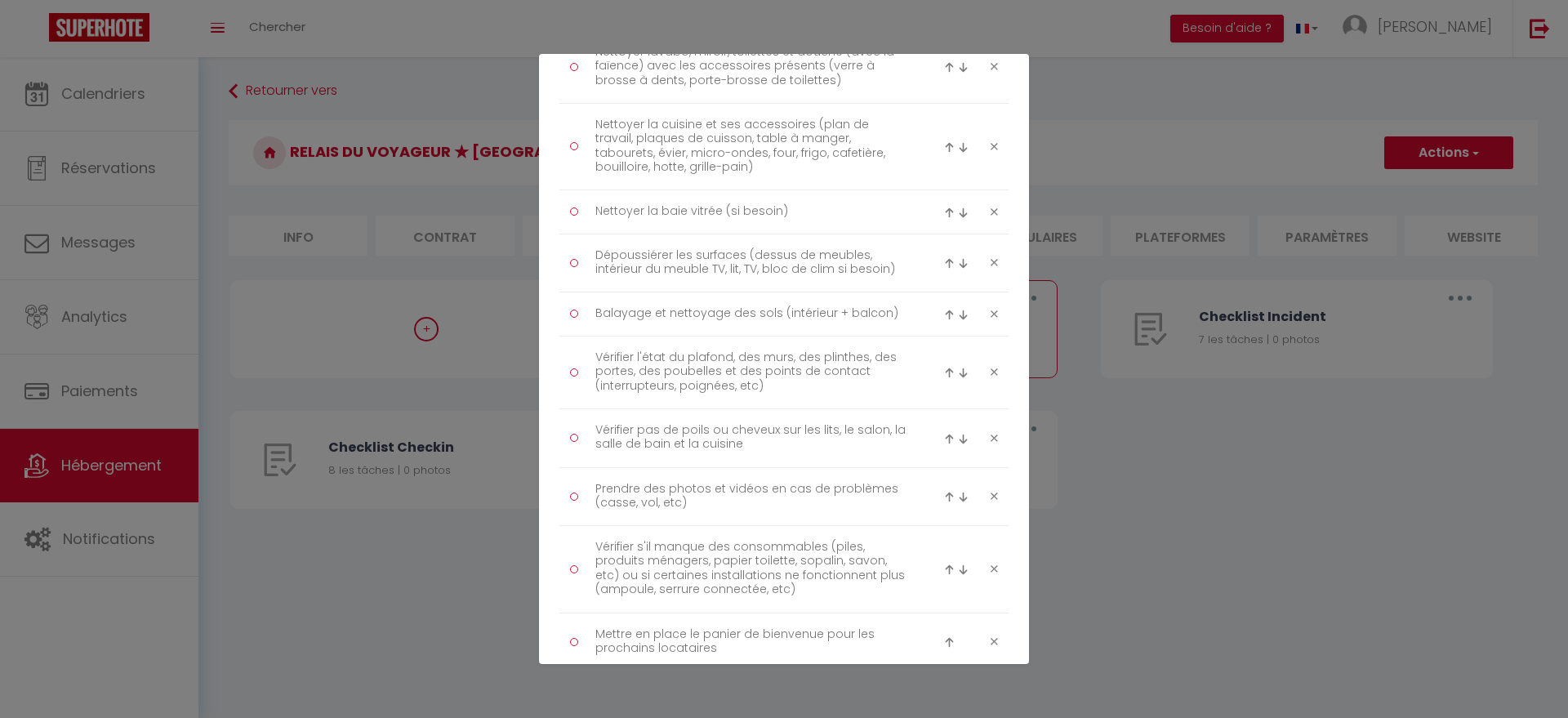 scroll, scrollTop: 662, scrollLeft: 0, axis: vertical 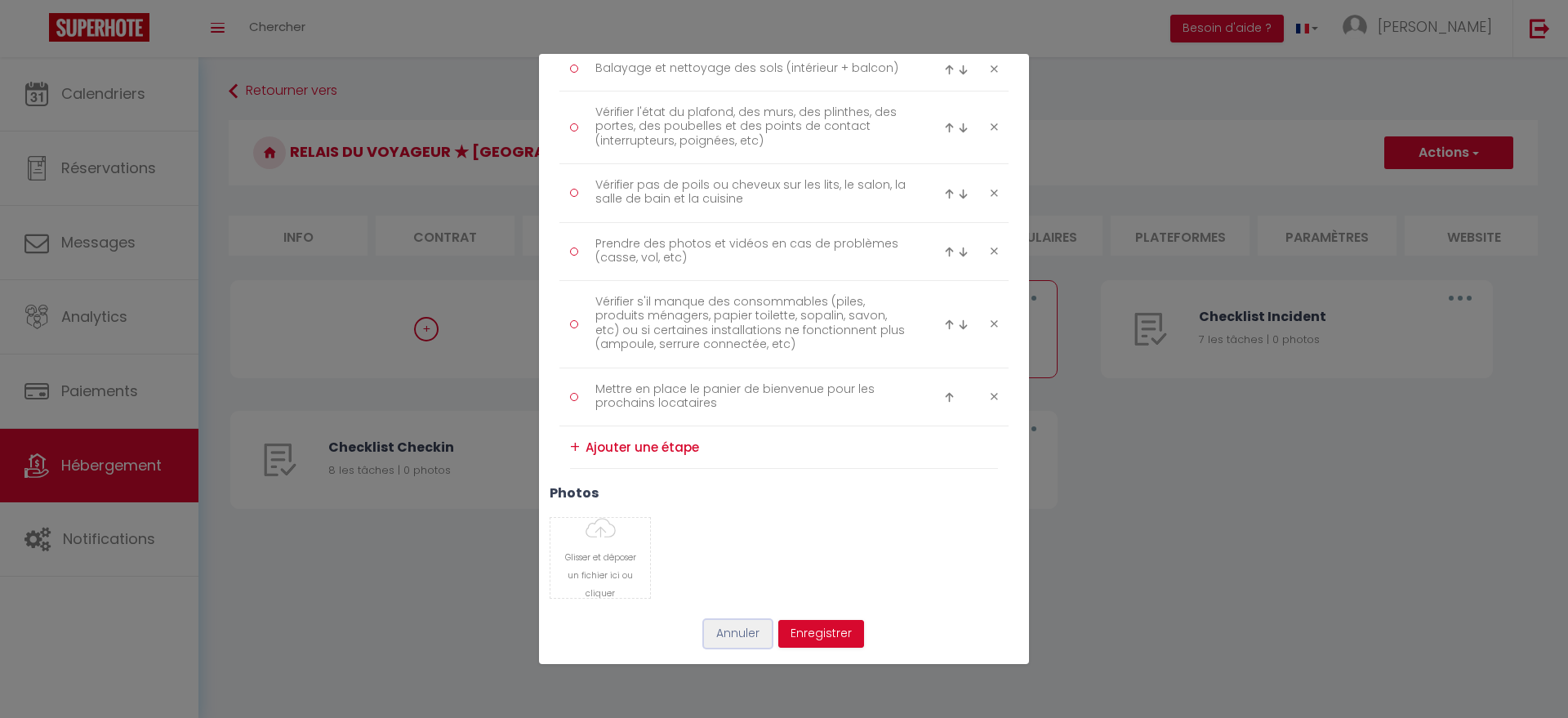 click on "Annuler" at bounding box center [737, 634] 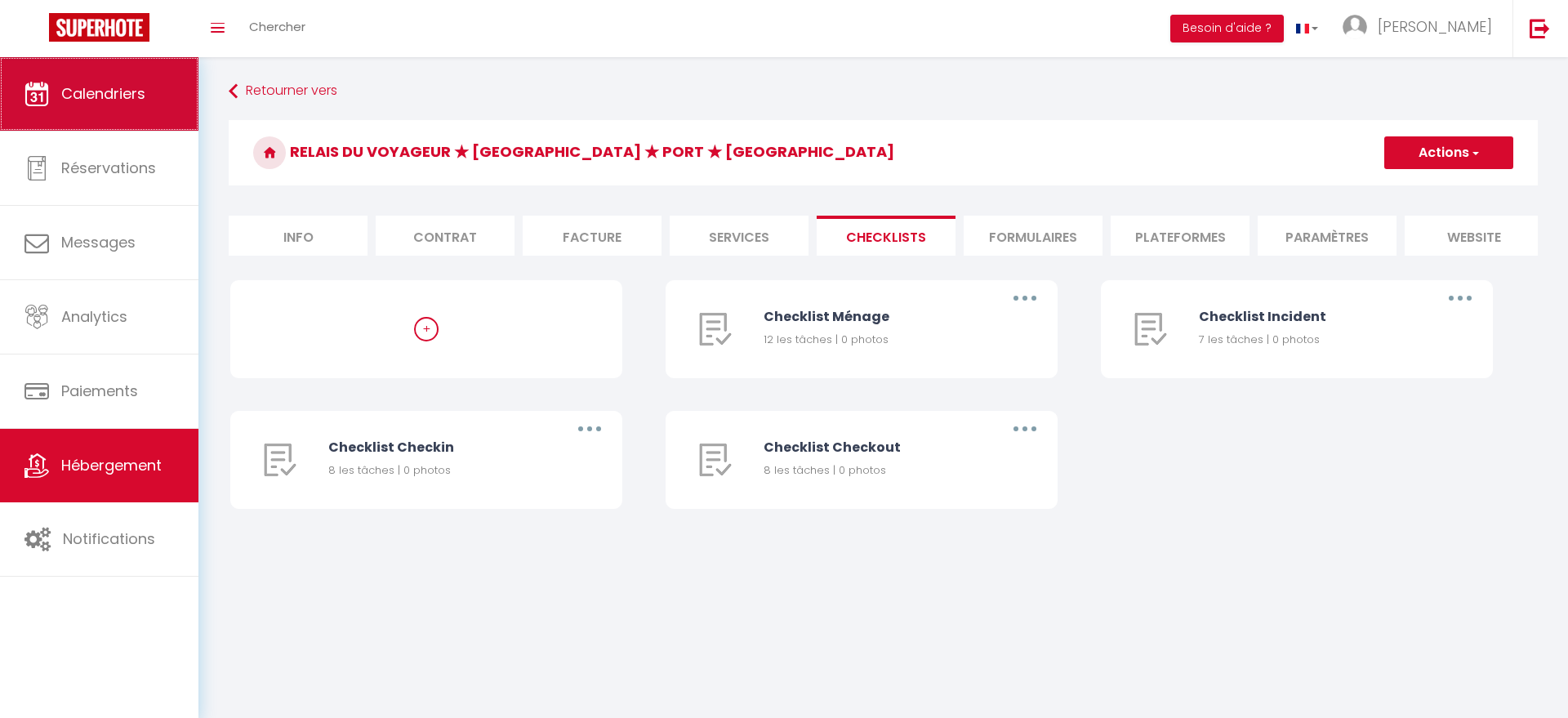 click on "Calendriers" at bounding box center (99, 94) 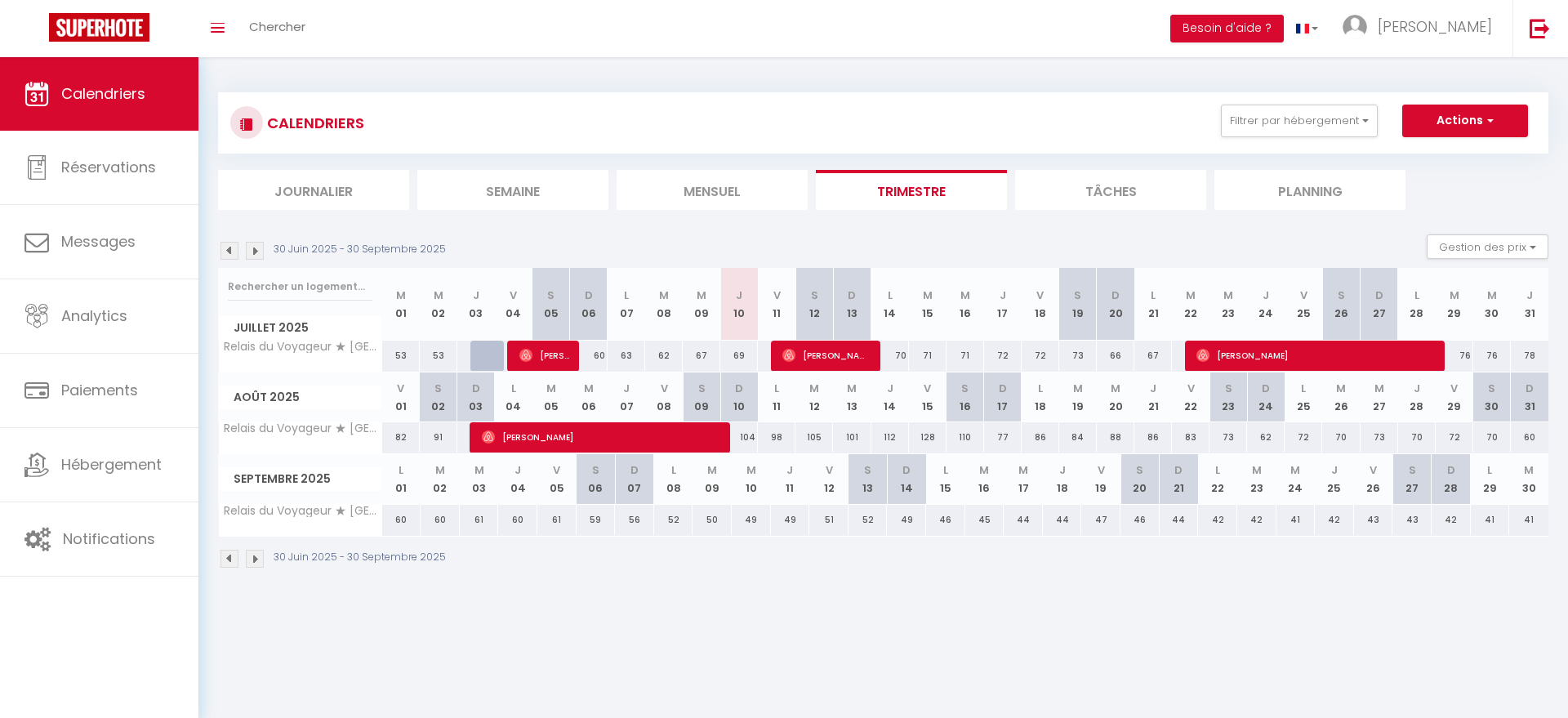 click on "30 Juin 2025 - 30 Septembre 2025" at bounding box center [334, 251] 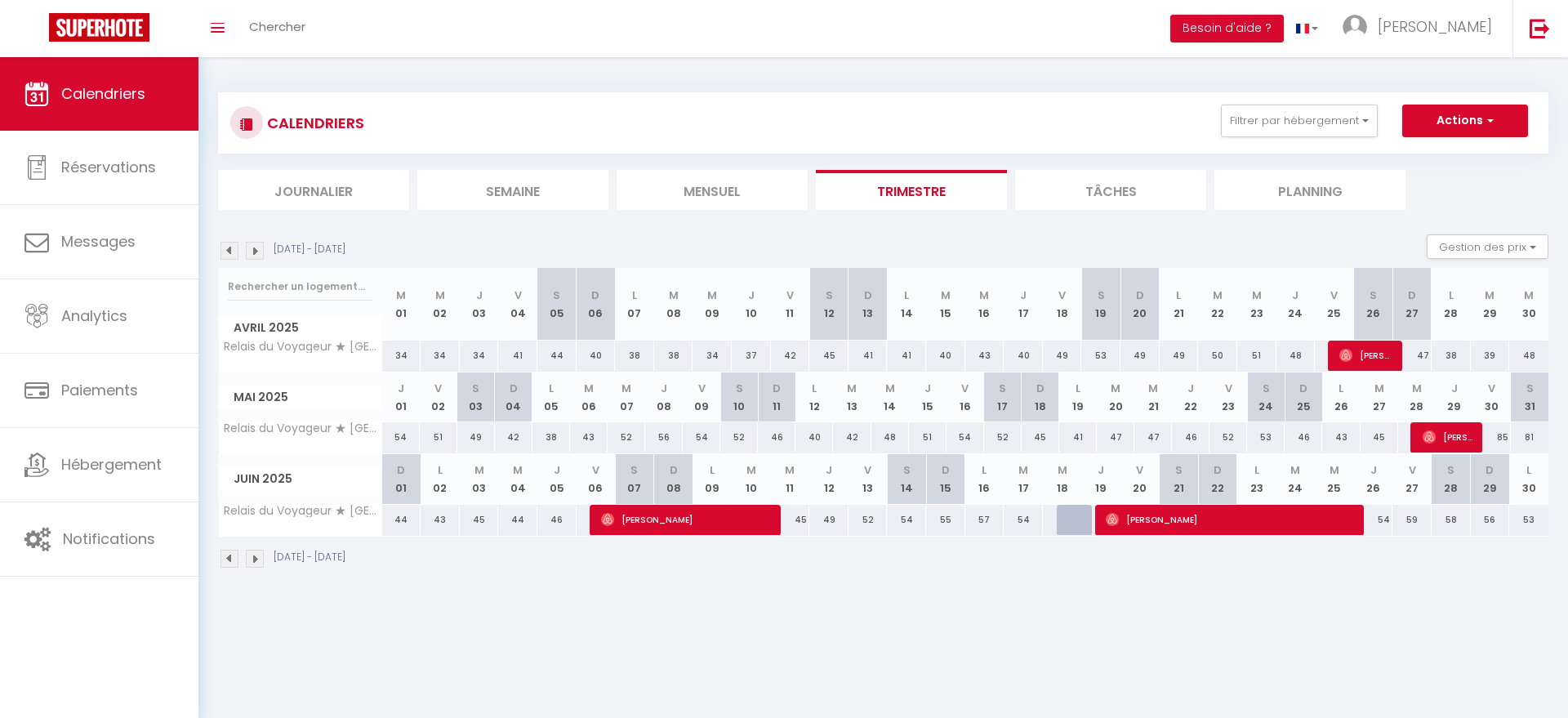 click at bounding box center (229, 251) 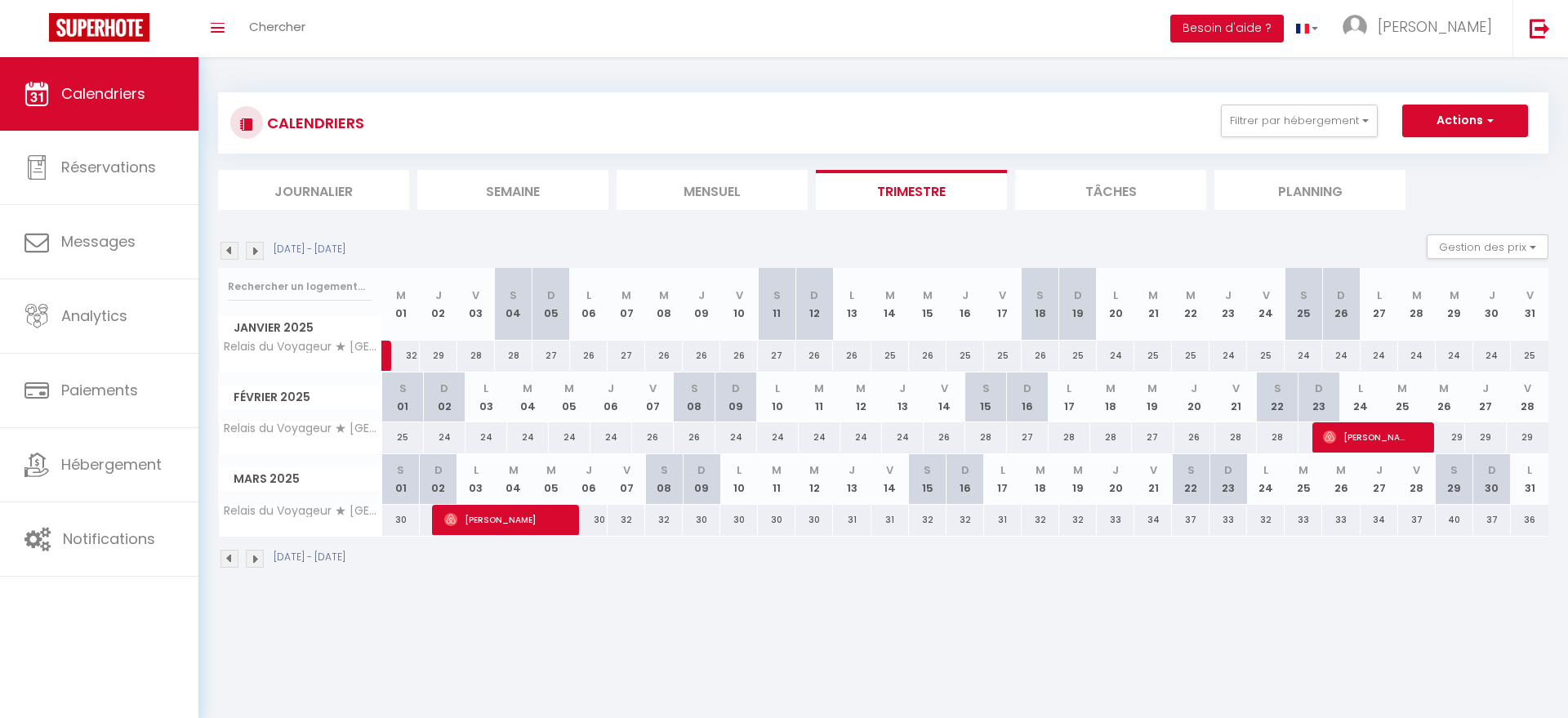 click at bounding box center [229, 251] 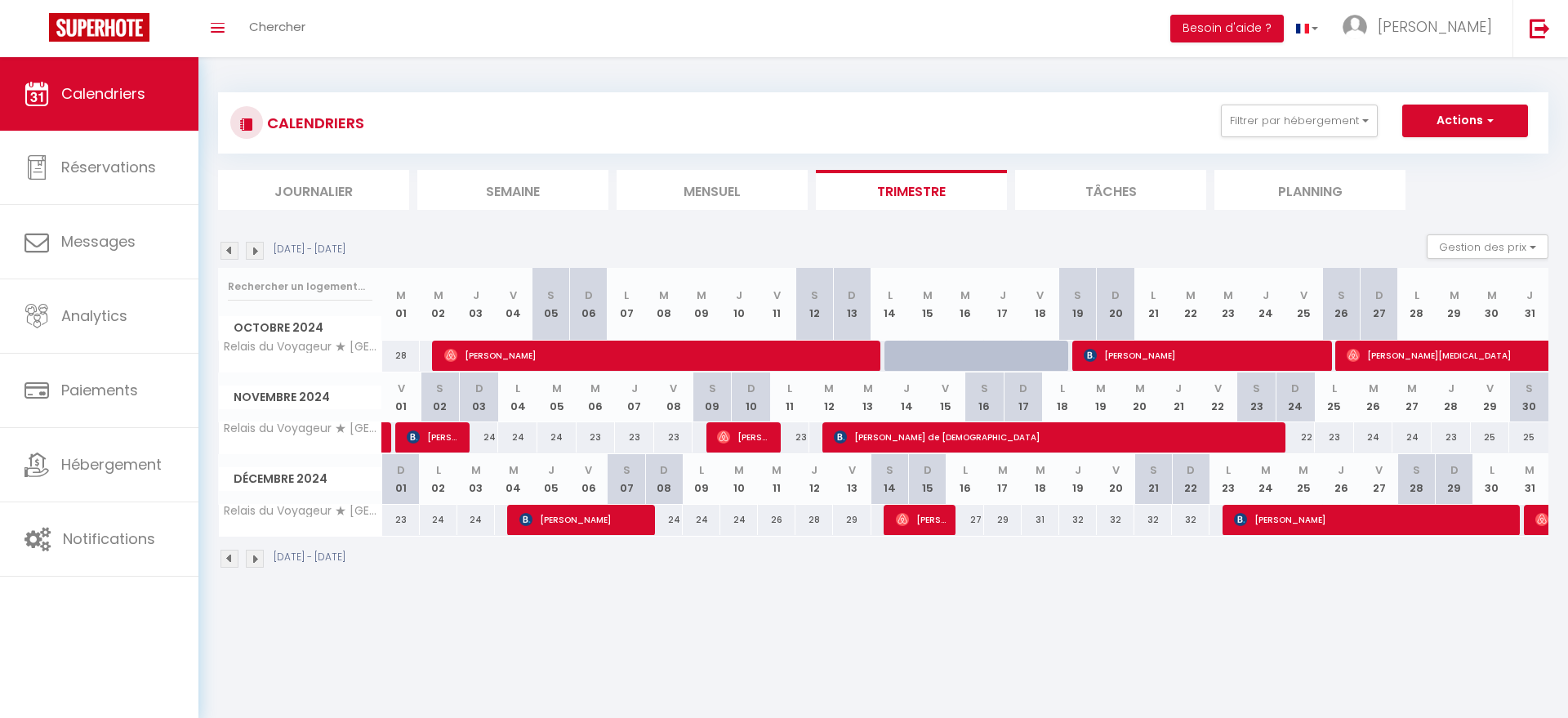 click at bounding box center (229, 251) 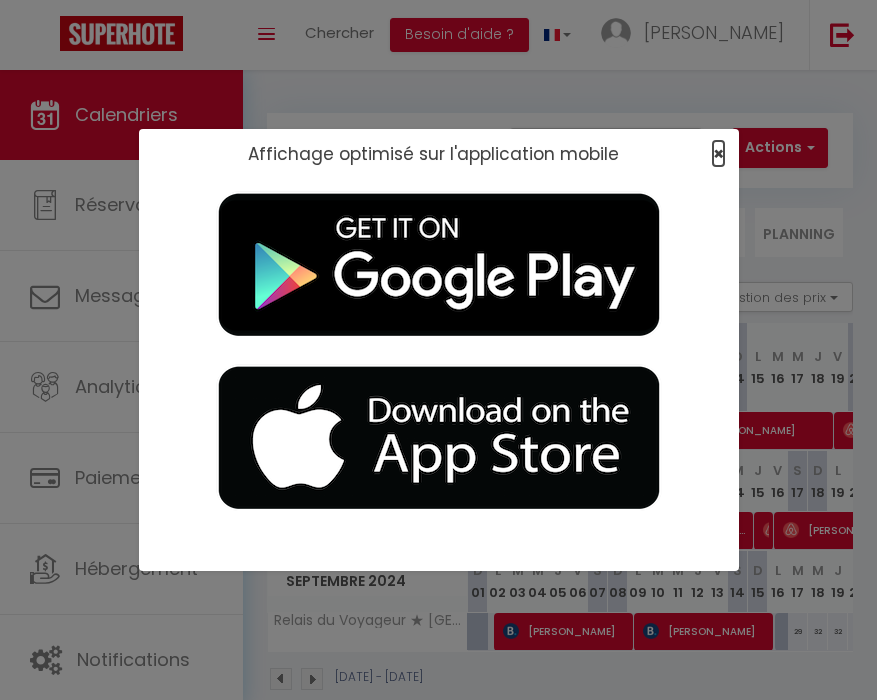 click on "×" at bounding box center (718, 153) 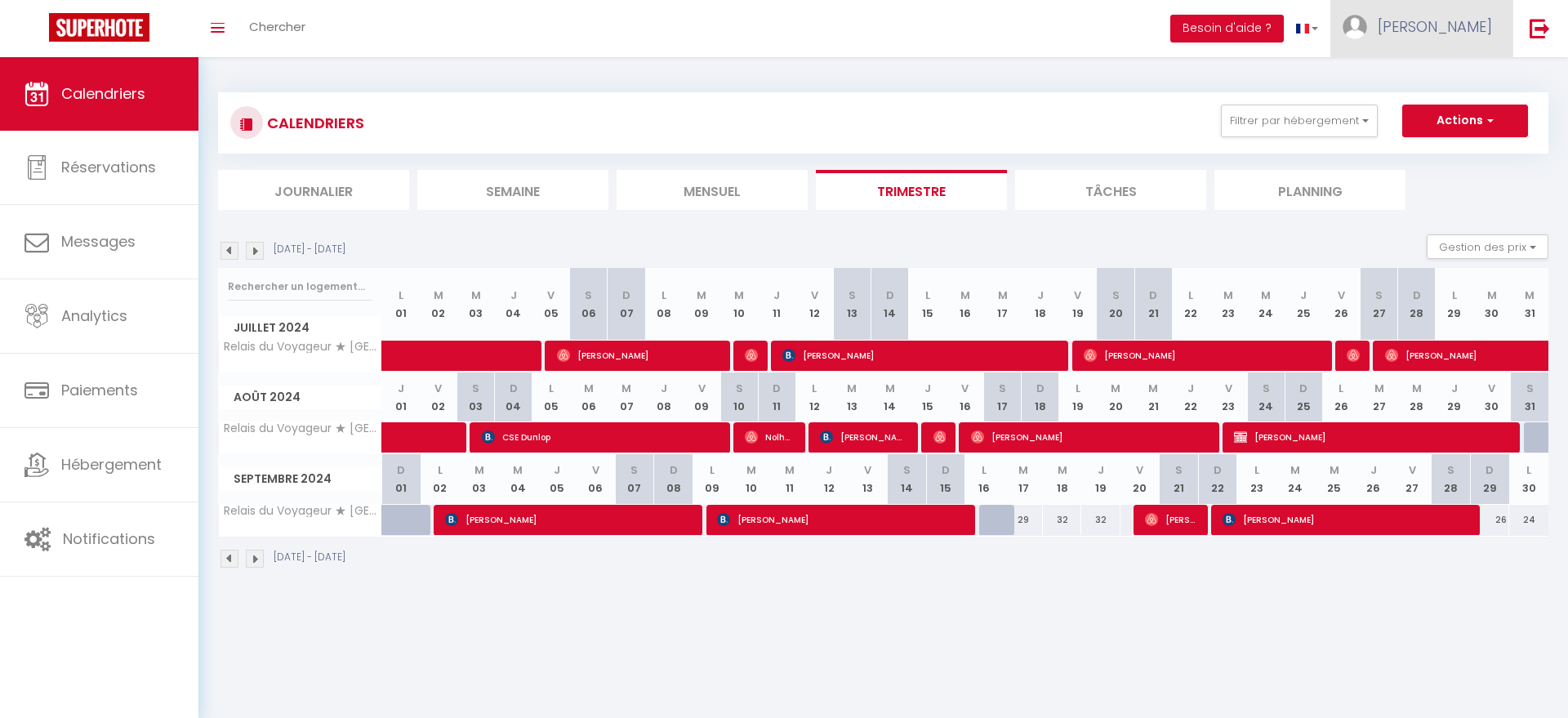 click at bounding box center (1355, 27) 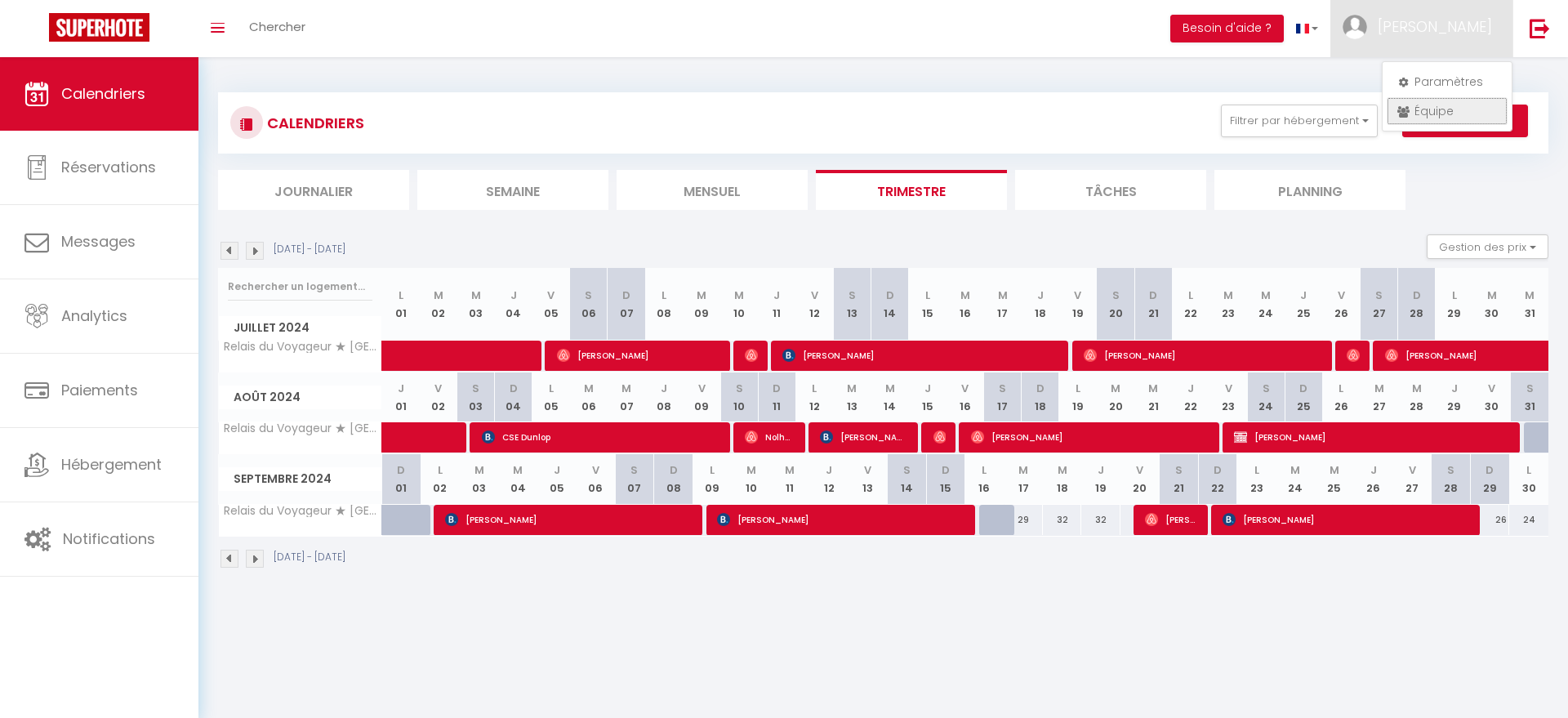 click on "Équipe" at bounding box center (1447, 111) 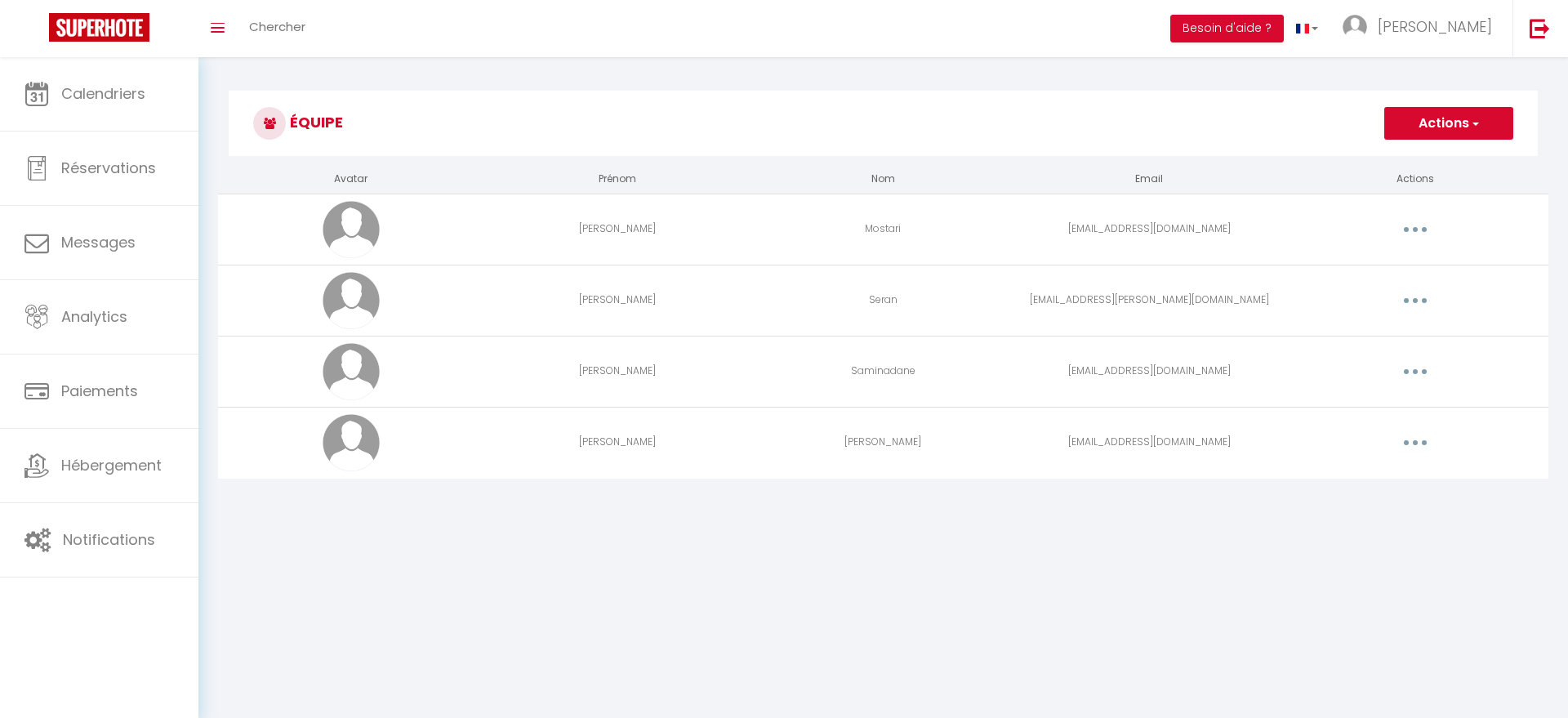 click on "Coaching SuperHote ce soir à 18h00, pour participer:  [URL][DOMAIN_NAME][SECURITY_DATA]   ×     Toggle navigation       Toggle Search     Toggle menubar     Chercher   BUTTON
Besoin d'aide ?
[PERSON_NAME]        Équipe     Résultat de la recherche   Aucun résultat     Calendriers     Réservations     Messages     Analytics      Paiements     Hébergement     Notifications                 Résultat de la recherche   Id   Appart   Voyageur    Checkin   Checkout   Nuits   Pers.   Plateforme   Statut     Résultat de la recherche   Aucun résultat       Équipe
Actions
Ajouter un nouvel utilisateur    Avatar   Prénom   Nom   Email   Actions     [PERSON_NAME]   [EMAIL_ADDRESS][DOMAIN_NAME]     Editer   Supprimer   [PERSON_NAME]   [EMAIL_ADDRESS][PERSON_NAME][DOMAIN_NAME]     Editer   Supprimer   [PERSON_NAME]   [EMAIL_ADDRESS][DOMAIN_NAME]     Editer   Supprimer   [PERSON_NAME]" at bounding box center [784, 416] 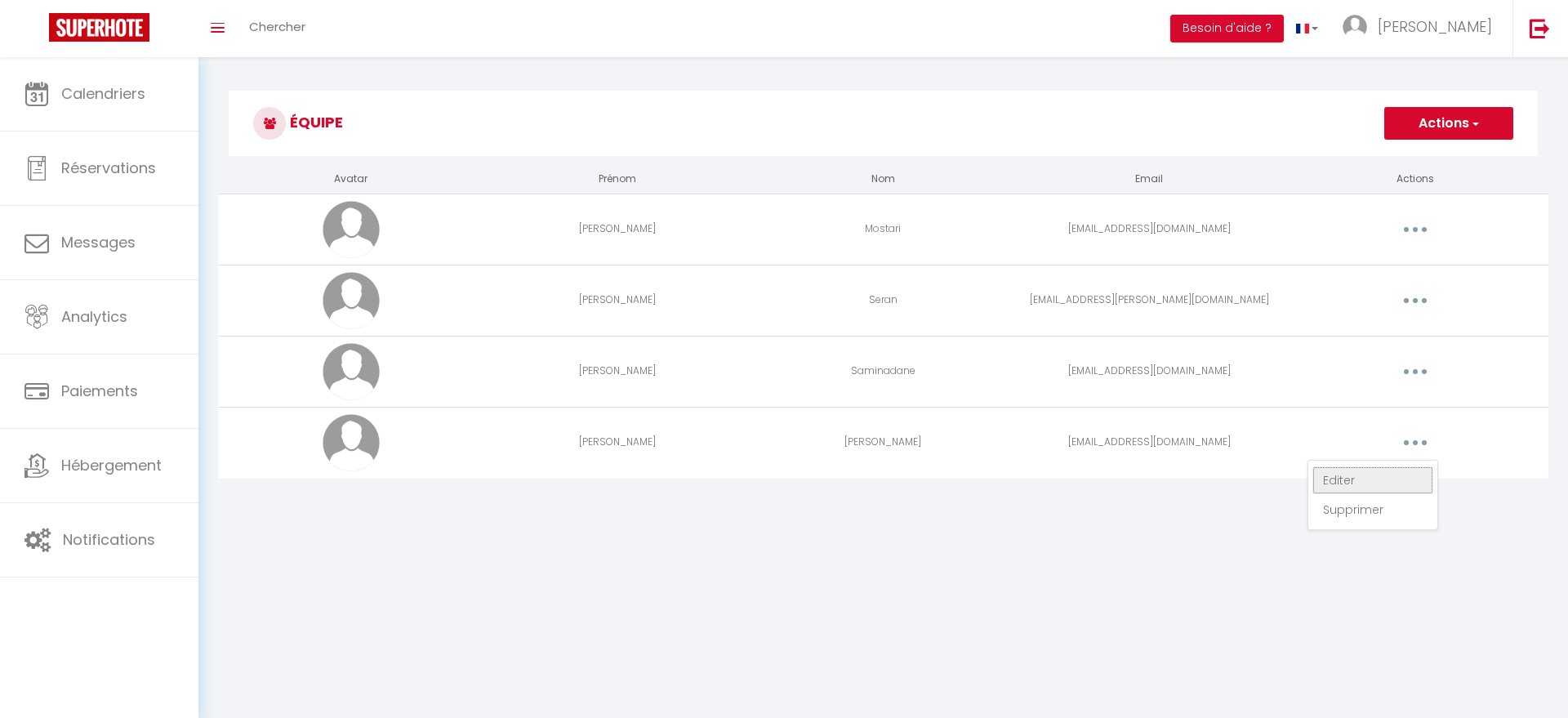 click on "Editer" at bounding box center (1373, 480) 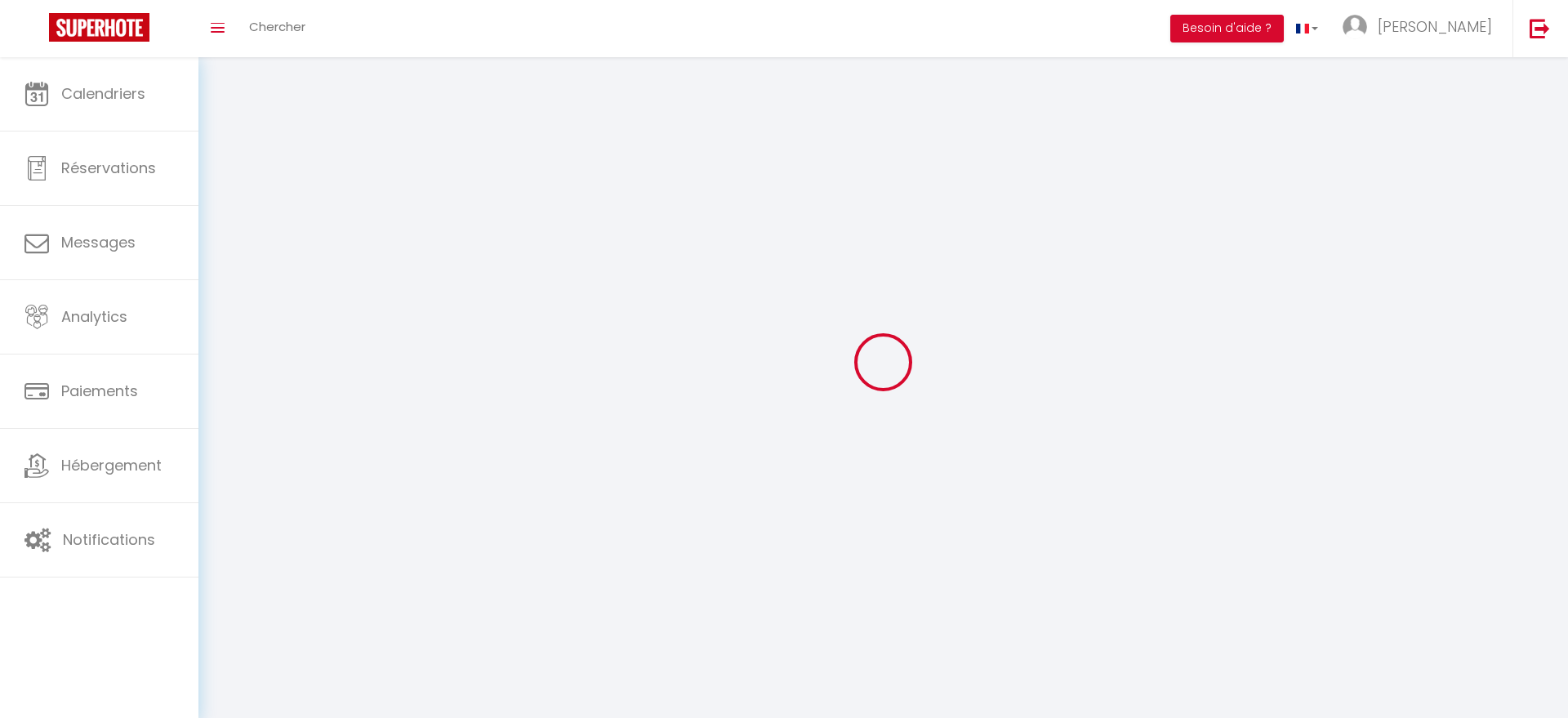 select 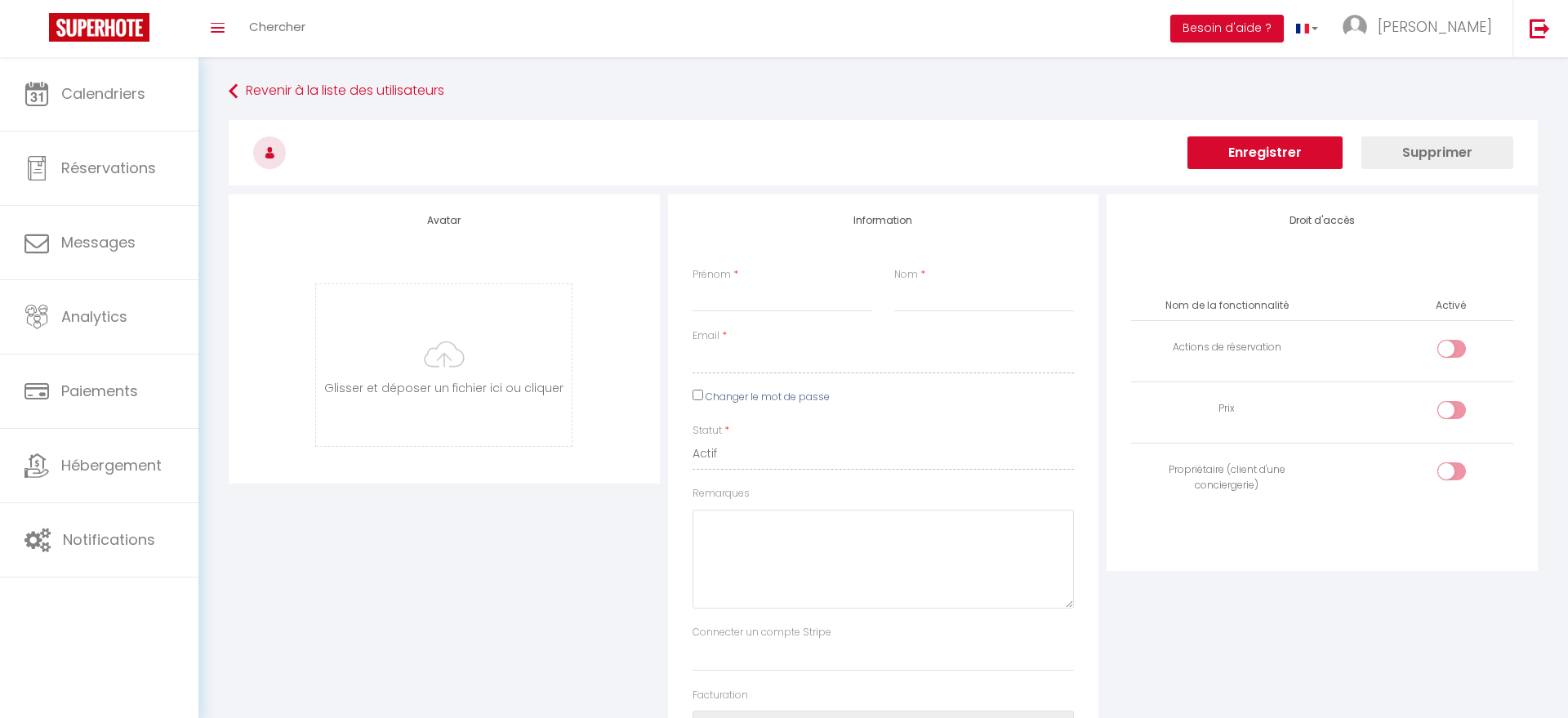 type on "[PERSON_NAME]" 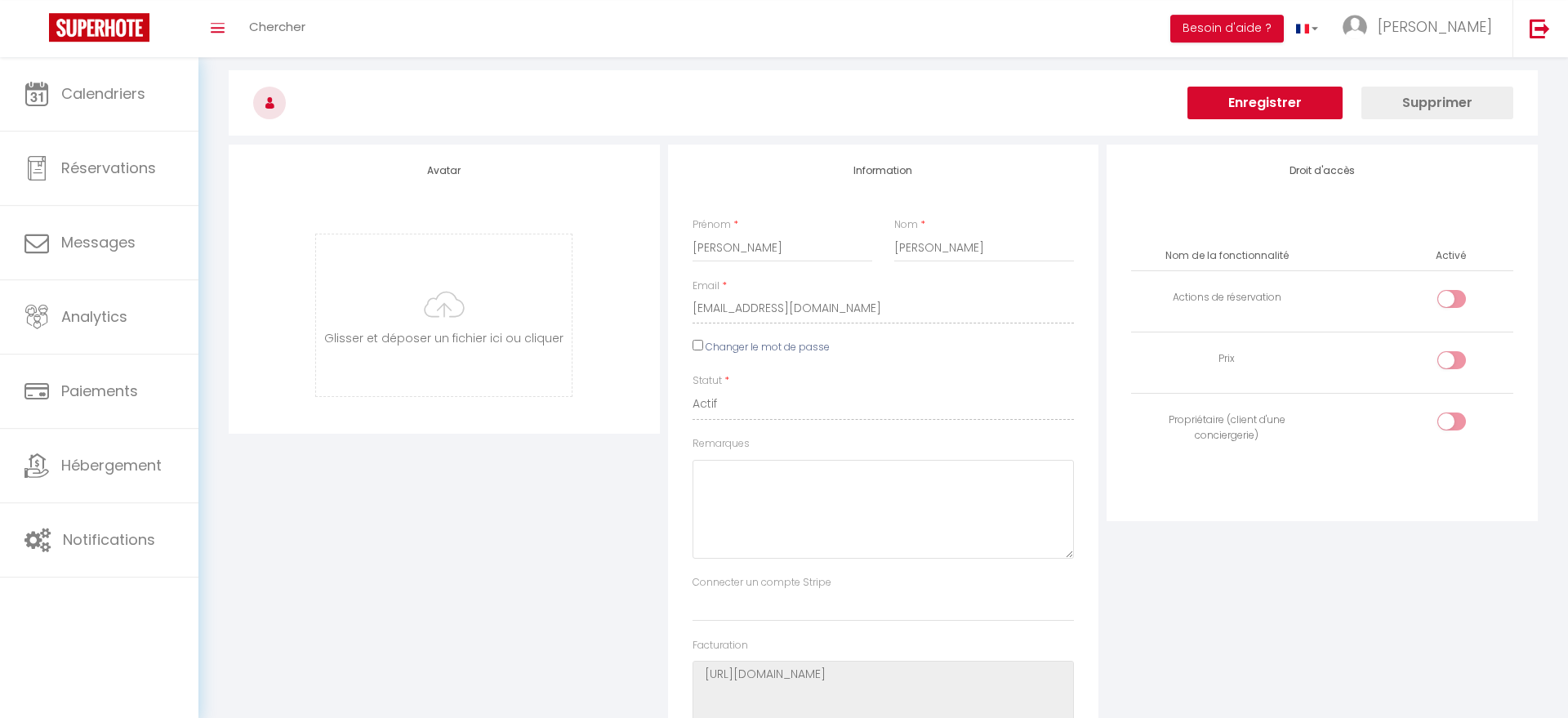 scroll, scrollTop: 0, scrollLeft: 0, axis: both 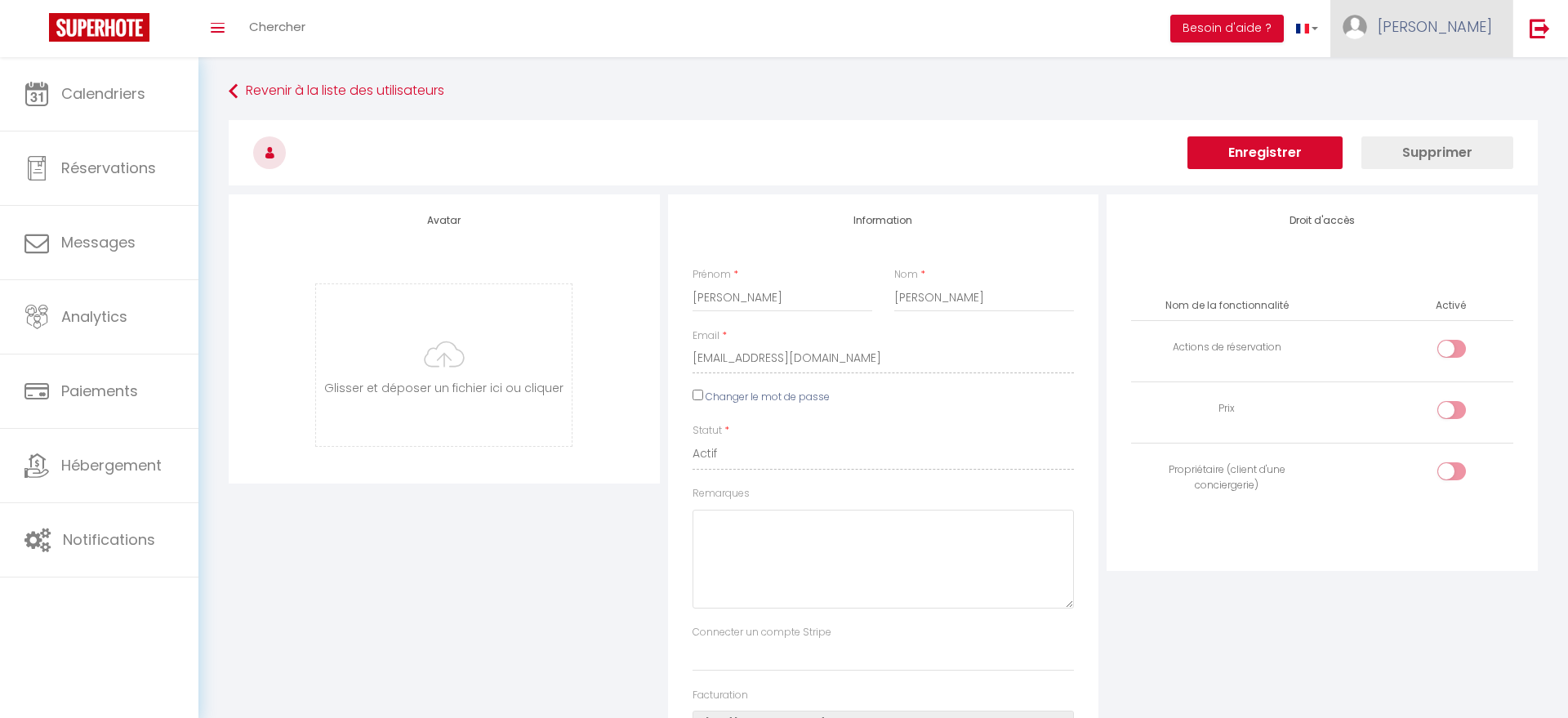 click on "[PERSON_NAME]" at bounding box center (1435, 26) 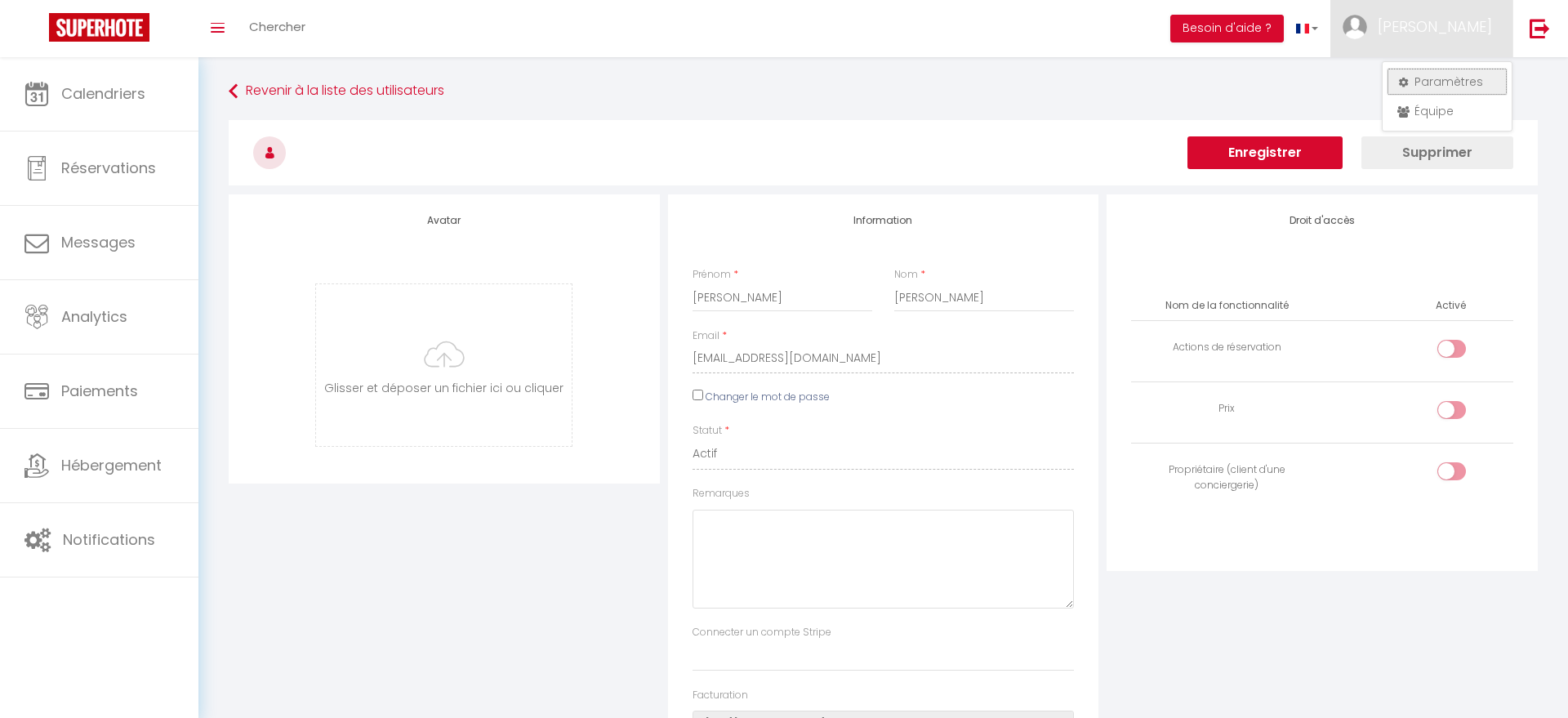 click on "Paramètres" at bounding box center (1447, 82) 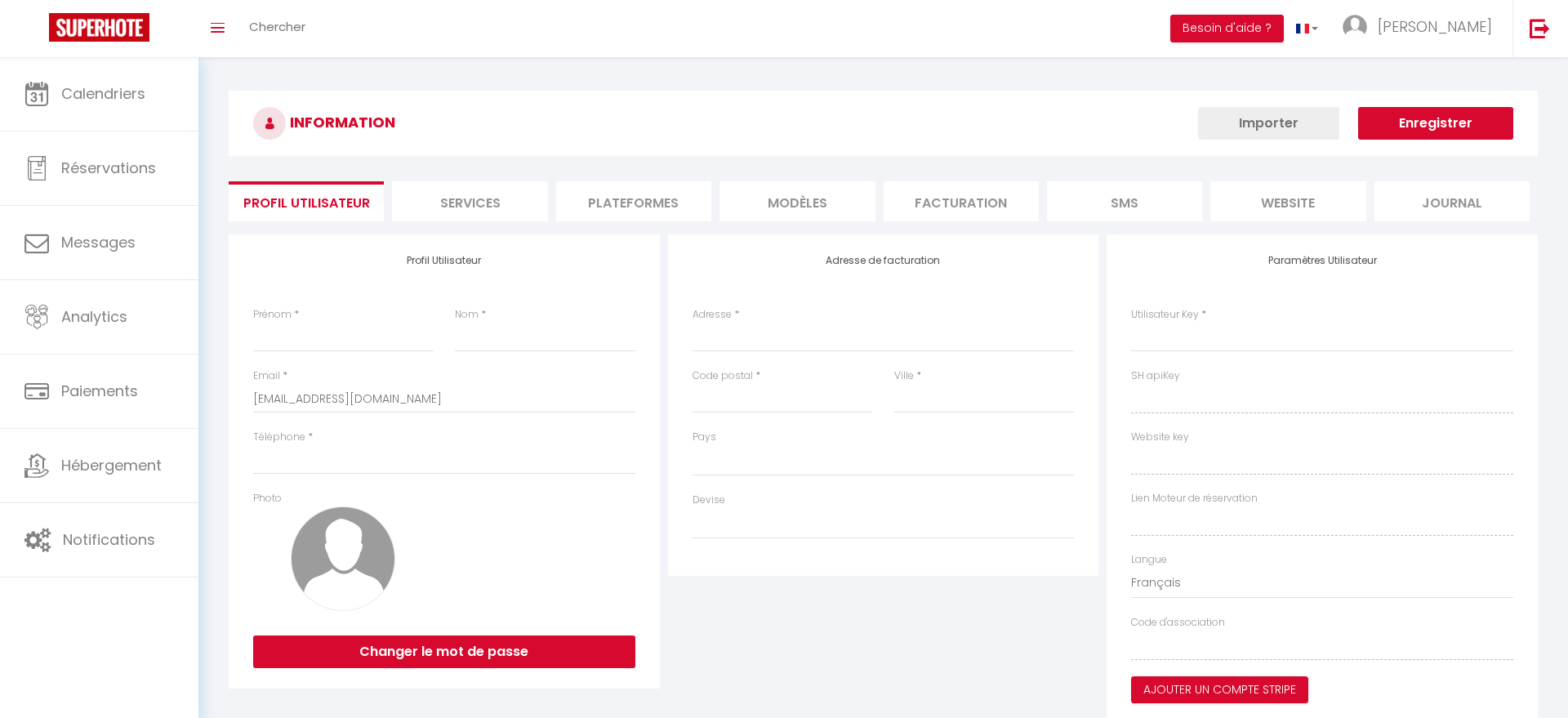 select 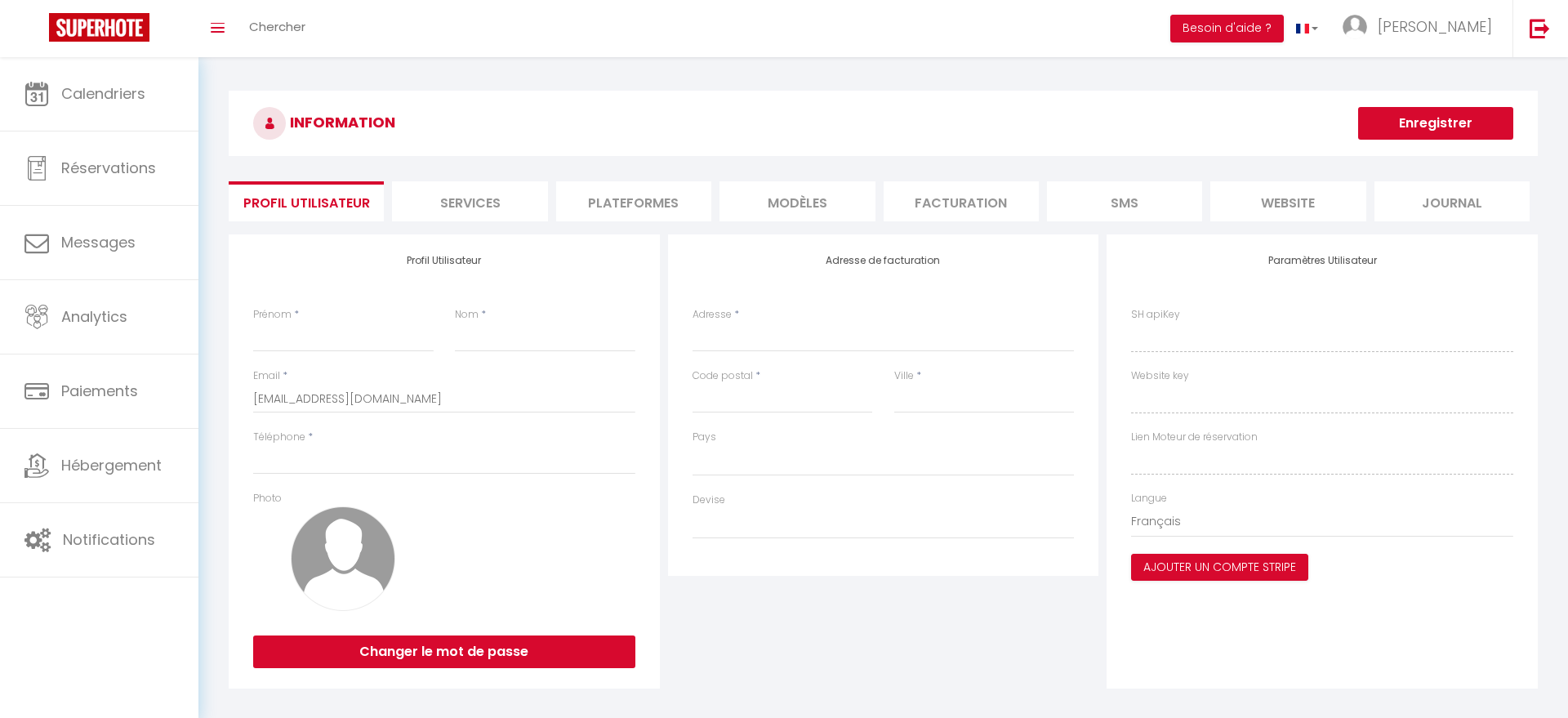 select 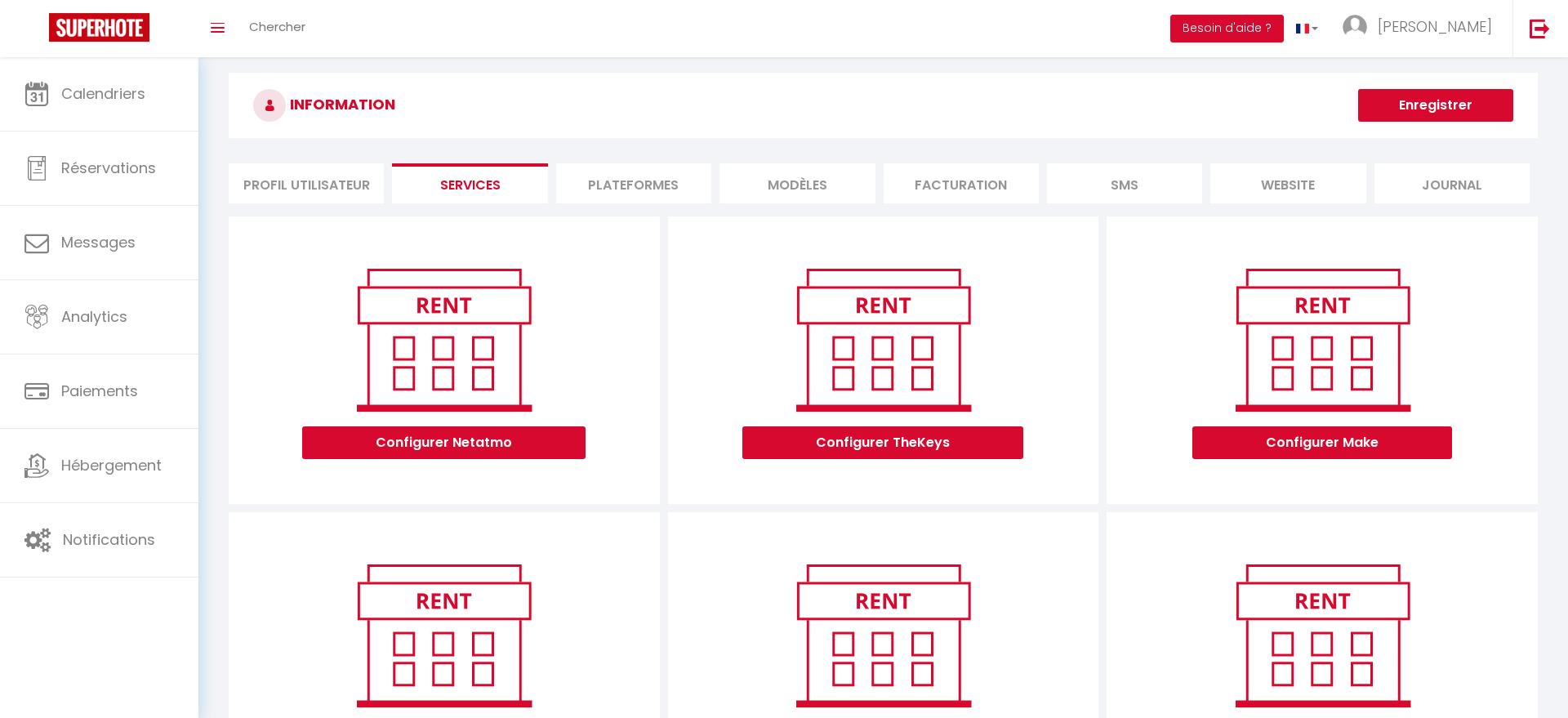 scroll, scrollTop: 333, scrollLeft: 0, axis: vertical 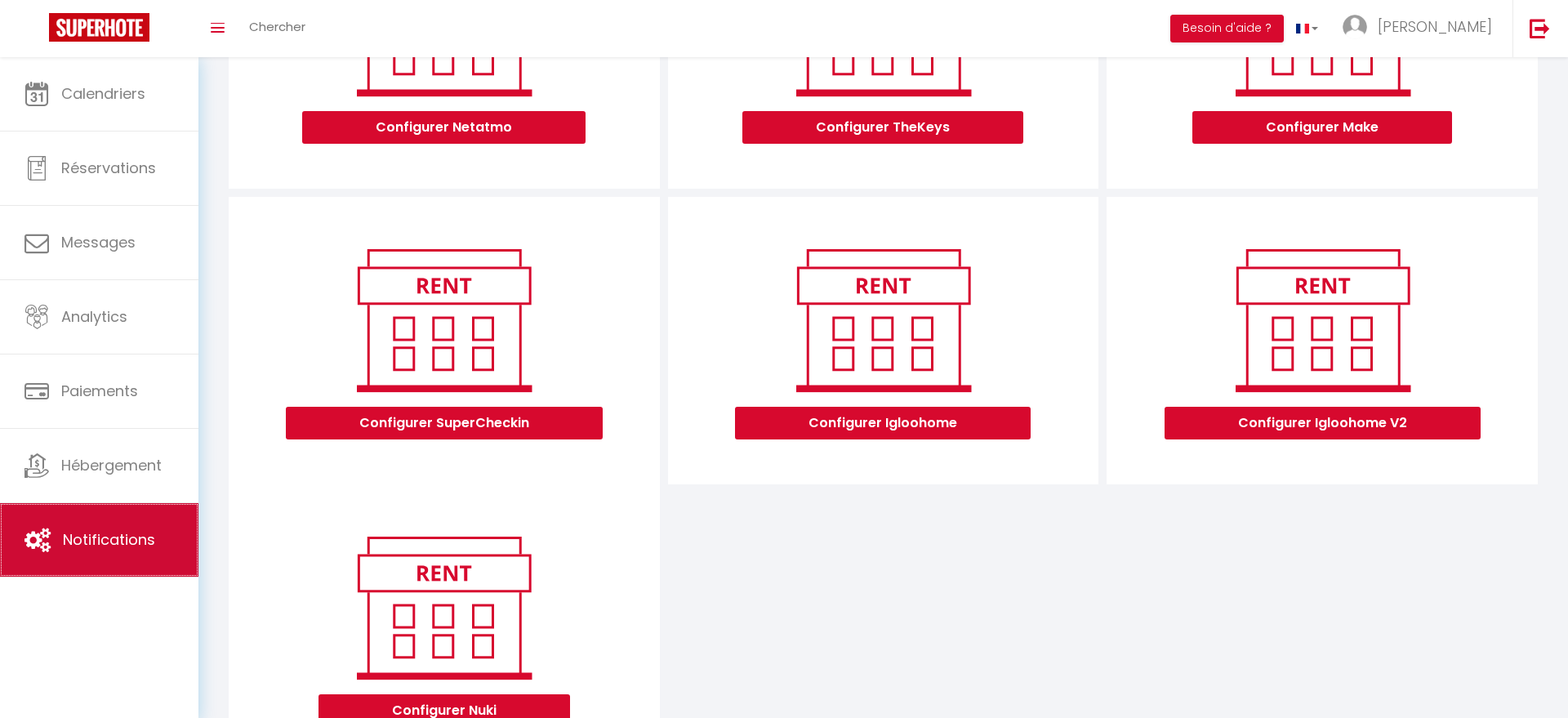 click on "Notifications" at bounding box center (99, 540) 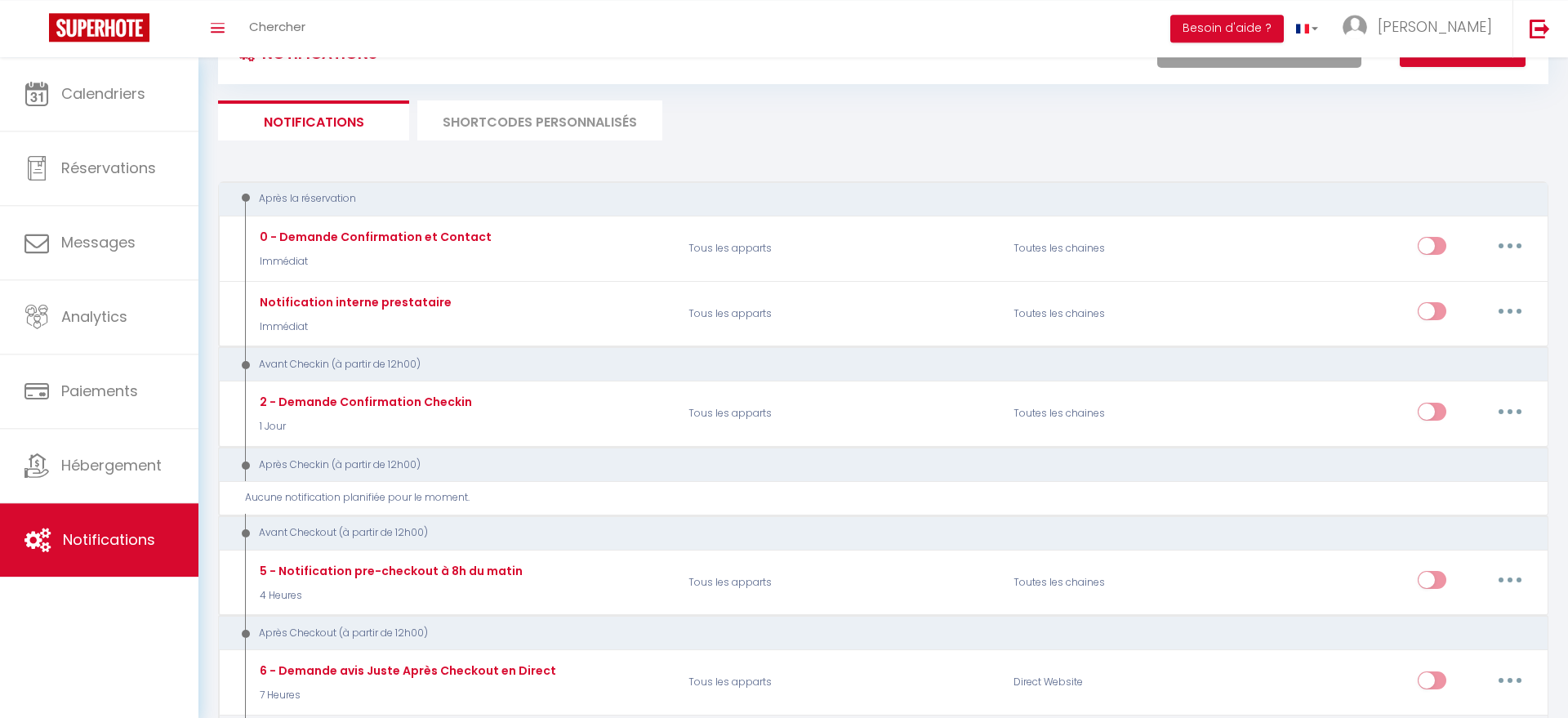 scroll, scrollTop: 0, scrollLeft: 0, axis: both 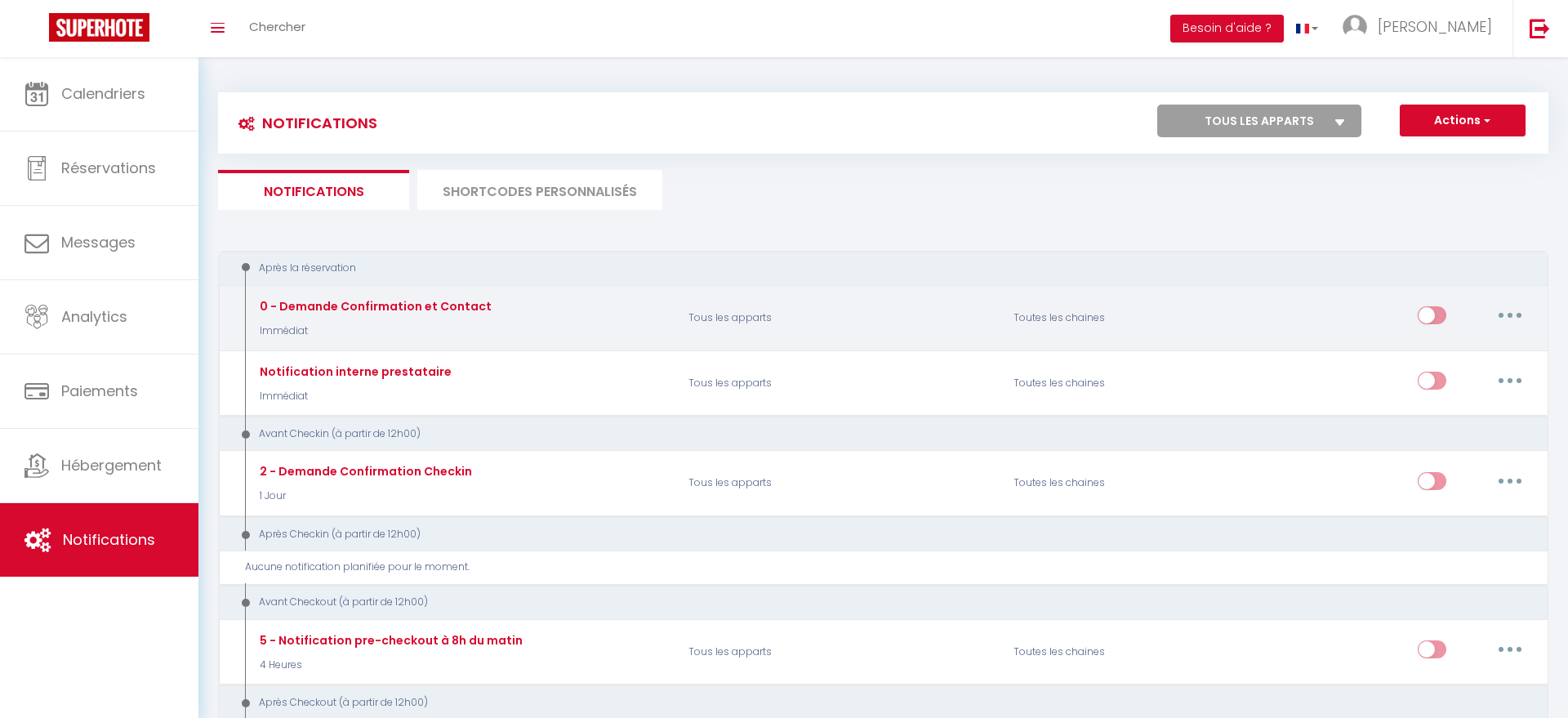 click at bounding box center (1510, 315) 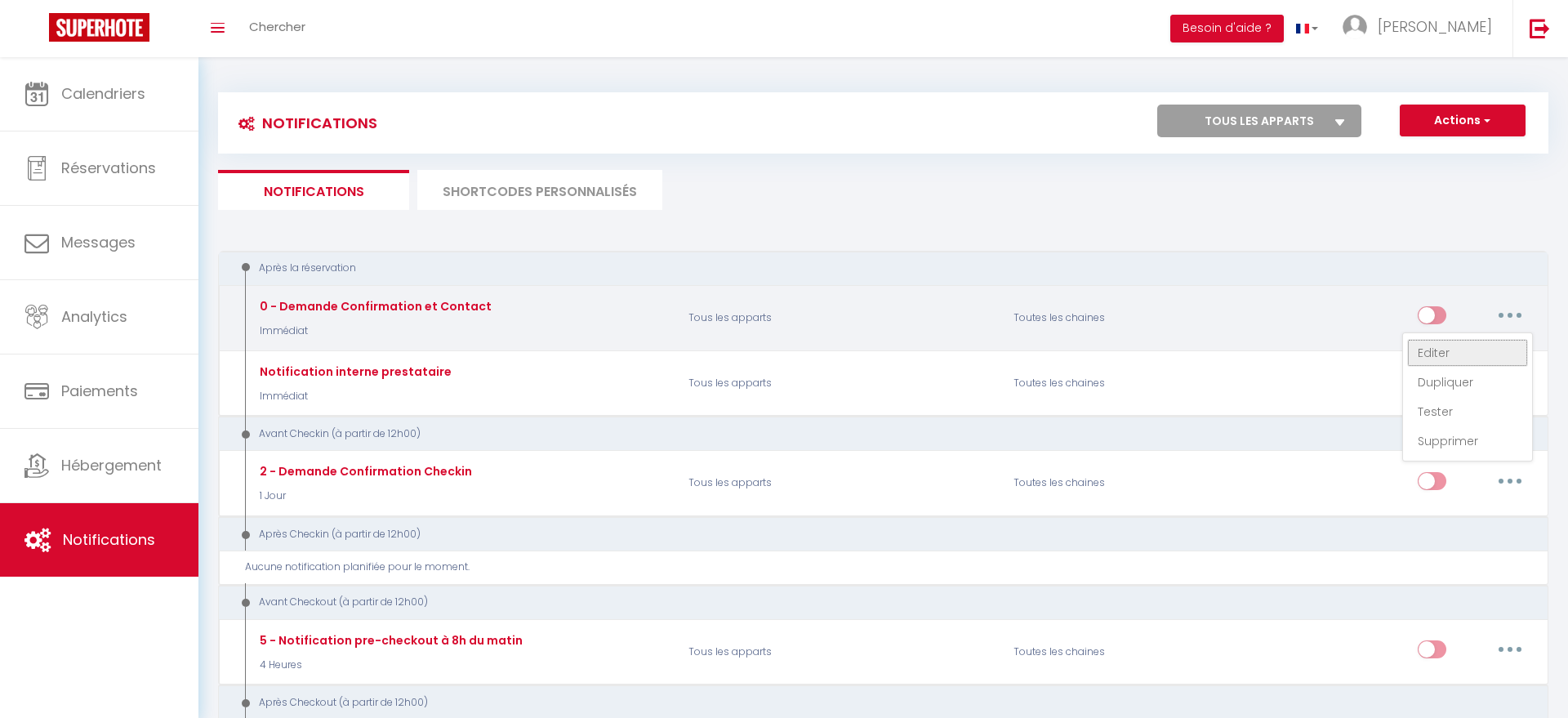 click on "Editer" at bounding box center (1468, 353) 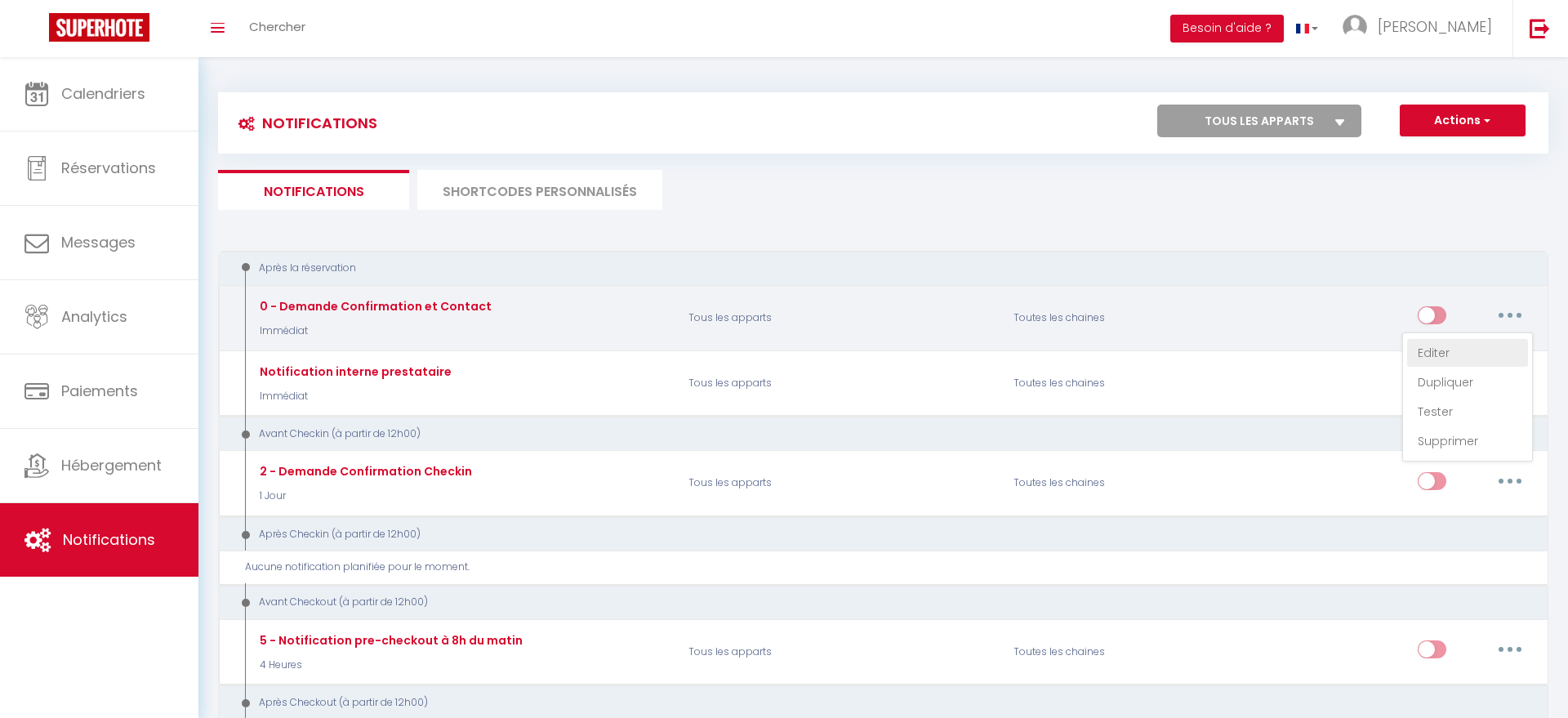 type on "0 - Demande Confirmation et Contact" 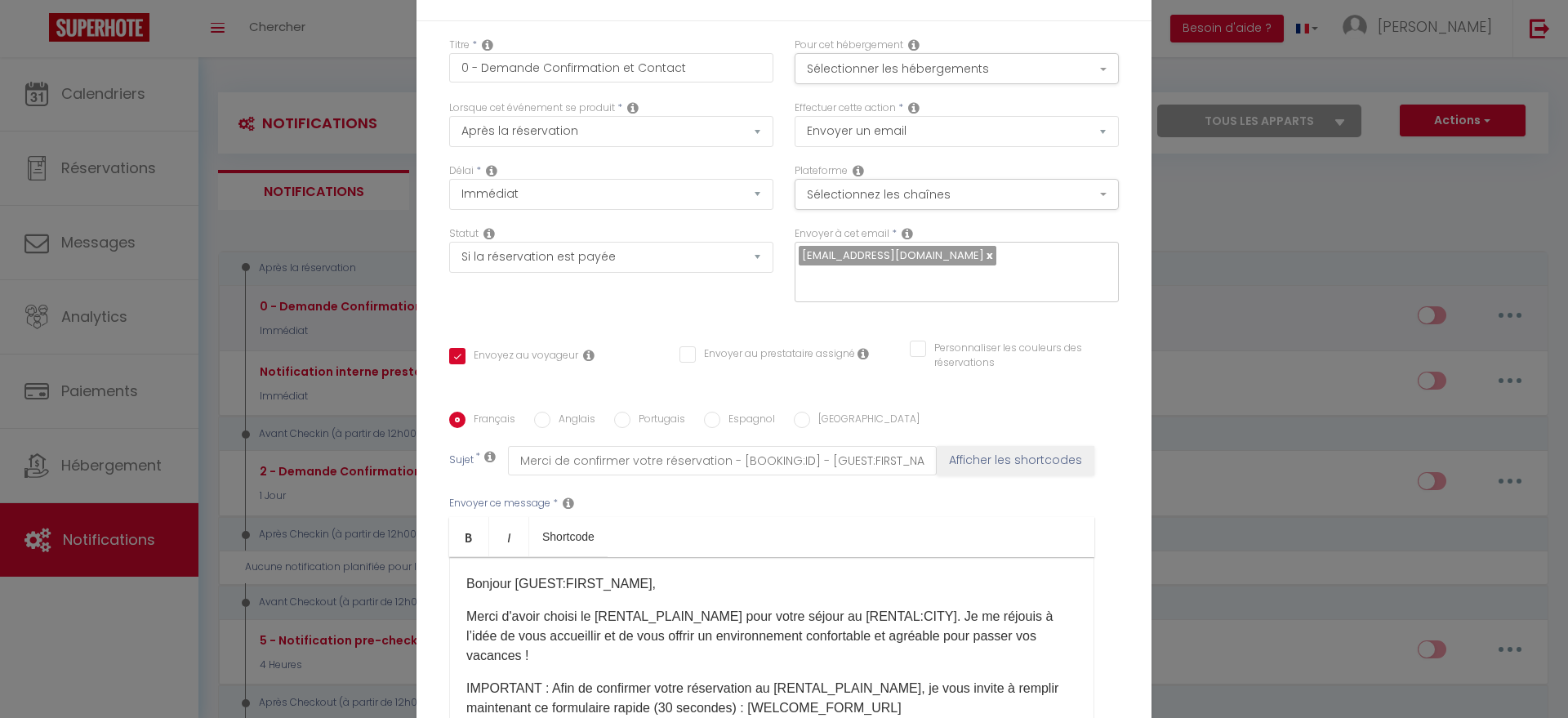 scroll, scrollTop: 201, scrollLeft: 0, axis: vertical 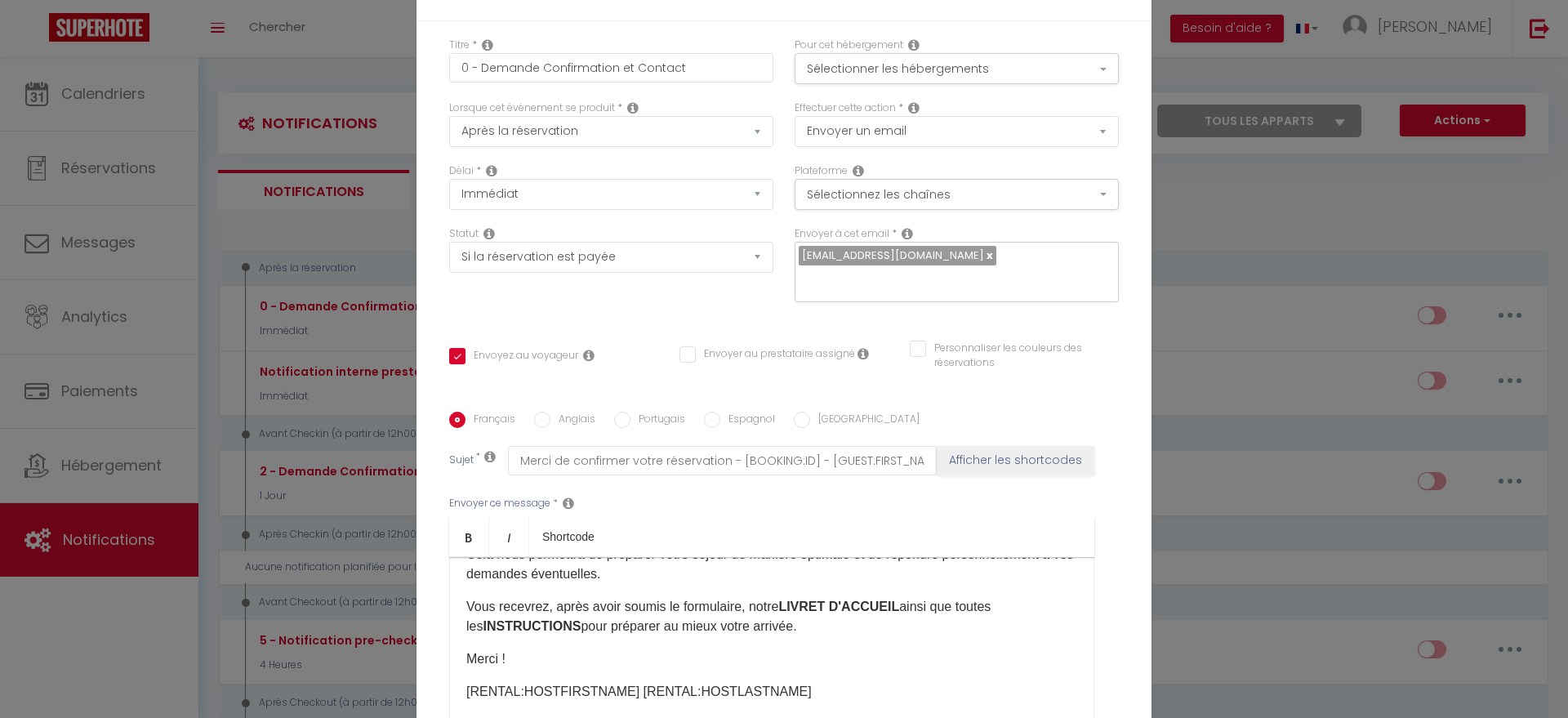 click on "Titre   *     0 - Demande Confirmation et Contact" at bounding box center [611, 69] 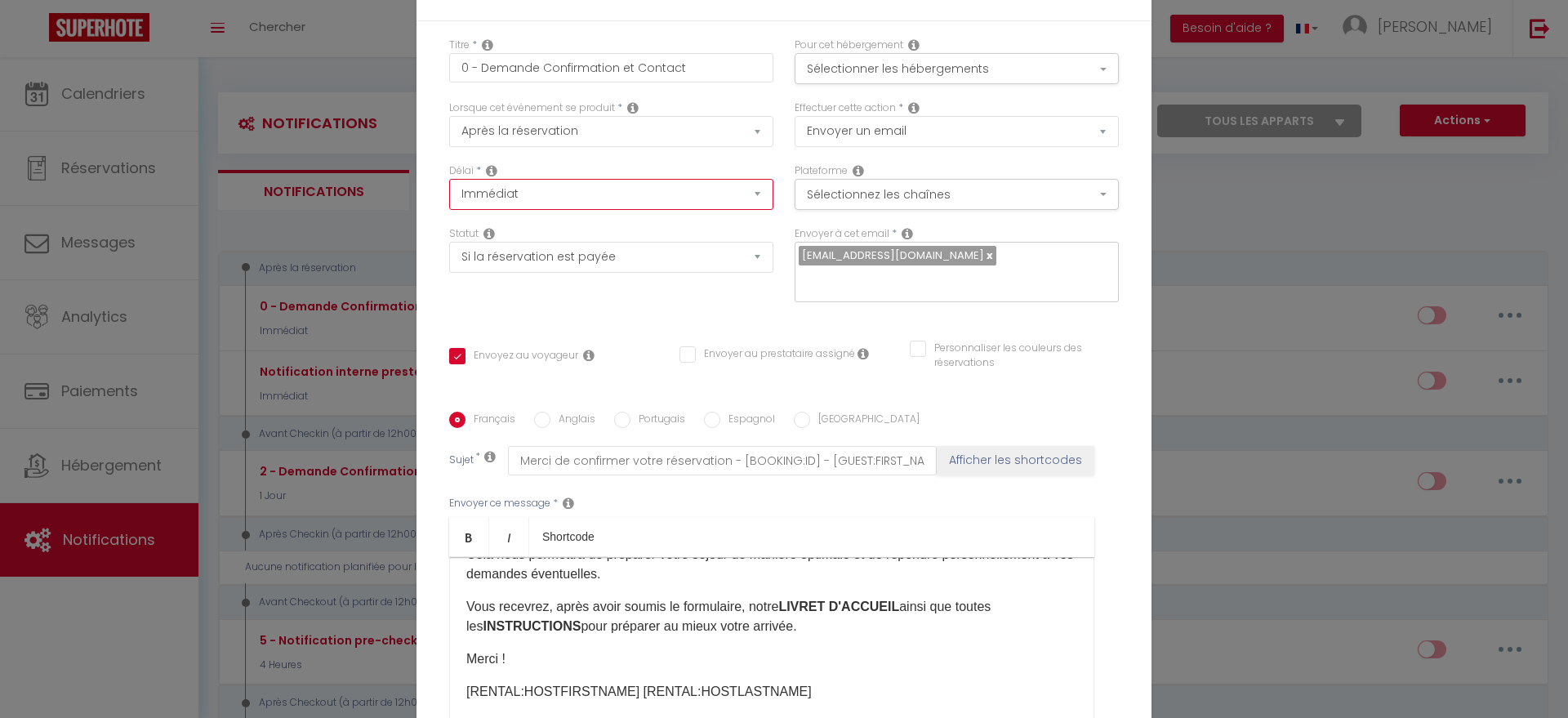 click on "Immédiat + 10 Minutes + 1 Heure + 2 Heures + 3 Heures + 4 Heures + 5 Heures + 6 Heures + 7 Heures + 8 Heures + 9 Heures + 10 Heures + 11 Heures + 12 Heures + 13 Heures + 14 Heures + 15 Heures + 16 Heures + 17 Heures + 18 Heures + 19 Heures + 20 Heures + 21 Heures + 22 Heures + 23 Heures   + 1 Jour + 2 Jours + 3 Jours + 4 Jours + 5 Jours + 6 Jours + 7 Jours + 8 Jours + 9 Jours + 10 Jours + 11 Jours + 12 Jours + 13 Jours + 14 Jours + 15 Jours + 16 Jours + 17 Jours + 18 Jours + 19 Jours + 20 Jours + 21 Jours + 22 Jours + 23 Jours + 24 Jours + 25 Jours + 26 Jours + 27 Jours + 28 Jours + 29 Jours + 30 Jours + 31 Jours + 32 Jours + 33 Jours + 34 Jours + 35 Jours + 36 Jours + 37 Jours + 38 Jours + 39 Jours + 40 Jours + 41 Jours + 42 Jours + 43 Jours + 44 Jours + 45 Jours + 46 Jours + 47 Jours + 48 Jours + 49 Jours + 50 Jours + 51 Jours + 52 Jours + 53 Jours + 54 Jours + 55 Jours + 56 Jours + 57 Jours + 58 Jours + 59 Jours + 60 Jours + 61 Jours + 62 Jours + 63 Jours + 64 Jours + 65 Jours + 66 Jours + 67 Jours" at bounding box center (611, 194) 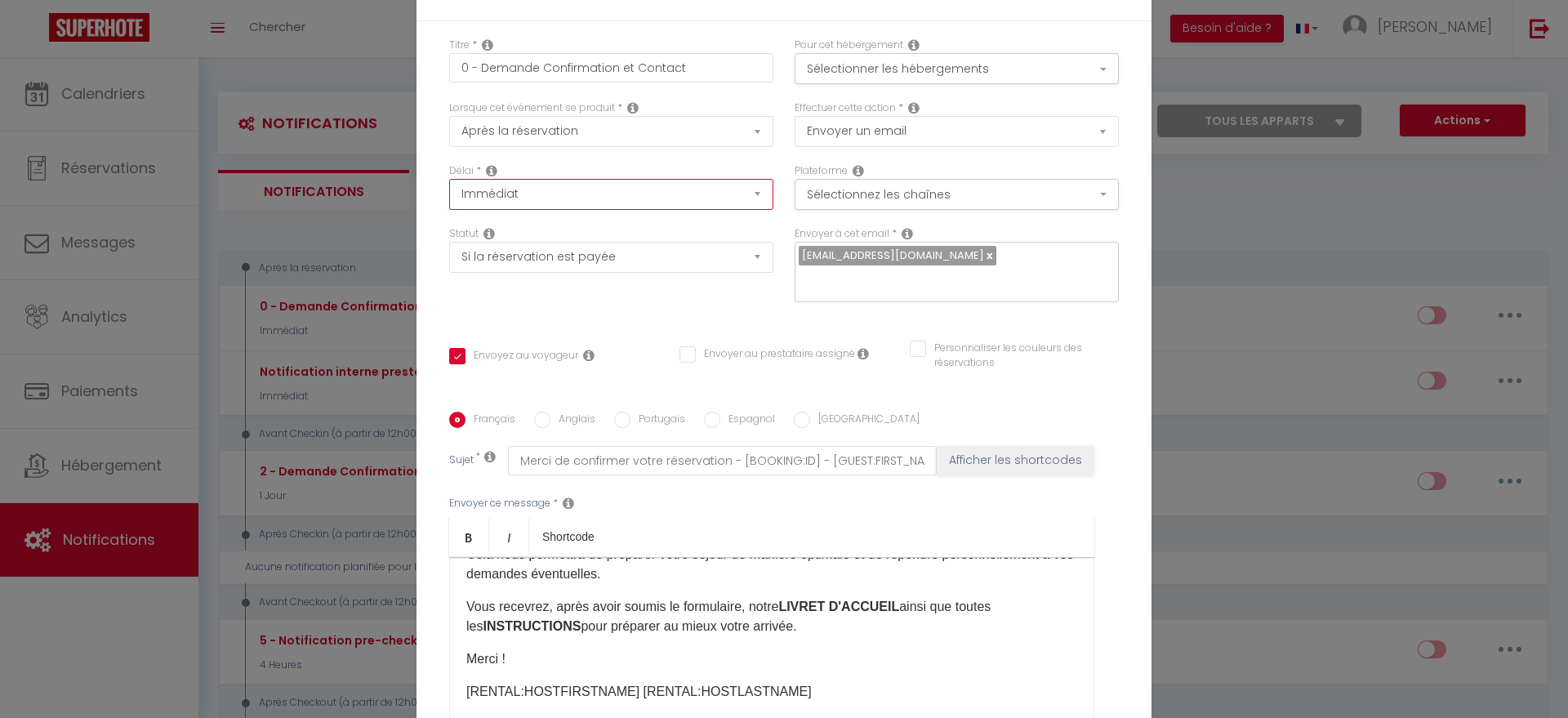 click on "Immédiat + 10 Minutes + 1 Heure + 2 Heures + 3 Heures + 4 Heures + 5 Heures + 6 Heures + 7 Heures + 8 Heures + 9 Heures + 10 Heures + 11 Heures + 12 Heures + 13 Heures + 14 Heures + 15 Heures + 16 Heures + 17 Heures + 18 Heures + 19 Heures + 20 Heures + 21 Heures + 22 Heures + 23 Heures   + 1 Jour + 2 Jours + 3 Jours + 4 Jours + 5 Jours + 6 Jours + 7 Jours + 8 Jours + 9 Jours + 10 Jours + 11 Jours + 12 Jours + 13 Jours + 14 Jours + 15 Jours + 16 Jours + 17 Jours + 18 Jours + 19 Jours + 20 Jours + 21 Jours + 22 Jours + 23 Jours + 24 Jours + 25 Jours + 26 Jours + 27 Jours + 28 Jours + 29 Jours + 30 Jours + 31 Jours + 32 Jours + 33 Jours + 34 Jours + 35 Jours + 36 Jours + 37 Jours + 38 Jours + 39 Jours + 40 Jours + 41 Jours + 42 Jours + 43 Jours + 44 Jours + 45 Jours + 46 Jours + 47 Jours + 48 Jours + 49 Jours + 50 Jours + 51 Jours + 52 Jours + 53 Jours + 54 Jours + 55 Jours + 56 Jours + 57 Jours + 58 Jours + 59 Jours + 60 Jours + 61 Jours + 62 Jours + 63 Jours + 64 Jours + 65 Jours + 66 Jours + 67 Jours" at bounding box center [611, 194] 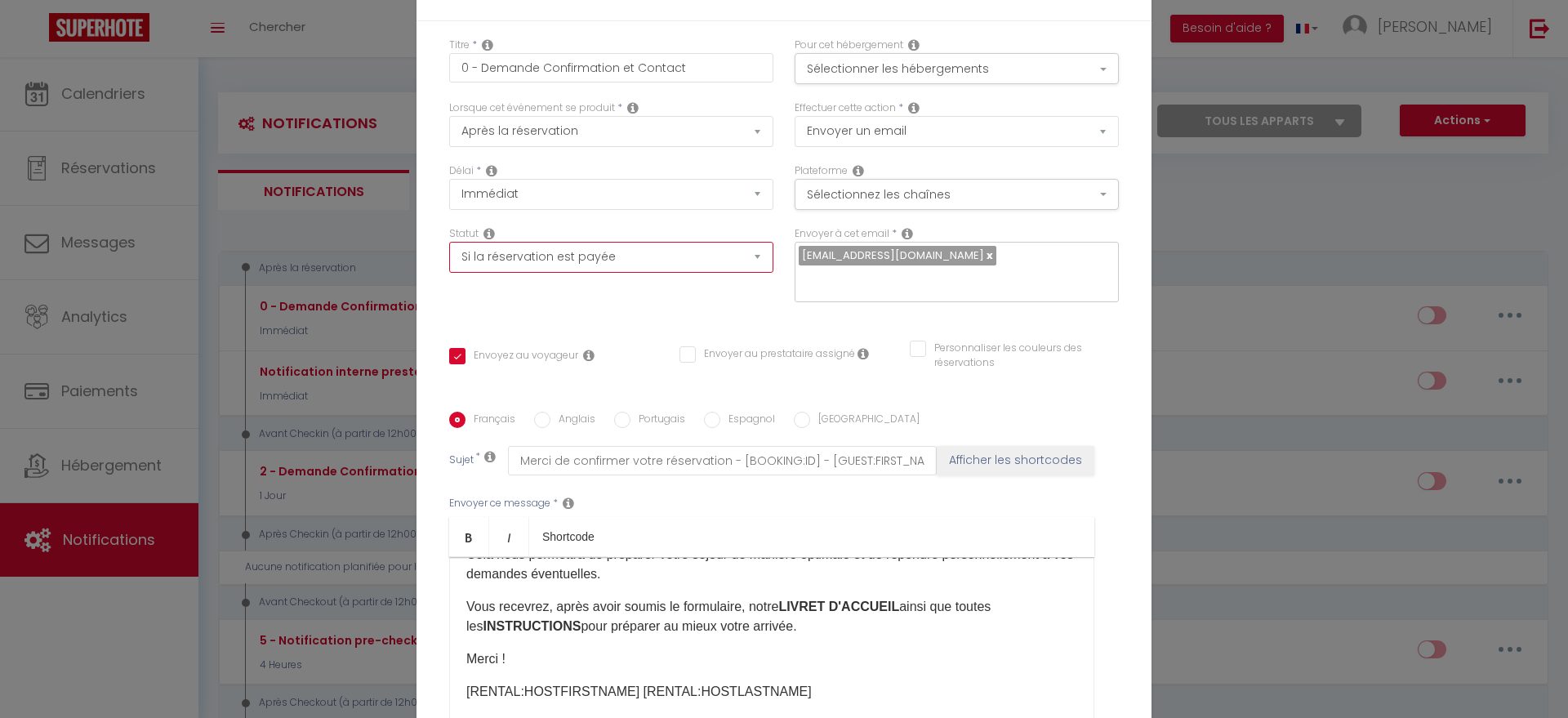 click on "Aucun   Si la réservation est payée   Si réservation non payée   Si la caution a été prise   Si caution non payée" at bounding box center [611, 257] 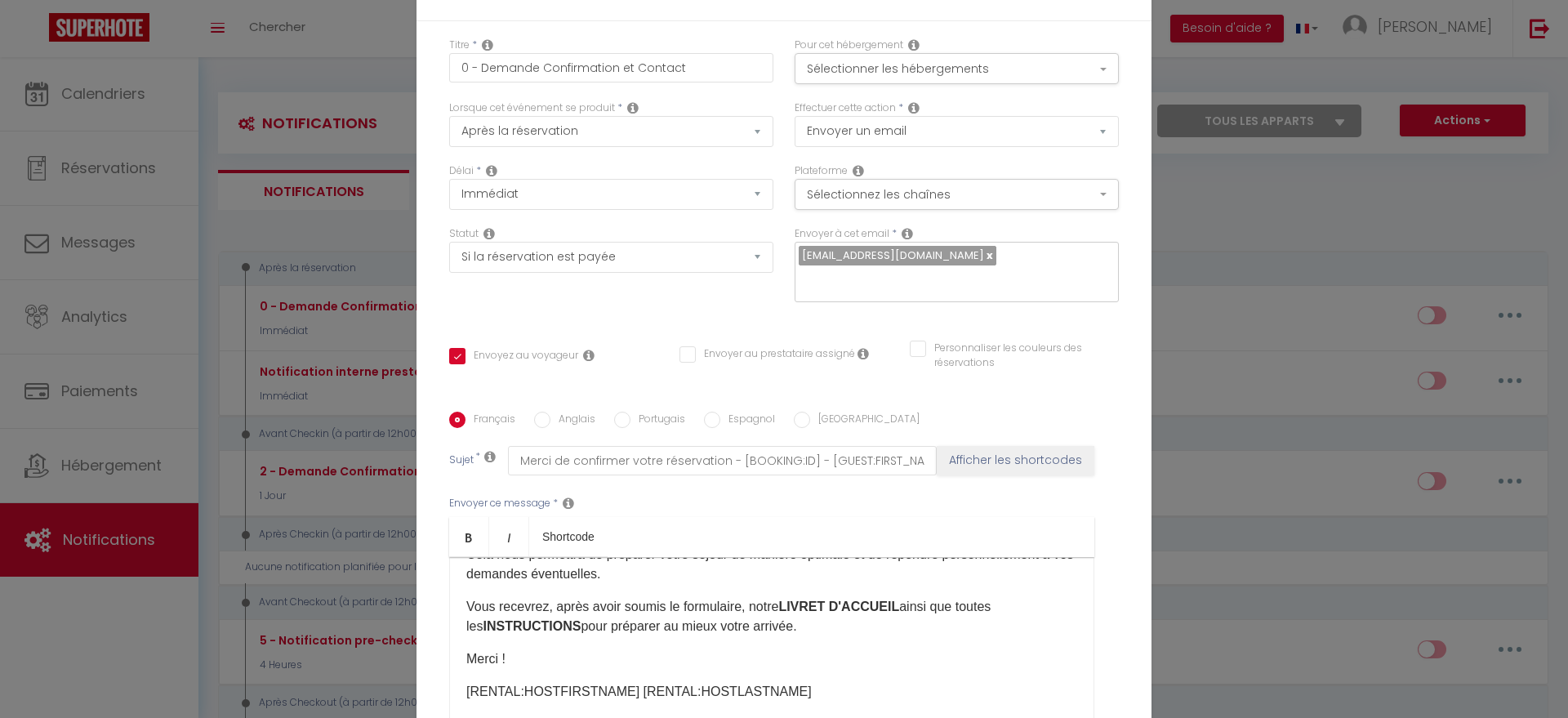 click on "Délai   *     Immédiat + 10 Minutes + 1 Heure + 2 Heures + 3 Heures + 4 Heures + 5 Heures + 6 Heures + 7 Heures + 8 Heures + 9 Heures + 10 Heures + 11 Heures + 12 Heures + 13 Heures + 14 Heures + 15 Heures + 16 Heures + 17 Heures + 18 Heures + 19 Heures + 20 Heures + 21 Heures + 22 Heures + 23 Heures   + 1 Jour + 2 Jours + 3 Jours + 4 Jours + 5 Jours + 6 Jours + 7 Jours + 8 Jours + 9 Jours + 10 Jours + 11 Jours + 12 Jours + 13 Jours + 14 Jours + 15 Jours + 16 Jours + 17 Jours + 18 Jours + 19 Jours + 20 Jours + 21 Jours + 22 Jours + 23 Jours + 24 Jours + 25 Jours + 26 Jours + 27 Jours + 28 Jours + 29 Jours + 30 Jours + 31 Jours + 32 Jours + 33 Jours + 34 Jours + 35 Jours + 36 Jours + 37 Jours + 38 Jours + 39 Jours + 40 Jours + 41 Jours + 42 Jours + 43 Jours + 44 Jours + 45 Jours + 46 Jours + 47 Jours + 48 Jours + 49 Jours + 50 Jours + 51 Jours + 52 Jours + 53 Jours + 54 Jours + 55 Jours + 56 Jours + 57 Jours + 58 Jours + 59 Jours + 60 Jours + 61 Jours + 62 Jours + 63 Jours + 64 Jours + 65 Jours + 66 Jours" at bounding box center [611, 194] 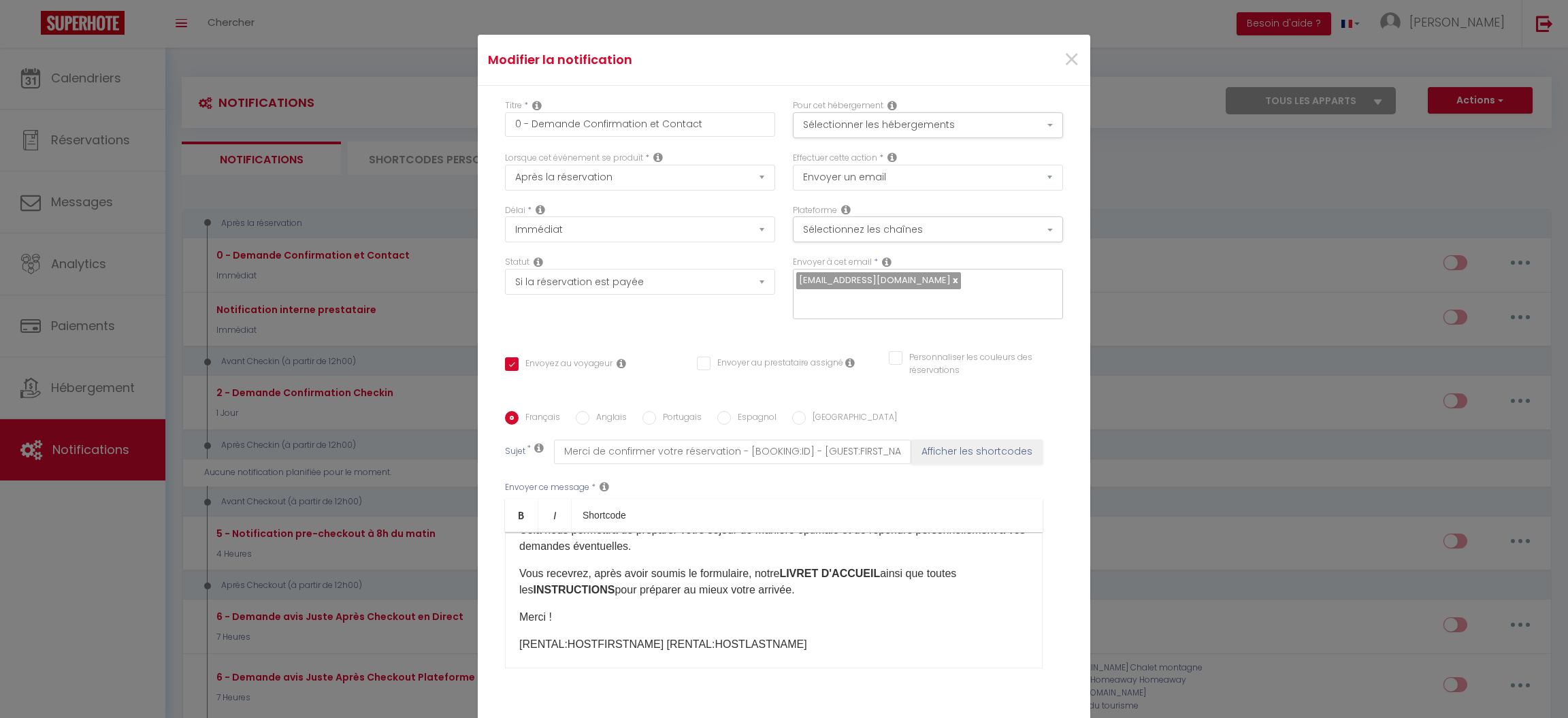 scroll, scrollTop: 155, scrollLeft: 0, axis: vertical 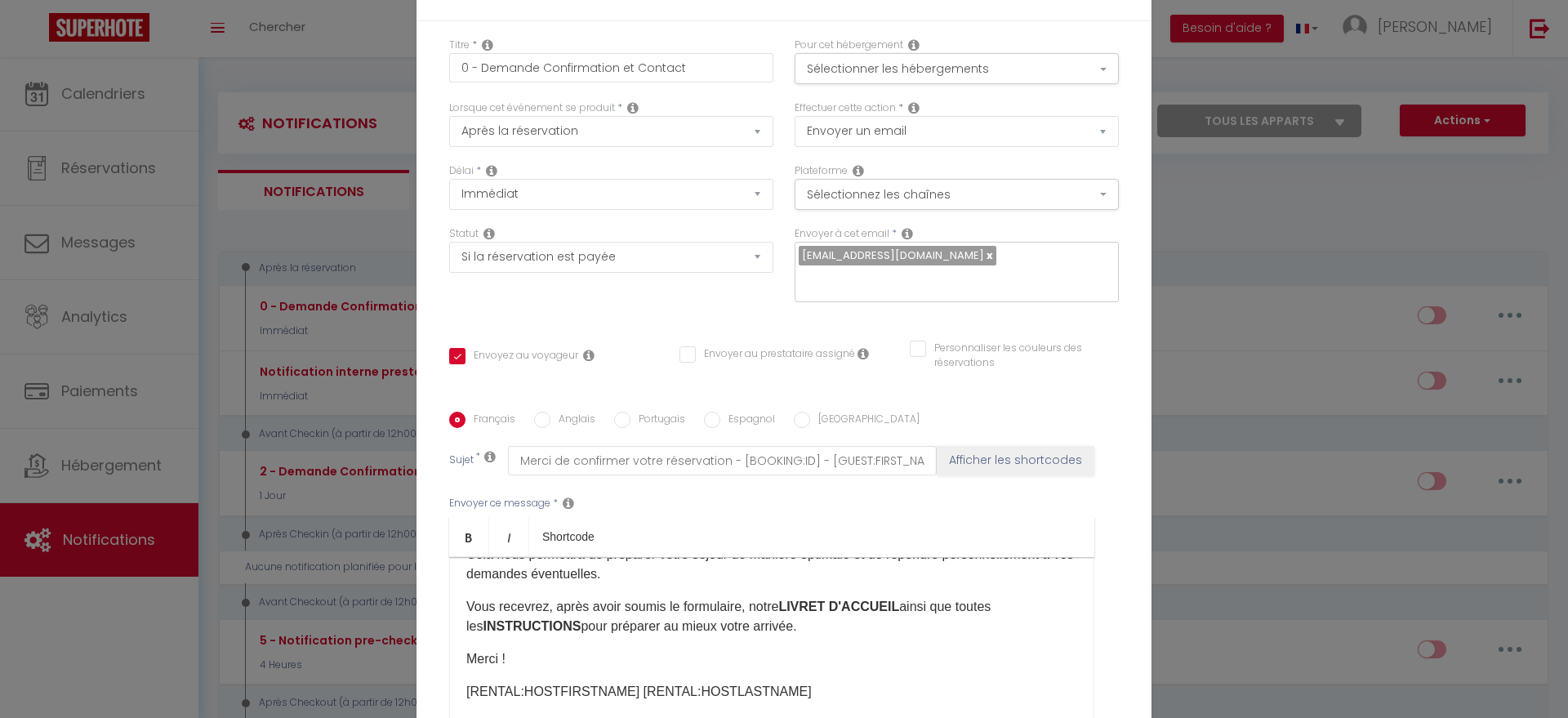 click on "[EMAIL_ADDRESS][DOMAIN_NAME]" at bounding box center [956, 272] 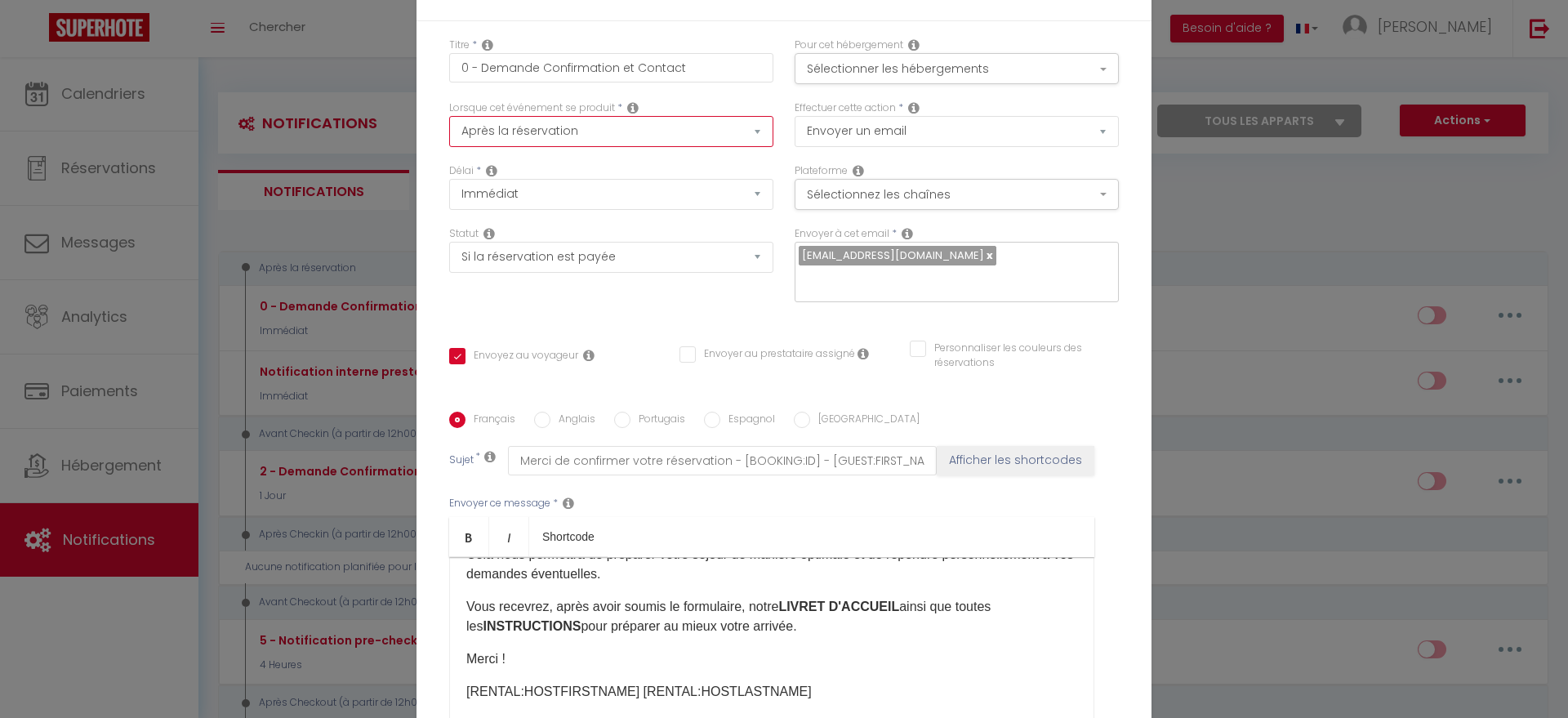 click on "Après la réservation   Avant Checkin (à partir de 12h00)   Après Checkin (à partir de 12h00)   Avant Checkout (à partir de 12h00)   Après Checkout (à partir de 12h00)   Température   Co2   [MEDICAL_DATA] sonore   Après visualisation lien paiement   Après Paiement Lien KO   Après Caution Lien KO   Après Paiement Automatique KO   Après Caution Automatique KO   Après Visualisation du Contrat   Après Signature du Contrat   Paiement OK   Après soumission formulaire bienvenue   Aprés annulation réservation   Après remboursement automatique   Date spécifique   Après Assignation   Après Désassignation   Après soumission online checkin   Caution OK" at bounding box center (611, 132) 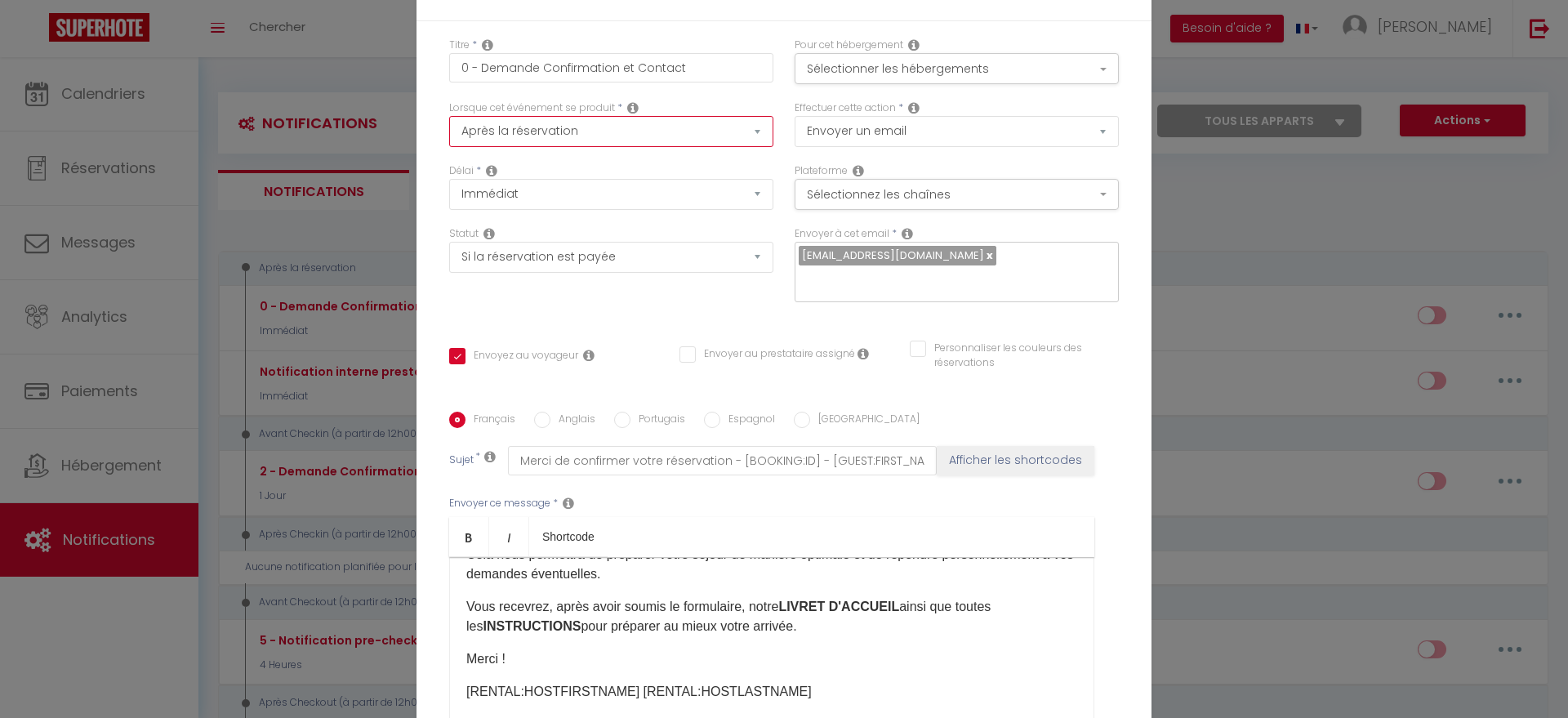 click on "Après la réservation   Avant Checkin (à partir de 12h00)   Après Checkin (à partir de 12h00)   Avant Checkout (à partir de 12h00)   Après Checkout (à partir de 12h00)   Température   Co2   [MEDICAL_DATA] sonore   Après visualisation lien paiement   Après Paiement Lien KO   Après Caution Lien KO   Après Paiement Automatique KO   Après Caution Automatique KO   Après Visualisation du Contrat   Après Signature du Contrat   Paiement OK   Après soumission formulaire bienvenue   Aprés annulation réservation   Après remboursement automatique   Date spécifique   Après Assignation   Après Désassignation   Après soumission online checkin   Caution OK" at bounding box center [611, 132] 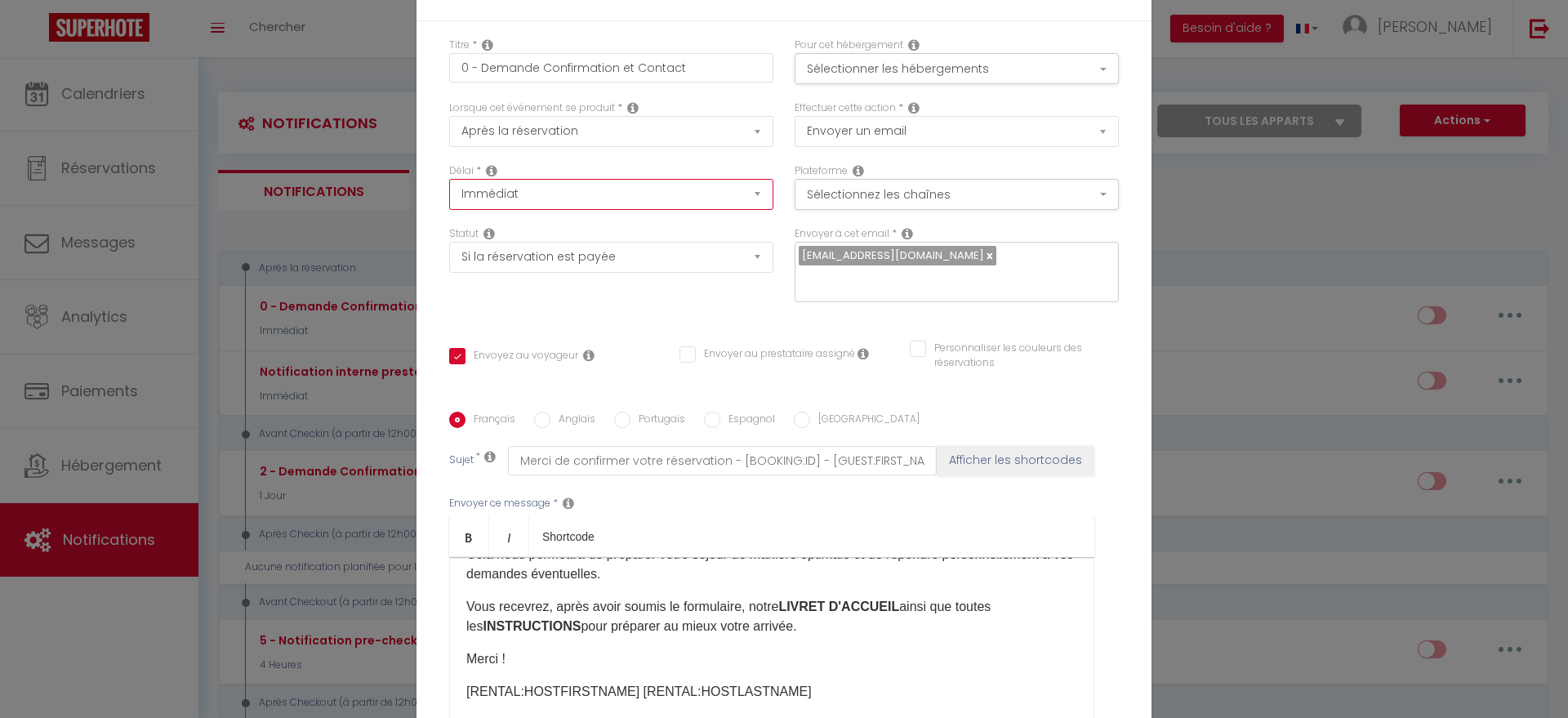 click on "Immédiat + 10 Minutes + 1 Heure + 2 Heures + 3 Heures + 4 Heures + 5 Heures + 6 Heures + 7 Heures + 8 Heures + 9 Heures + 10 Heures + 11 Heures + 12 Heures + 13 Heures + 14 Heures + 15 Heures + 16 Heures + 17 Heures + 18 Heures + 19 Heures + 20 Heures + 21 Heures + 22 Heures + 23 Heures   + 1 Jour + 2 Jours + 3 Jours + 4 Jours + 5 Jours + 6 Jours + 7 Jours + 8 Jours + 9 Jours + 10 Jours + 11 Jours + 12 Jours + 13 Jours + 14 Jours + 15 Jours + 16 Jours + 17 Jours + 18 Jours + 19 Jours + 20 Jours + 21 Jours + 22 Jours + 23 Jours + 24 Jours + 25 Jours + 26 Jours + 27 Jours + 28 Jours + 29 Jours + 30 Jours + 31 Jours + 32 Jours + 33 Jours + 34 Jours + 35 Jours + 36 Jours + 37 Jours + 38 Jours + 39 Jours + 40 Jours + 41 Jours + 42 Jours + 43 Jours + 44 Jours + 45 Jours + 46 Jours + 47 Jours + 48 Jours + 49 Jours + 50 Jours + 51 Jours + 52 Jours + 53 Jours + 54 Jours + 55 Jours + 56 Jours + 57 Jours + 58 Jours + 59 Jours + 60 Jours + 61 Jours + 62 Jours + 63 Jours + 64 Jours + 65 Jours + 66 Jours + 67 Jours" at bounding box center [611, 194] 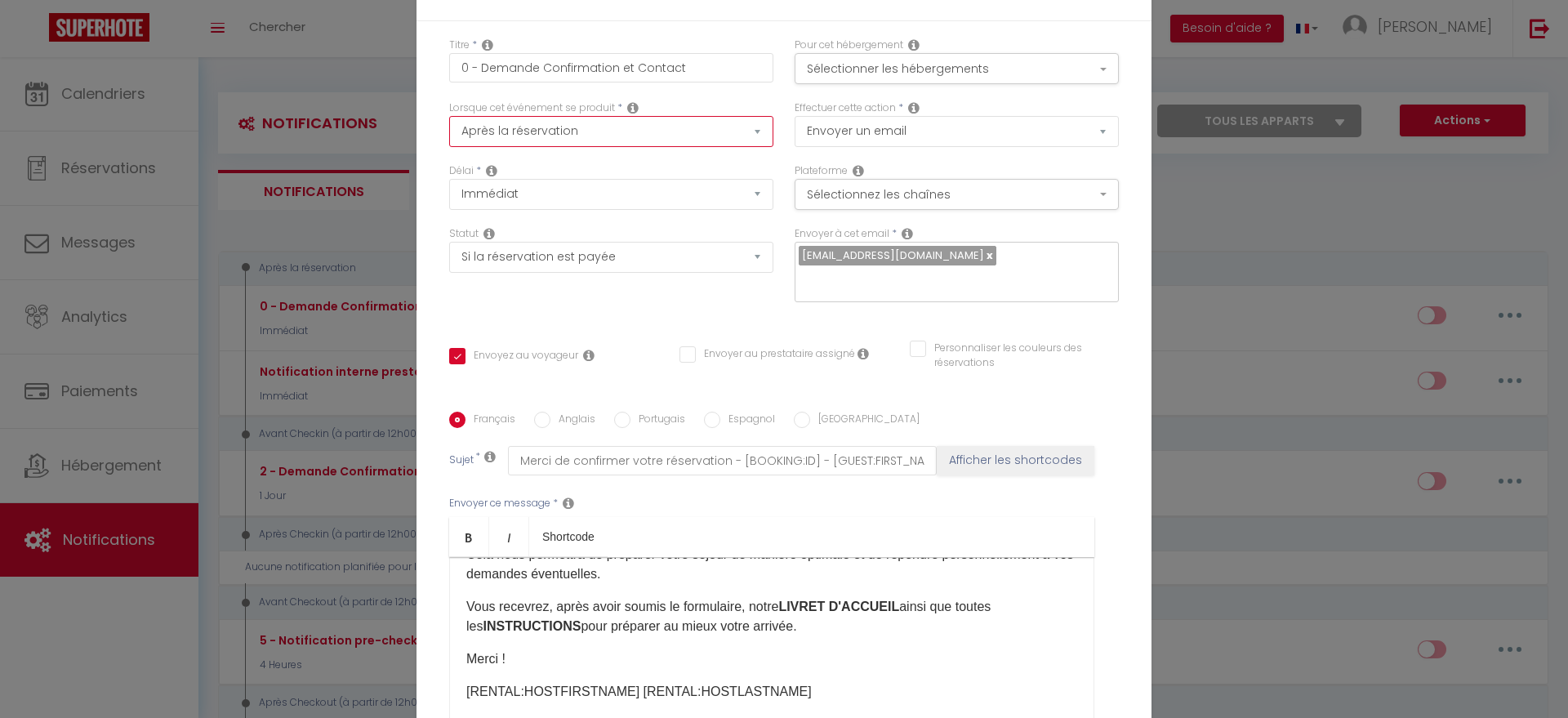 click on "Après la réservation   Avant Checkin (à partir de 12h00)   Après Checkin (à partir de 12h00)   Avant Checkout (à partir de 12h00)   Après Checkout (à partir de 12h00)   Température   Co2   [MEDICAL_DATA] sonore   Après visualisation lien paiement   Après Paiement Lien KO   Après Caution Lien KO   Après Paiement Automatique KO   Après Caution Automatique KO   Après Visualisation du Contrat   Après Signature du Contrat   Paiement OK   Après soumission formulaire bienvenue   Aprés annulation réservation   Après remboursement automatique   Date spécifique   Après Assignation   Après Désassignation   Après soumission online checkin   Caution OK" at bounding box center [611, 132] 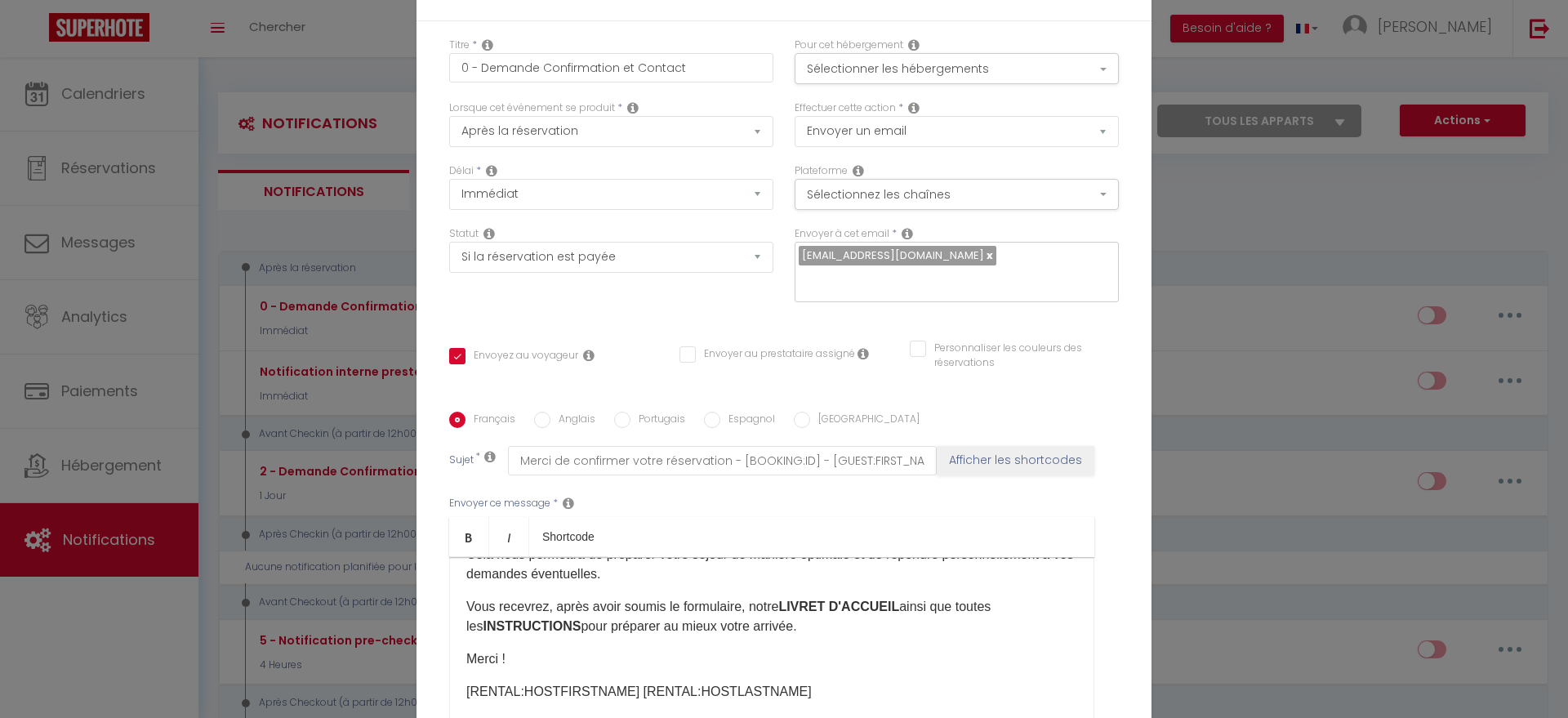click on "Titre   *     0 - Demande Confirmation et Contact" at bounding box center (611, 69) 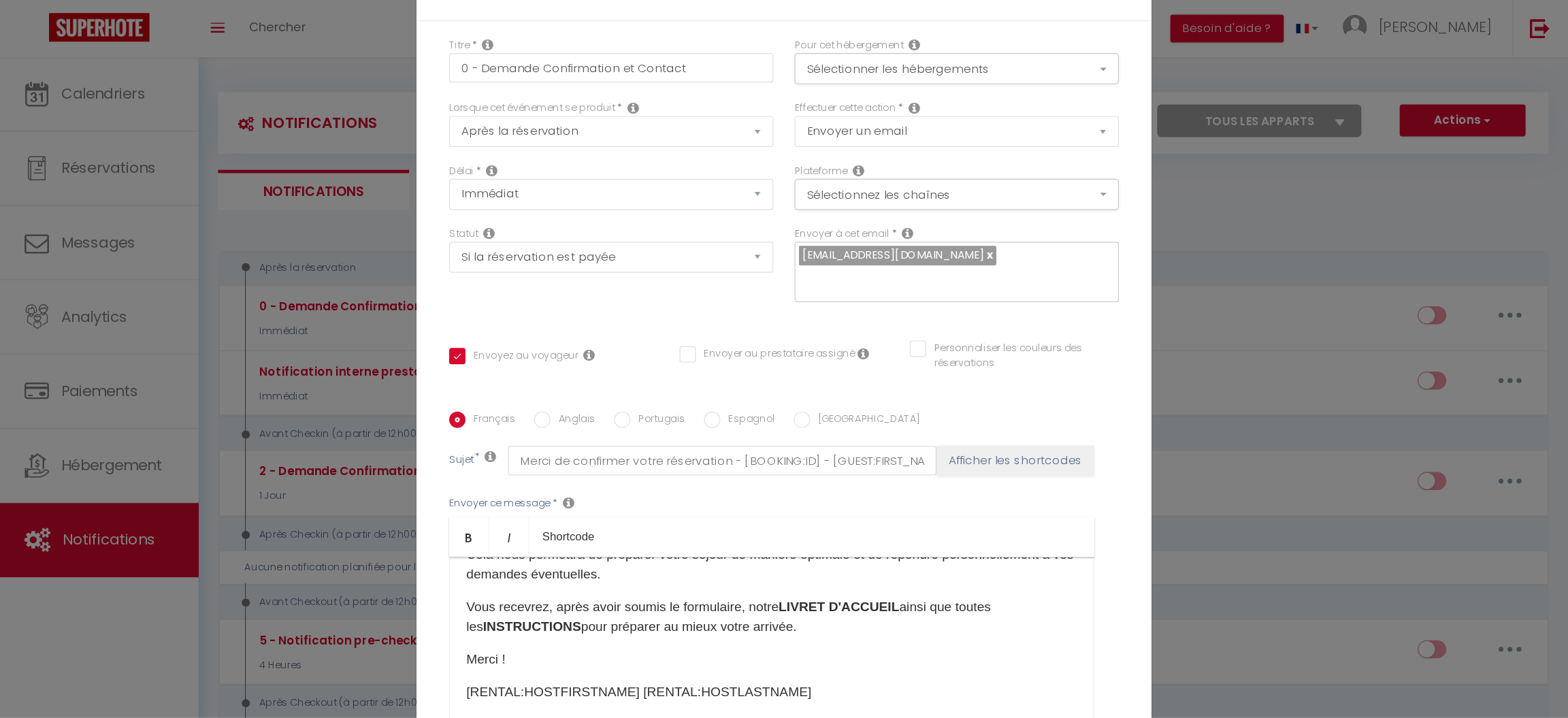 scroll, scrollTop: 155, scrollLeft: 0, axis: vertical 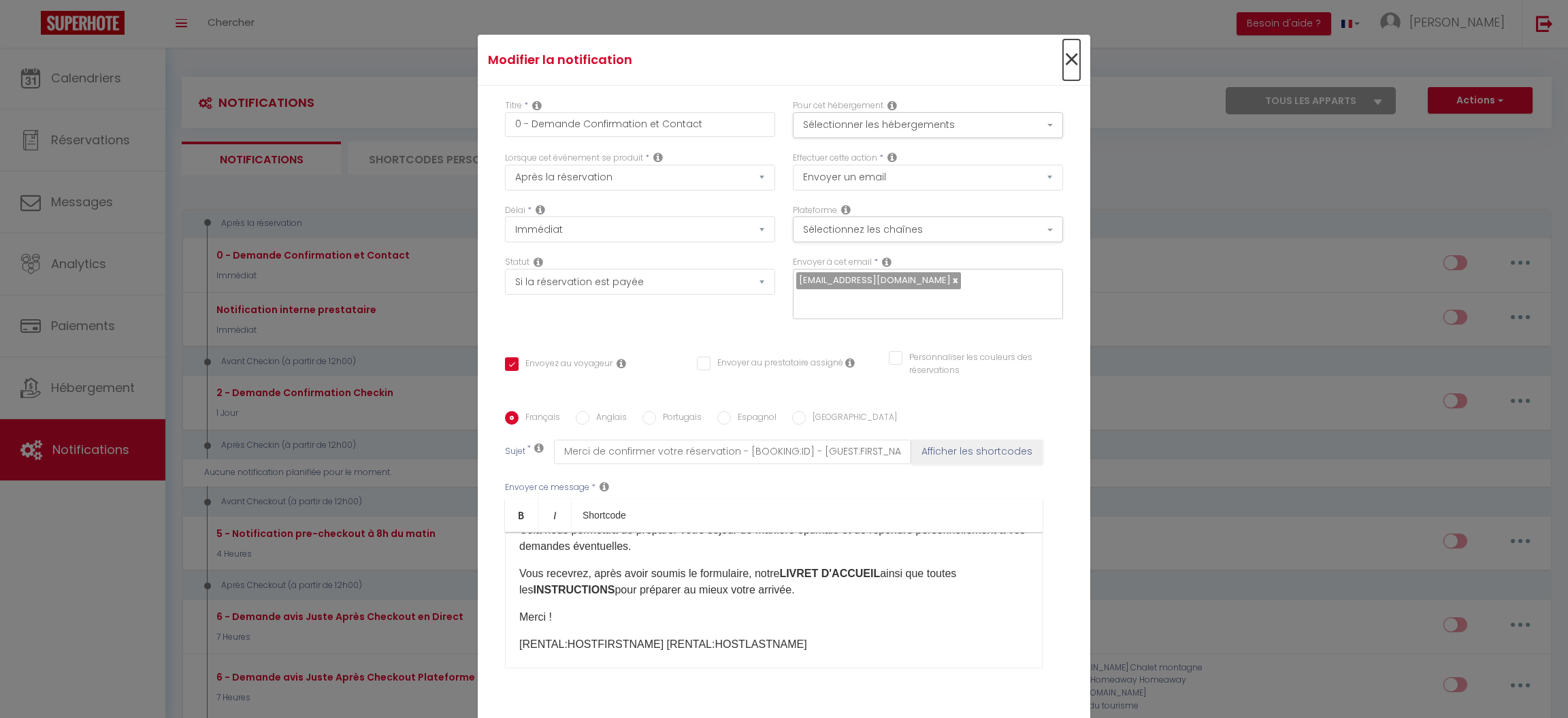 click on "×" at bounding box center [1071, 60] 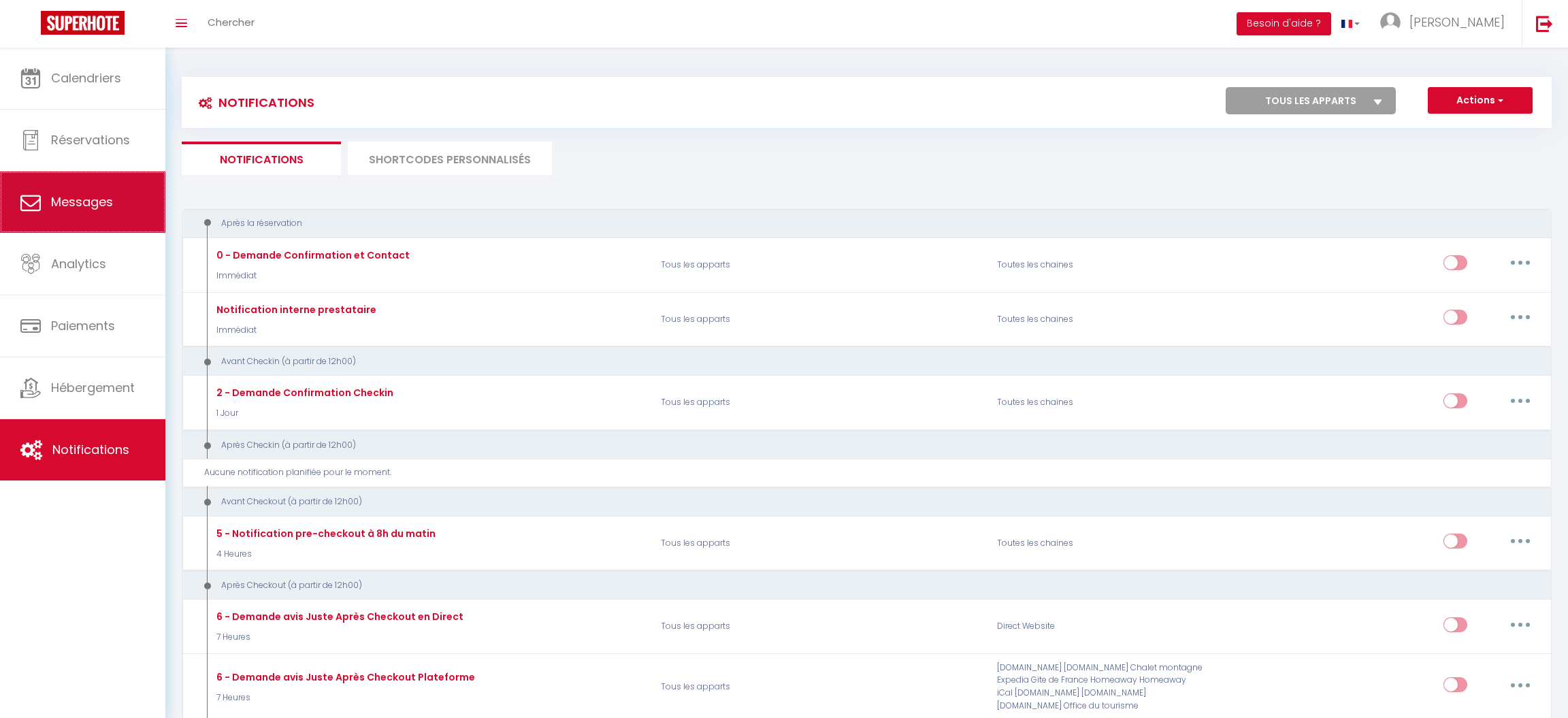 click on "Messages" at bounding box center [82, 202] 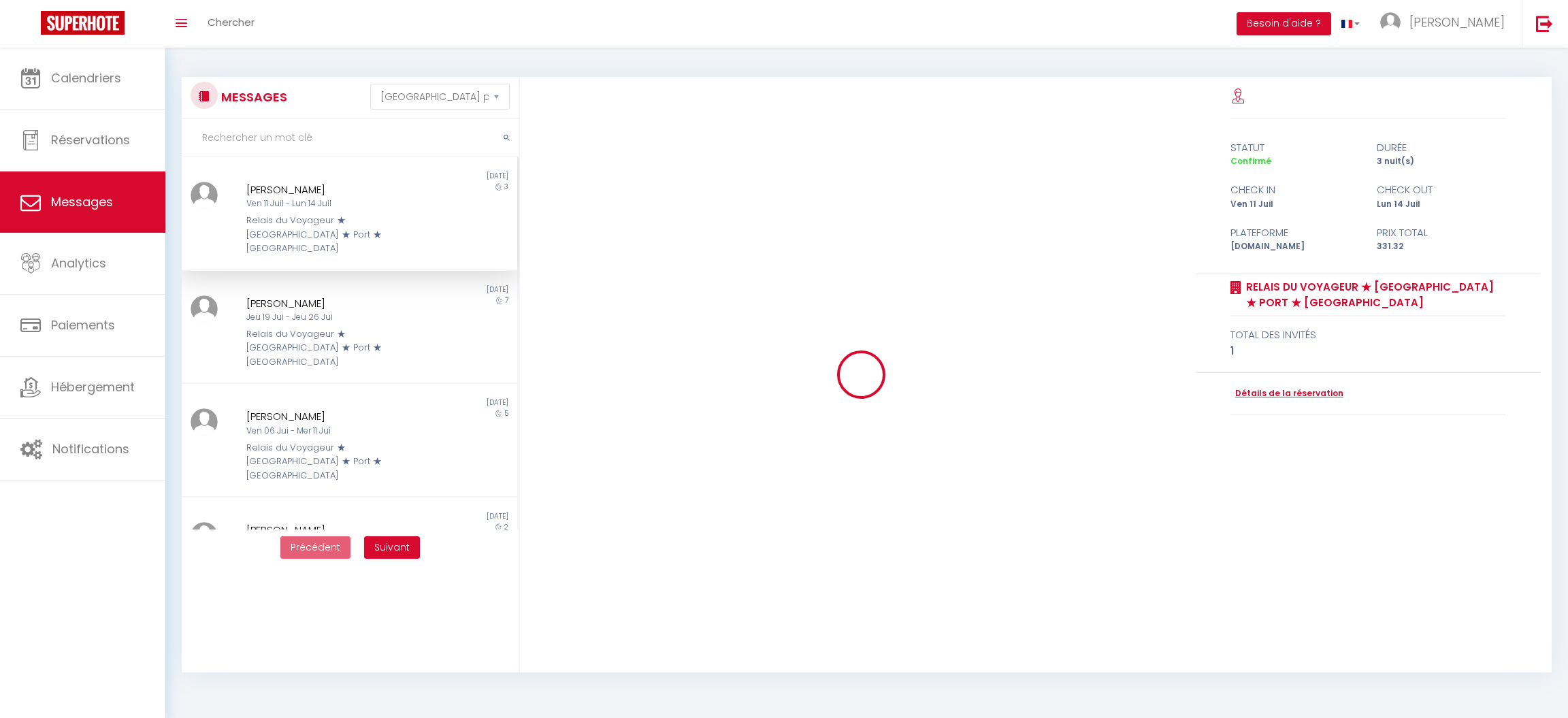 scroll, scrollTop: 530, scrollLeft: 0, axis: vertical 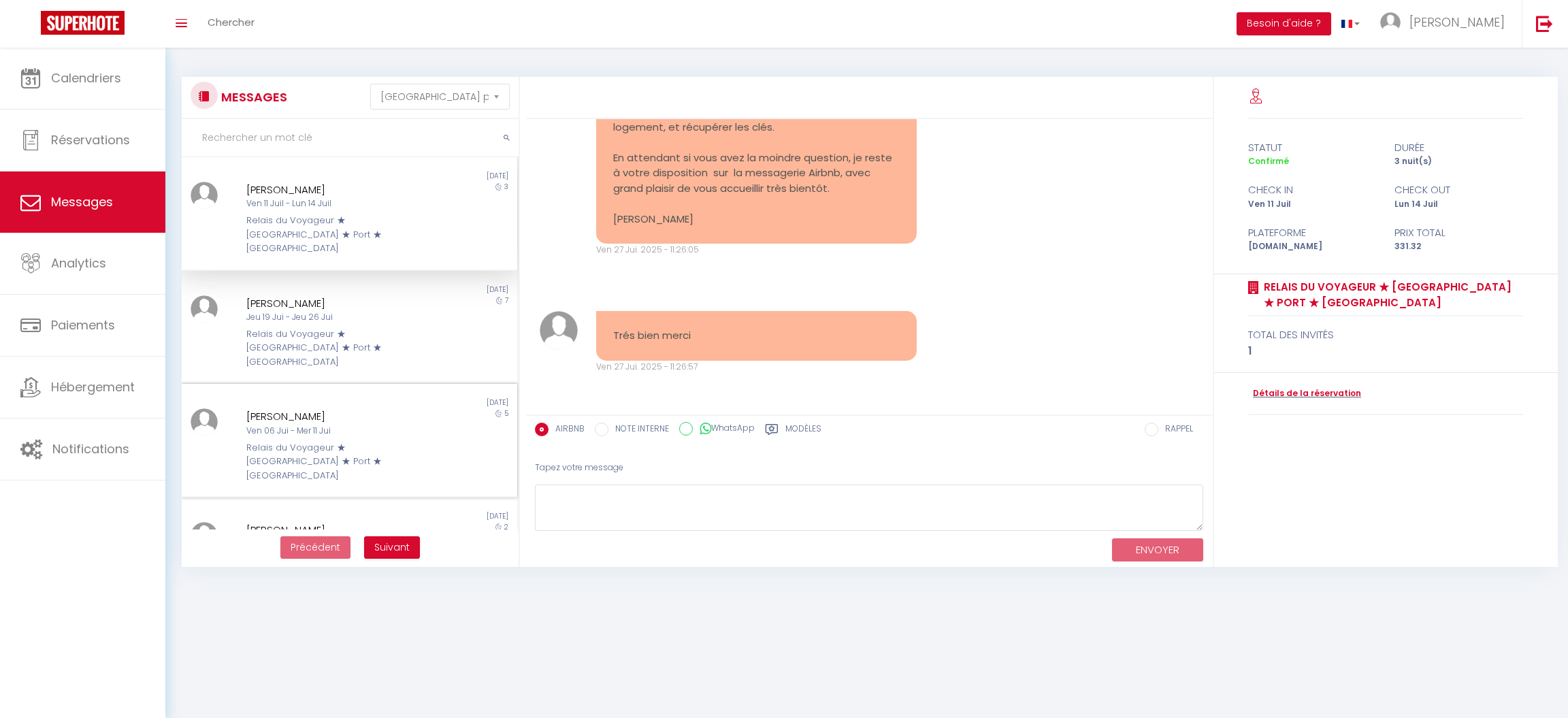 click on "[PERSON_NAME]" at bounding box center (335, 417) 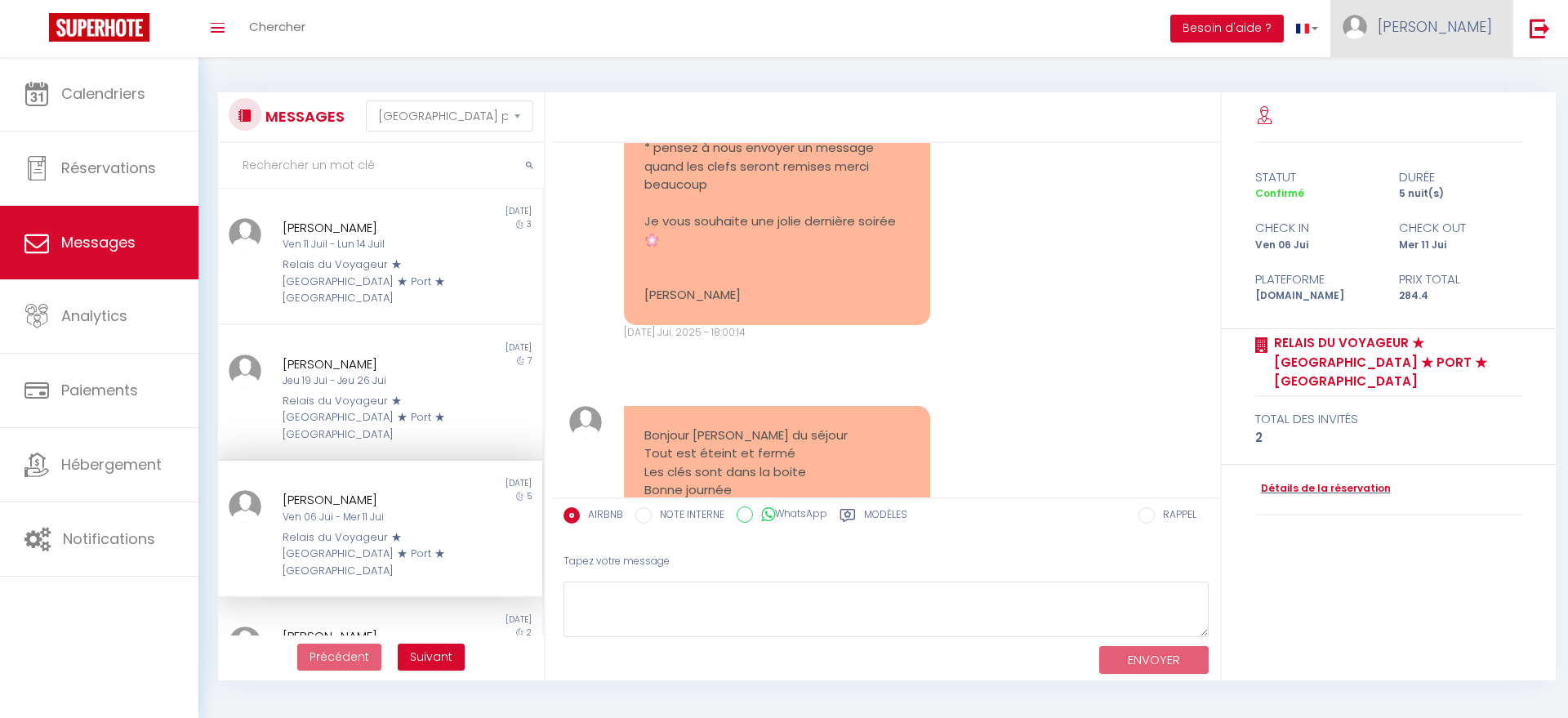 scroll, scrollTop: 5198, scrollLeft: 0, axis: vertical 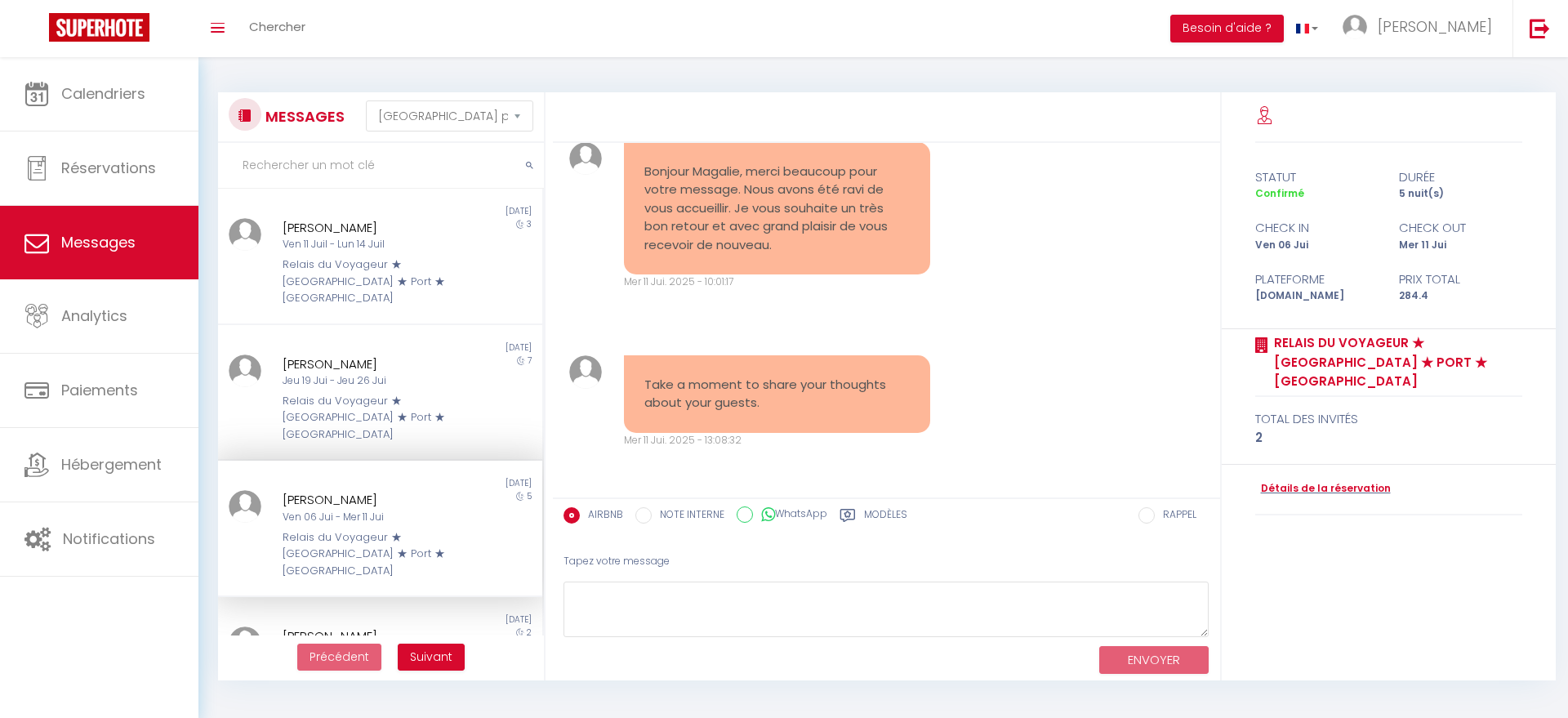 click on "Take a moment to share your thoughts about your guests.   Mer 11 Jui. 2025 - 13:08:32     Note Sms     Take a moment to share your thoughts about your guests.   Mer 11 Jui. 2025 - 13:08:32" at bounding box center (886, 402) 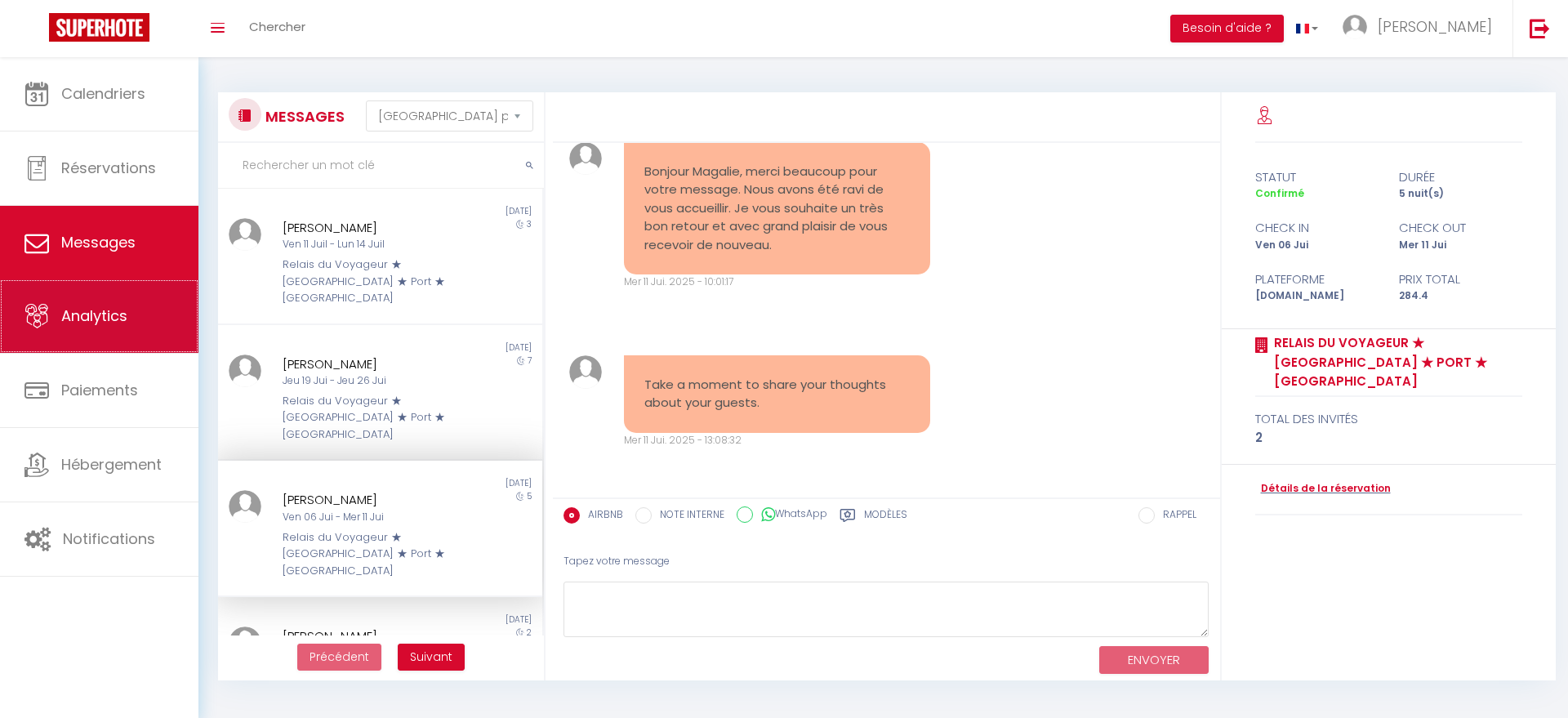 click on "Analytics" at bounding box center (99, 316) 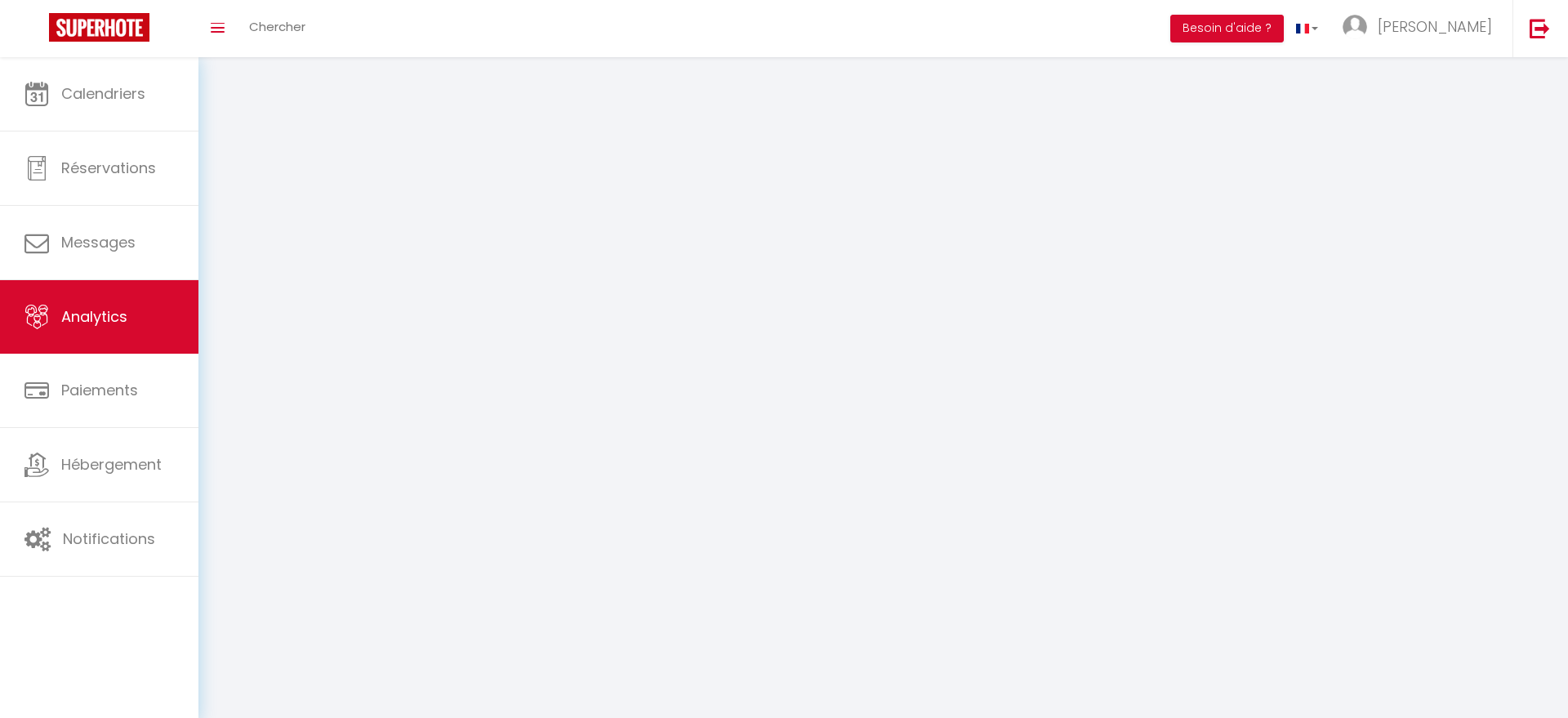 select on "2025" 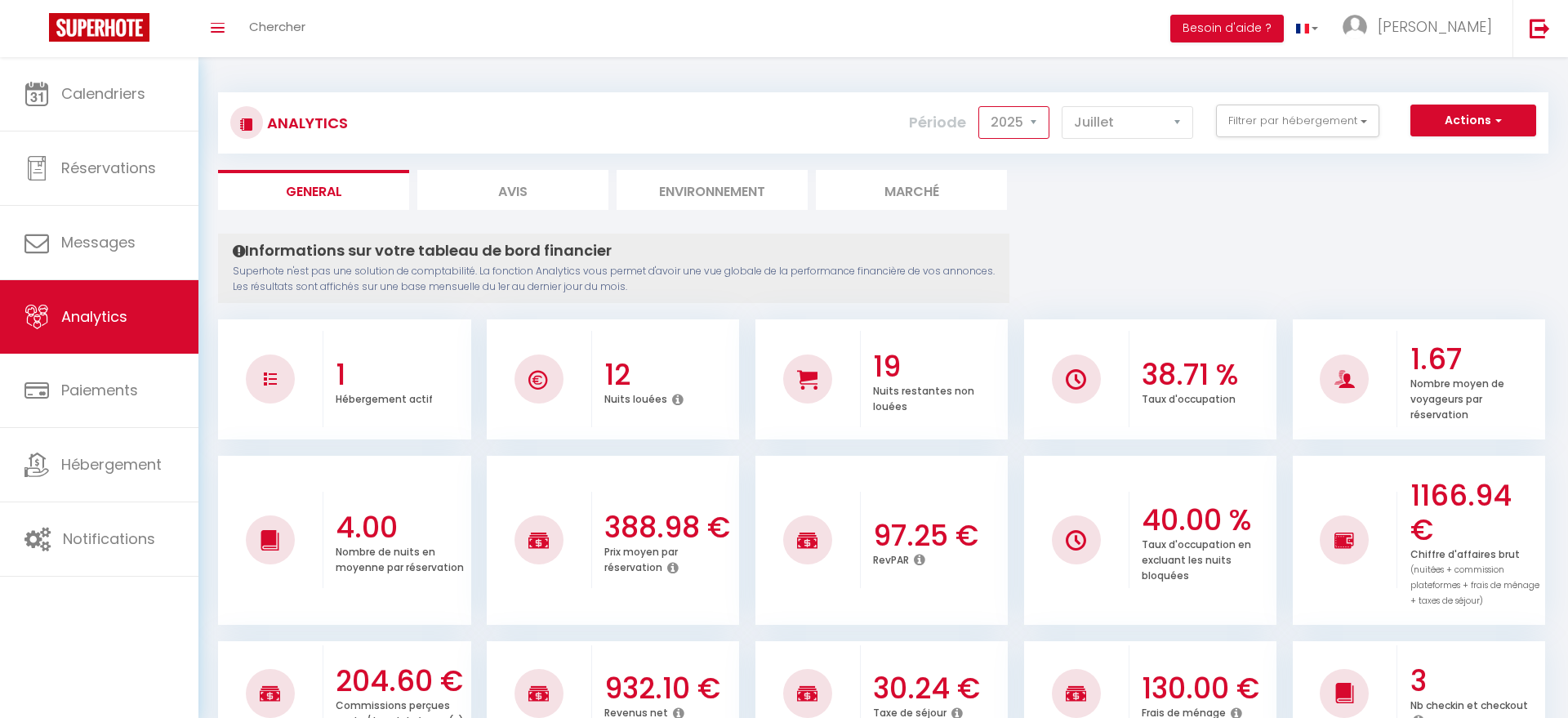 click on "2014 2015 2016 2017 2018 2019 2020 2021 2022 2023 2024 2025 2026 2027" at bounding box center (1013, 123) 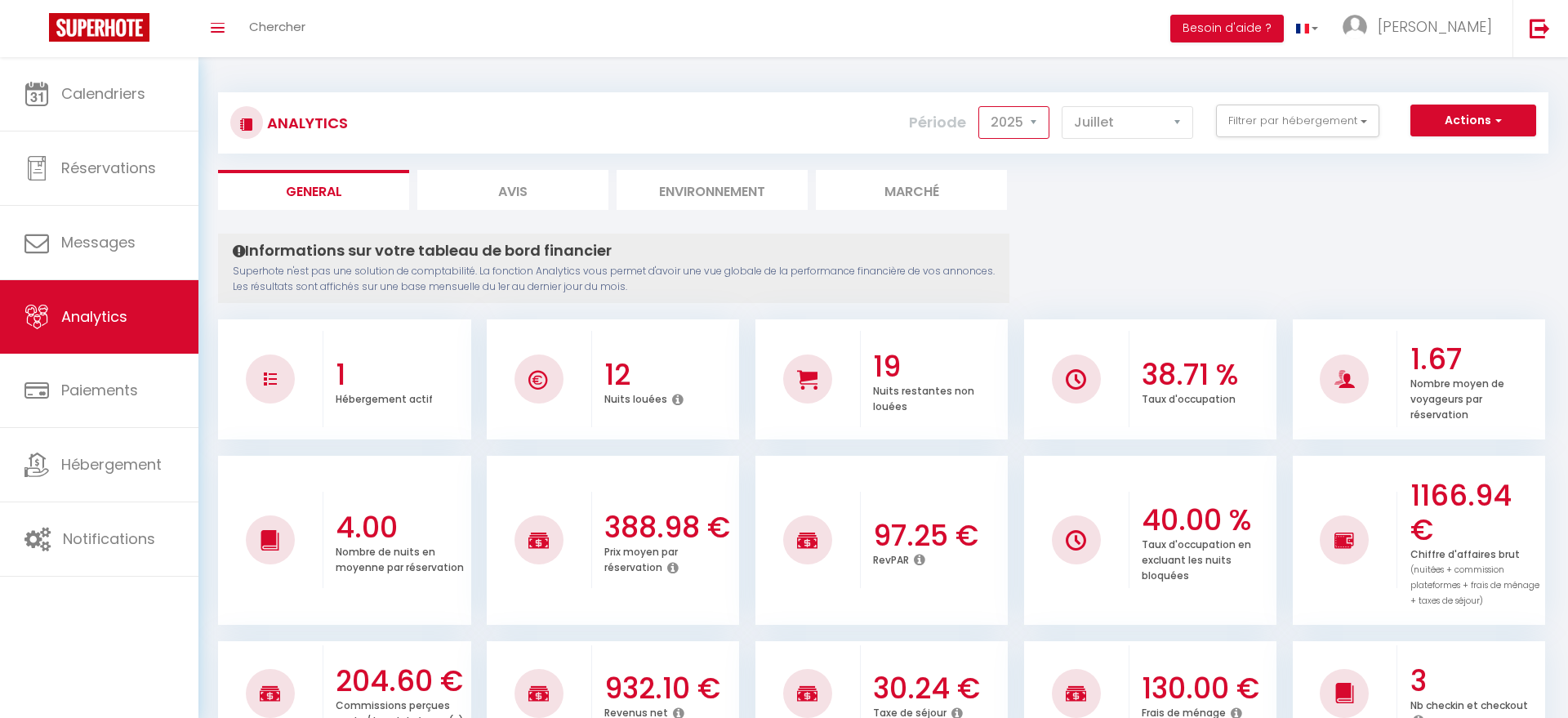 select on "2024" 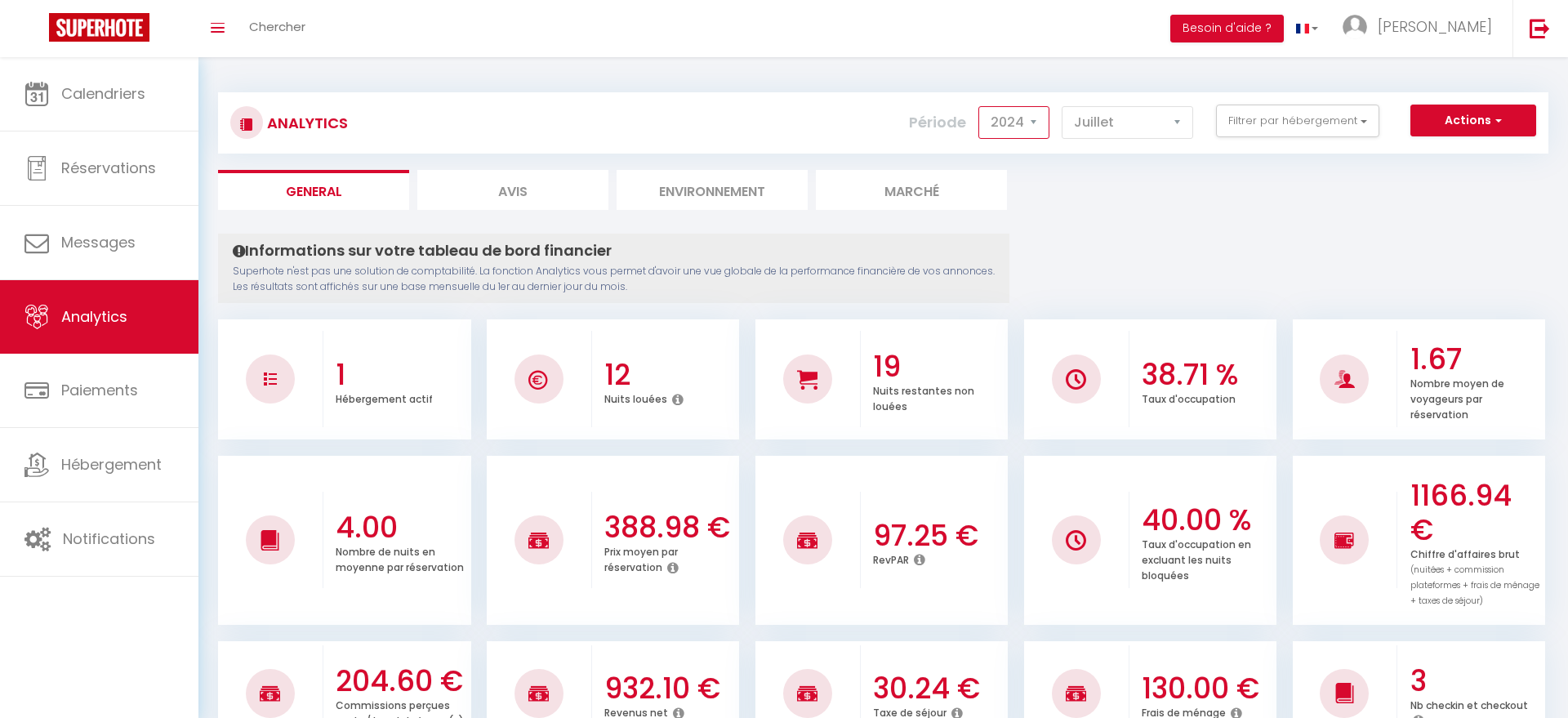 click on "2024" at bounding box center [0, 0] 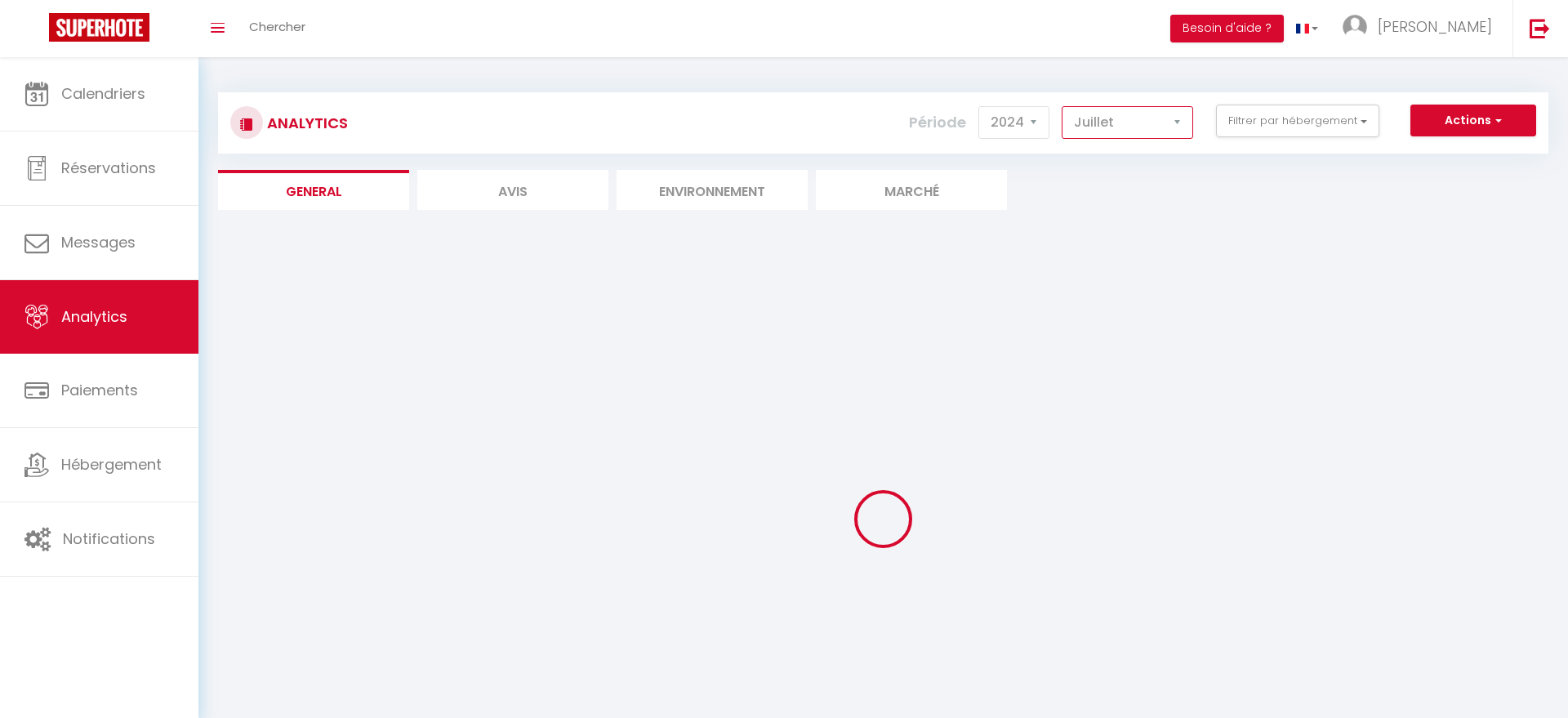 click on "[PERSON_NAME]   Mars   Avril   Mai   Juin   Juillet   Août   Septembre   Octobre   Novembre   Décembre" at bounding box center (1127, 123) 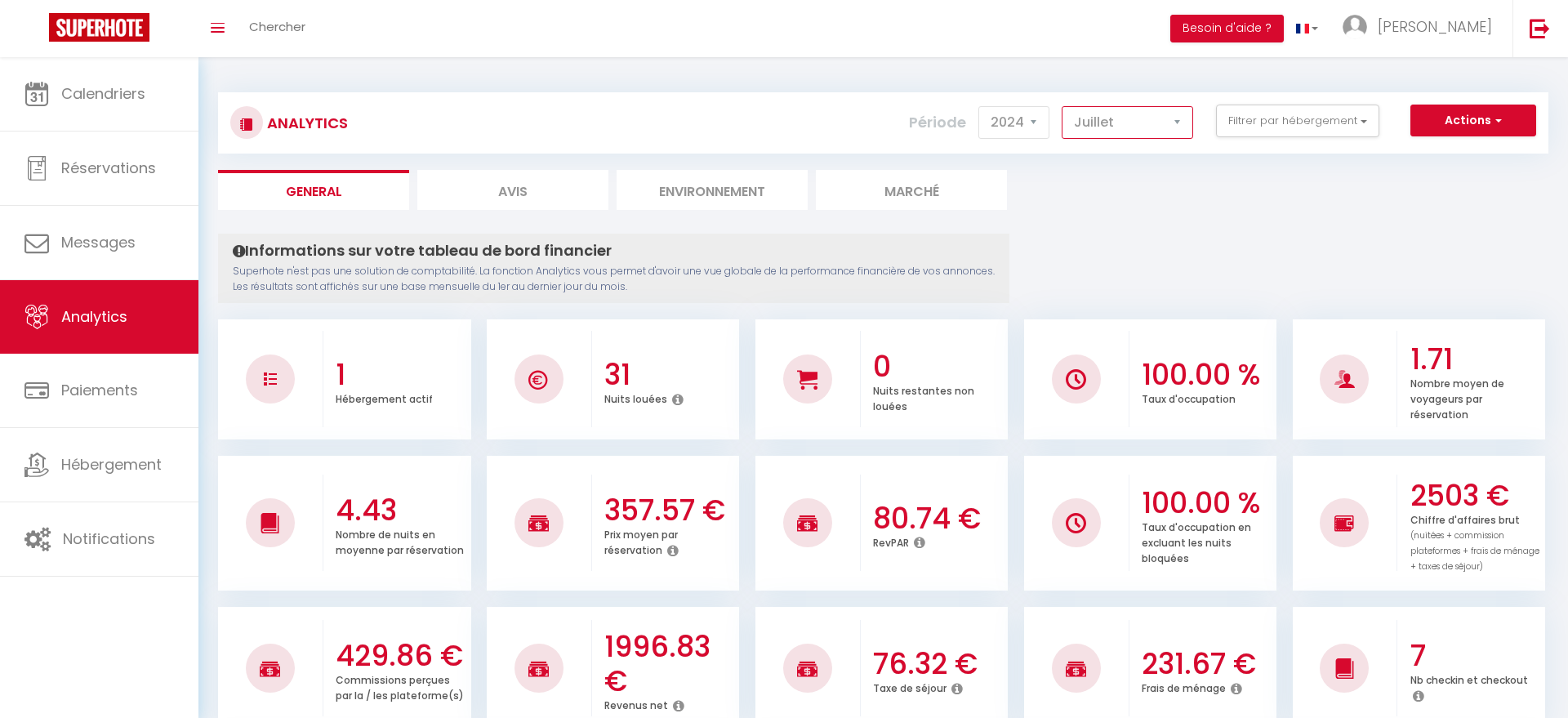 select on "8" 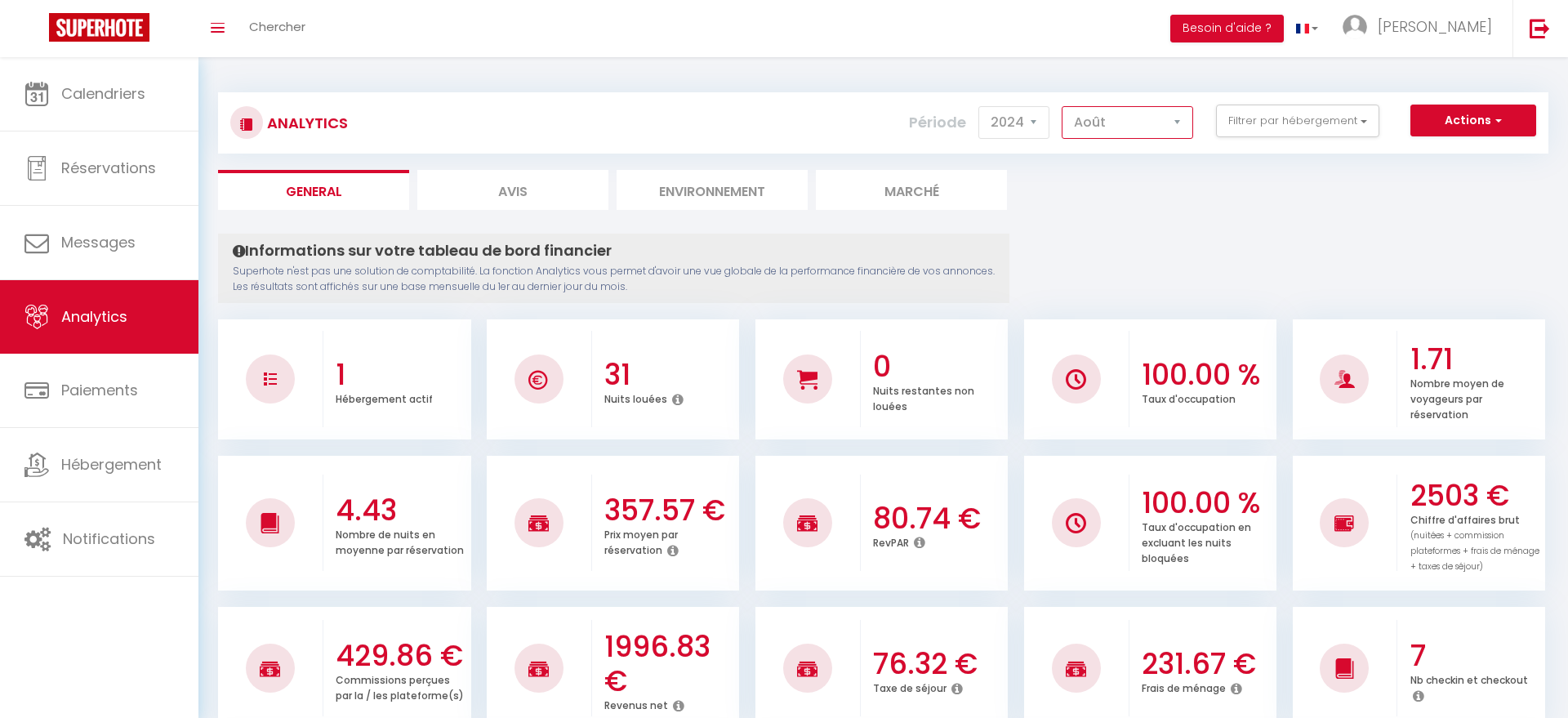 click on "Août" at bounding box center [0, 0] 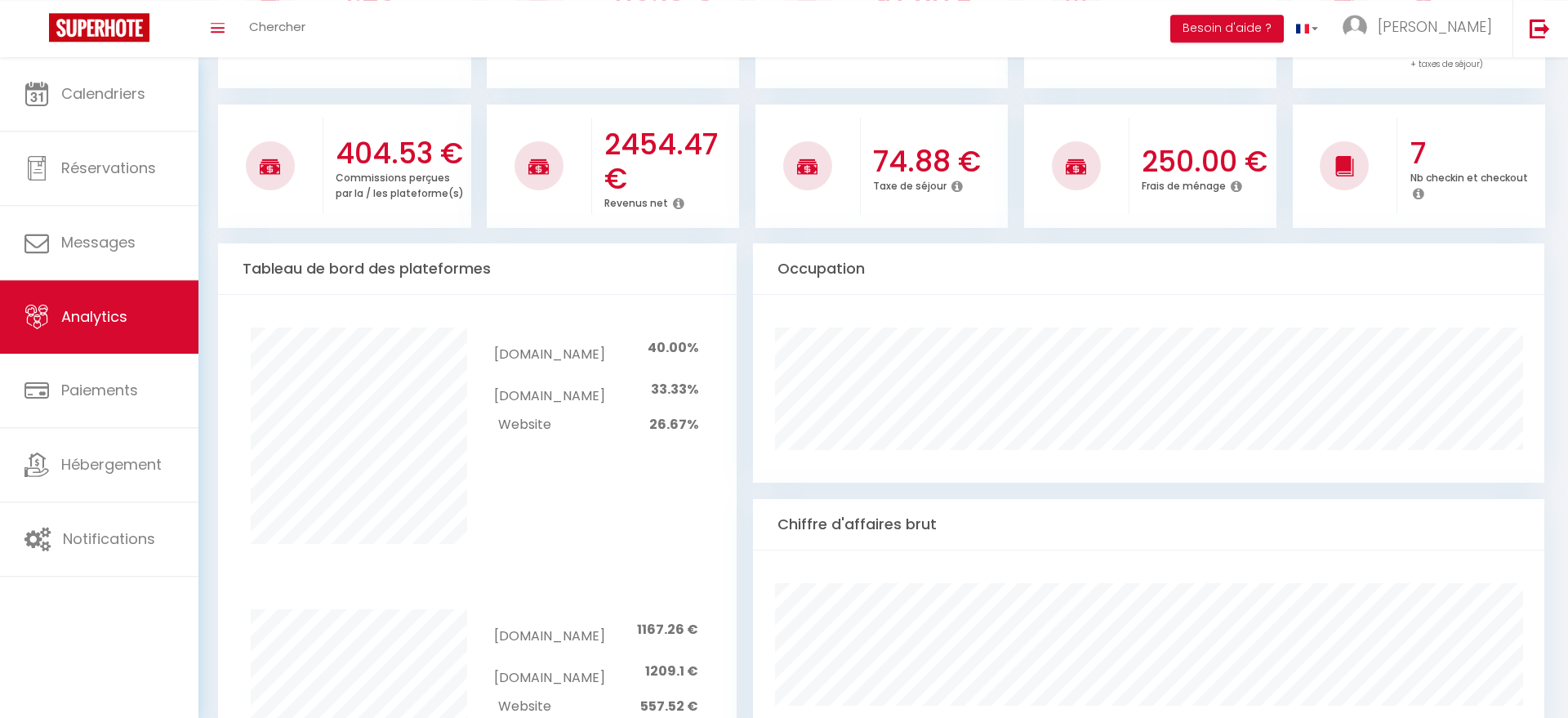 scroll, scrollTop: 538, scrollLeft: 0, axis: vertical 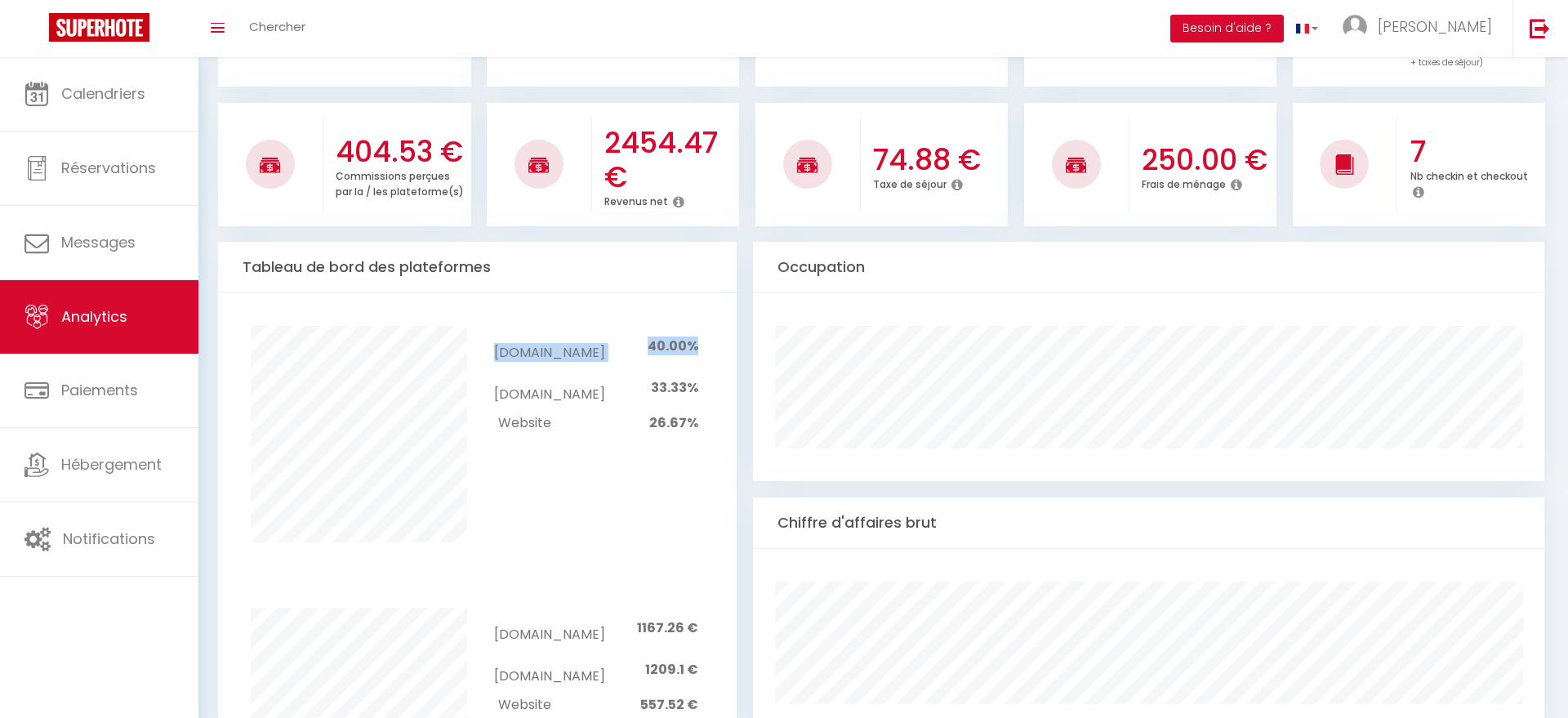 drag, startPoint x: 710, startPoint y: 301, endPoint x: 697, endPoint y: 315, distance: 19.104973 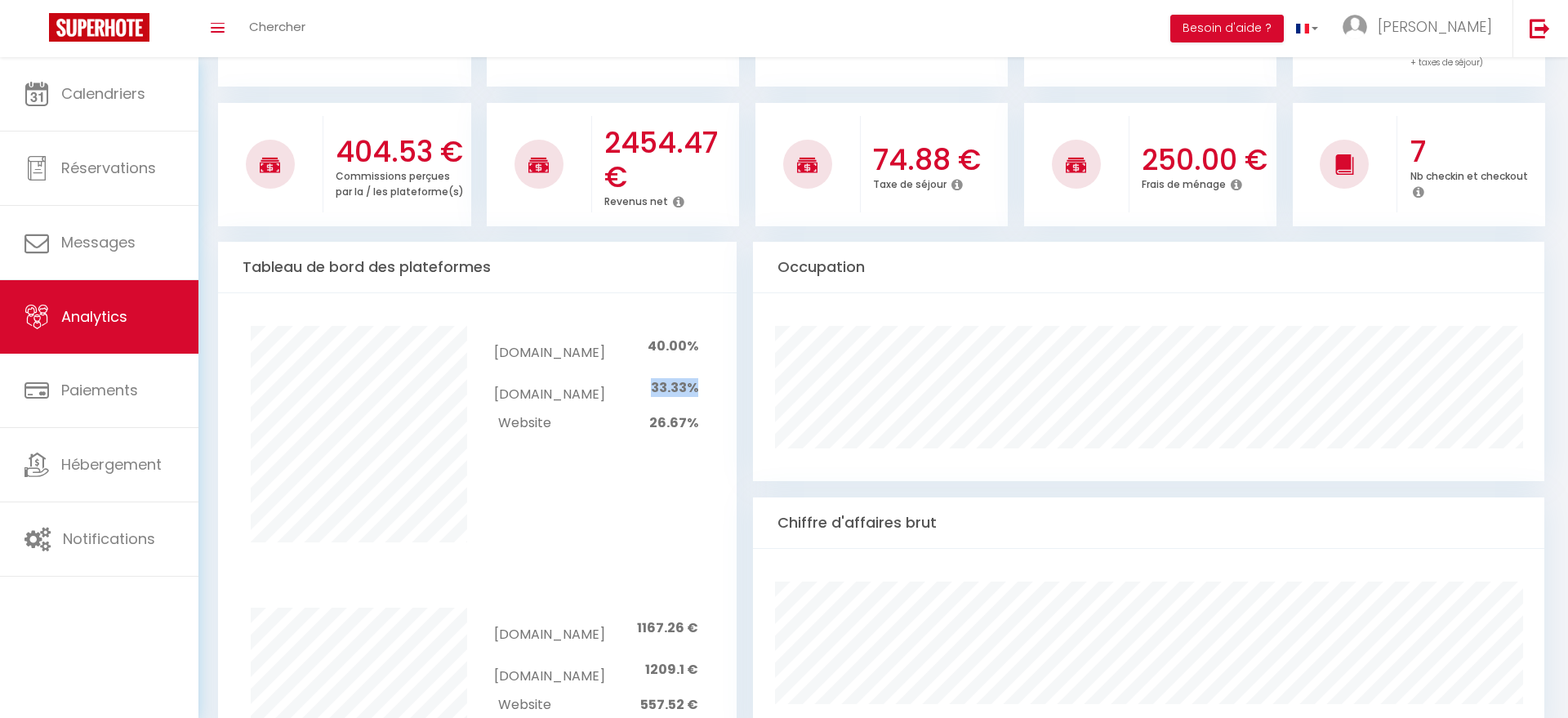 drag, startPoint x: 696, startPoint y: 349, endPoint x: 651, endPoint y: 341, distance: 45.7056 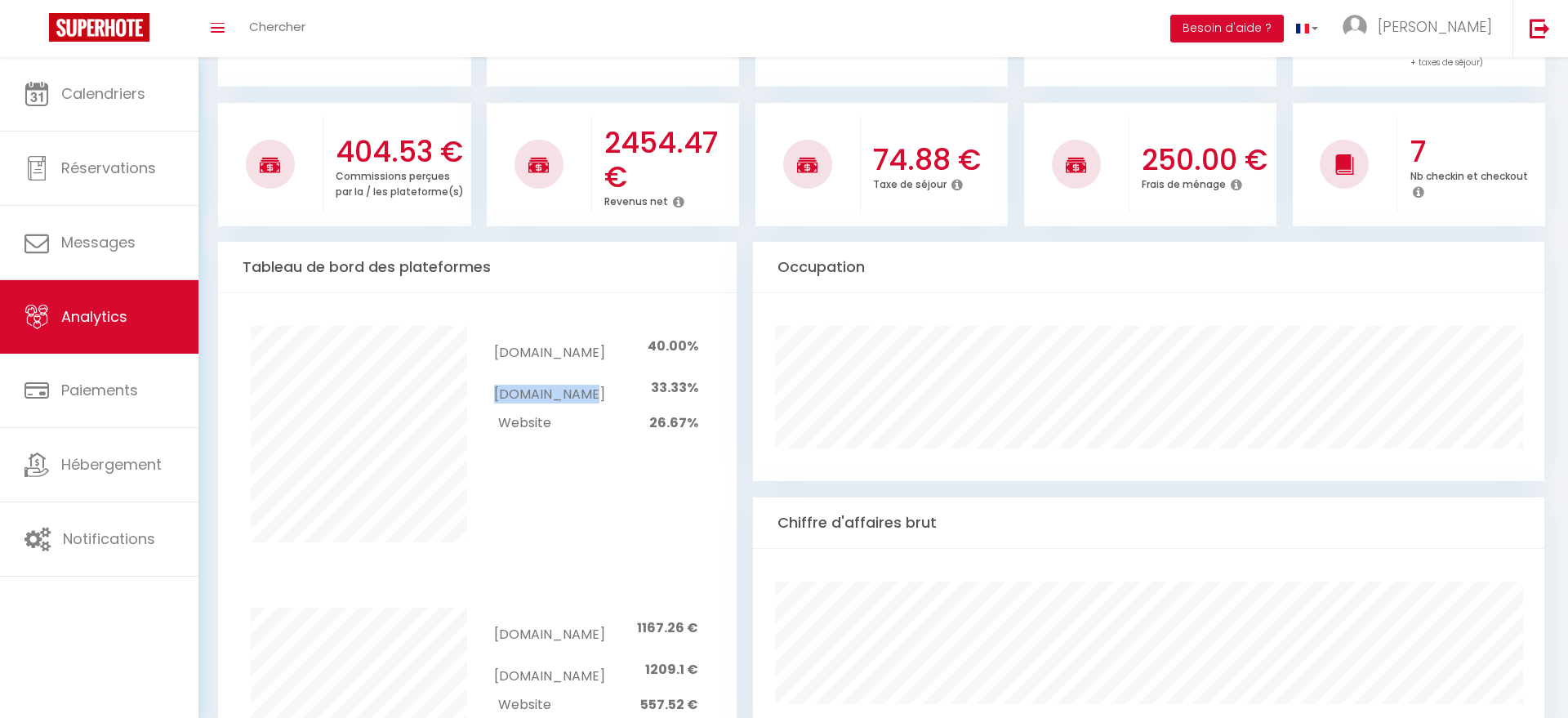 drag, startPoint x: 600, startPoint y: 355, endPoint x: 497, endPoint y: 348, distance: 103.23759 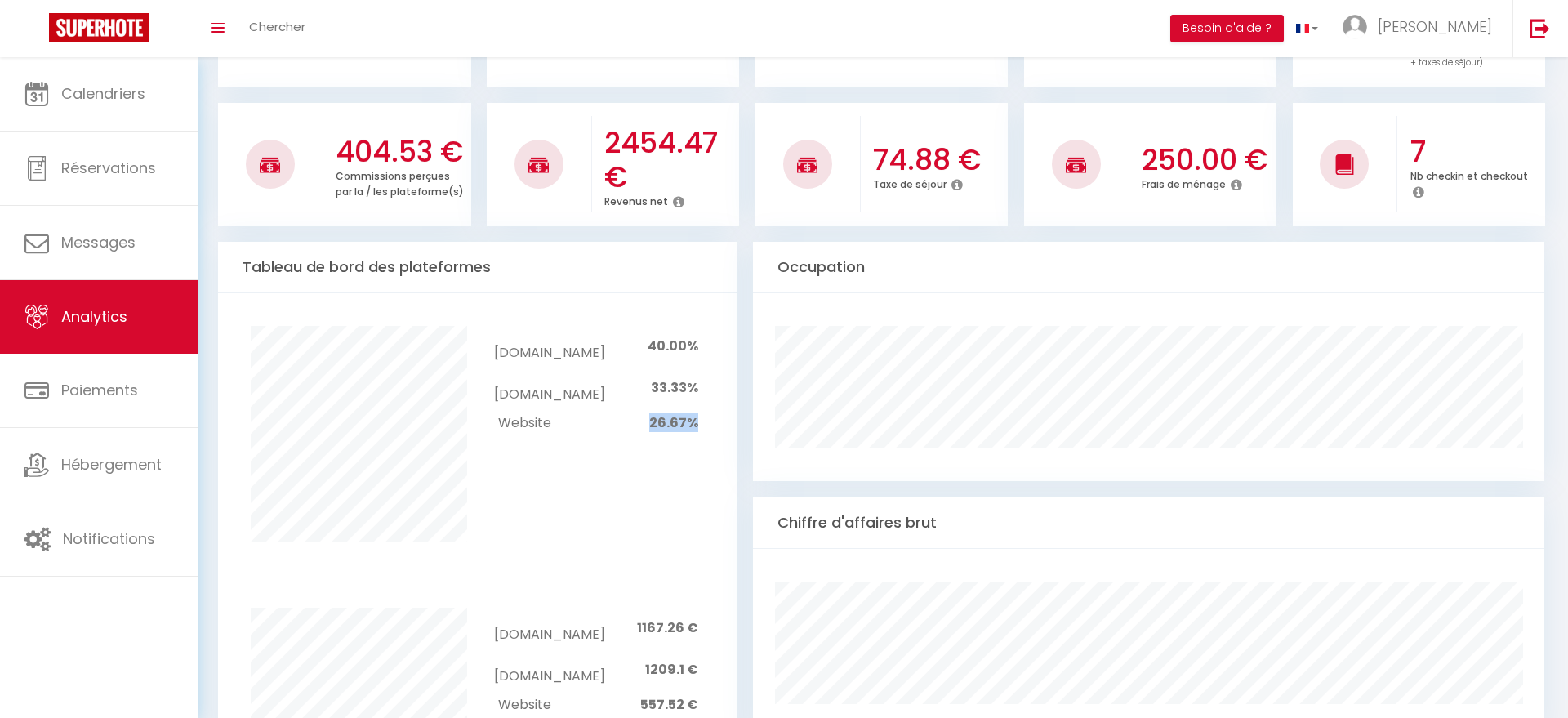 drag, startPoint x: 649, startPoint y: 387, endPoint x: 714, endPoint y: 375, distance: 66.098411 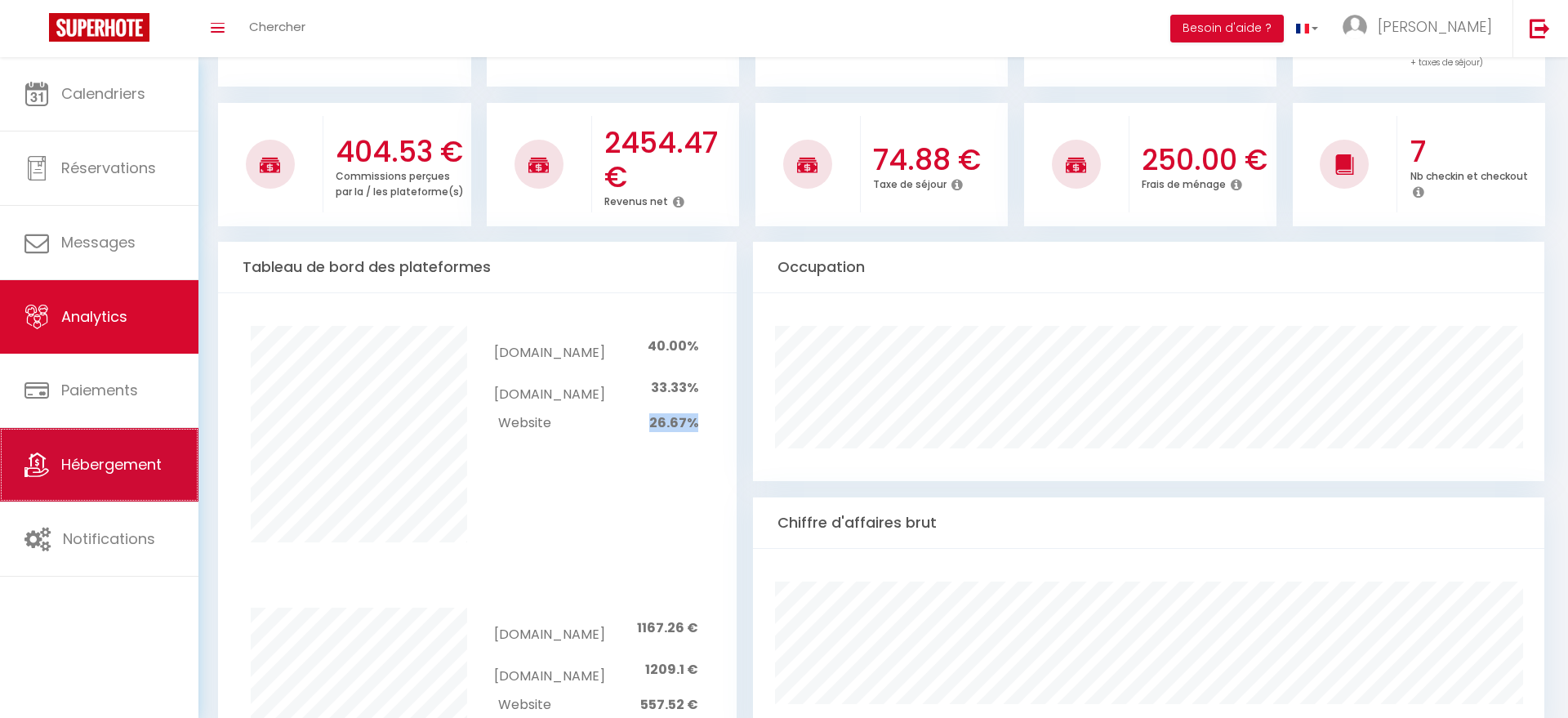 click on "Hébergement" at bounding box center (99, 465) 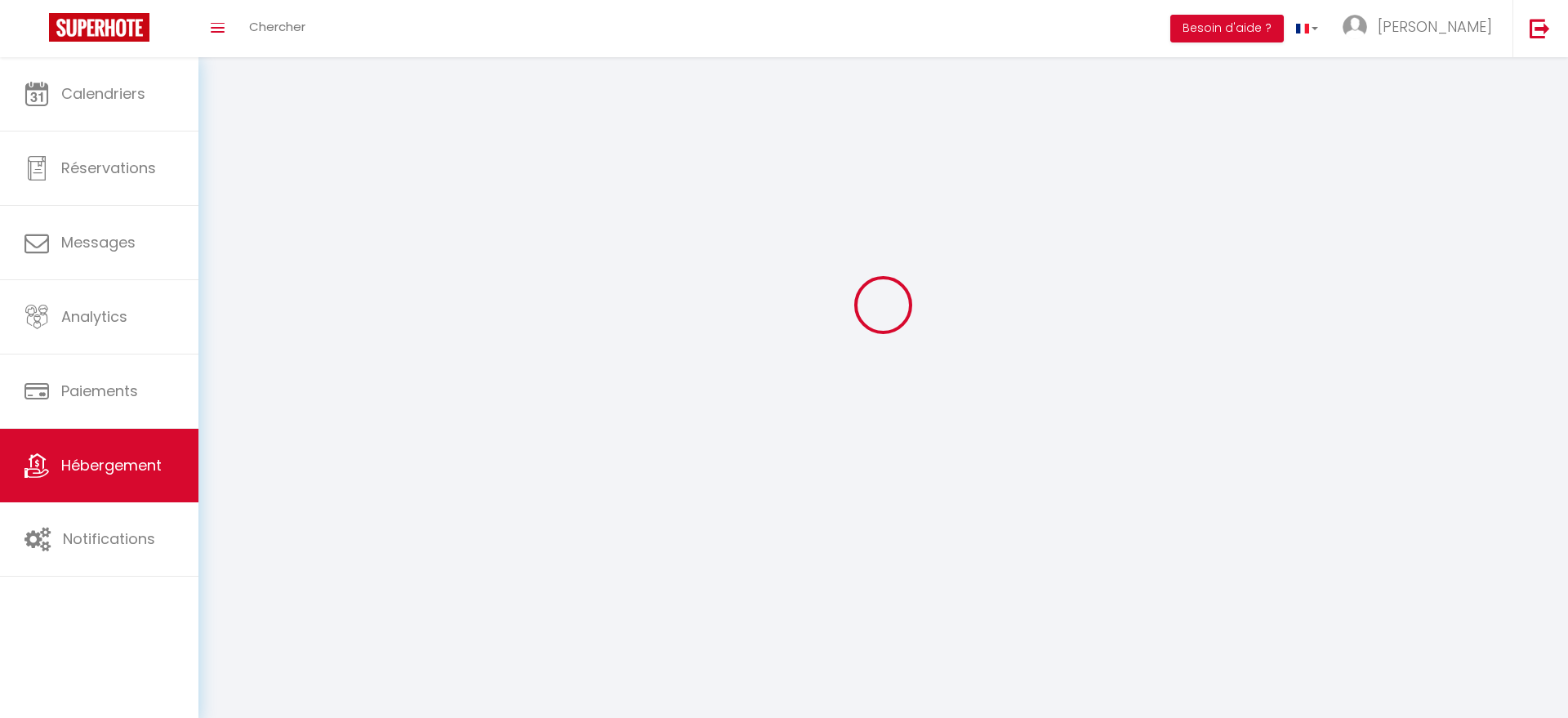 scroll, scrollTop: 0, scrollLeft: 0, axis: both 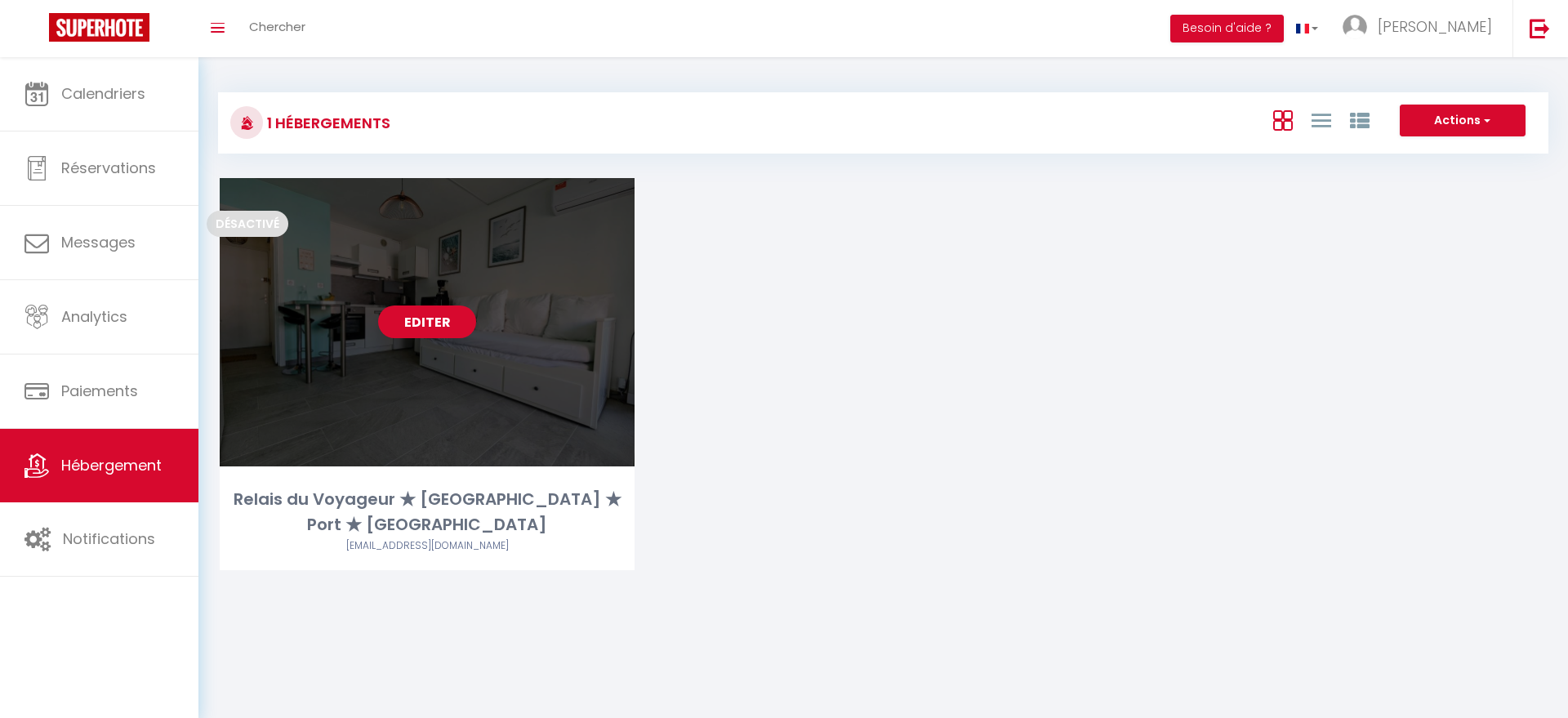 click on "Editer" at bounding box center [427, 322] 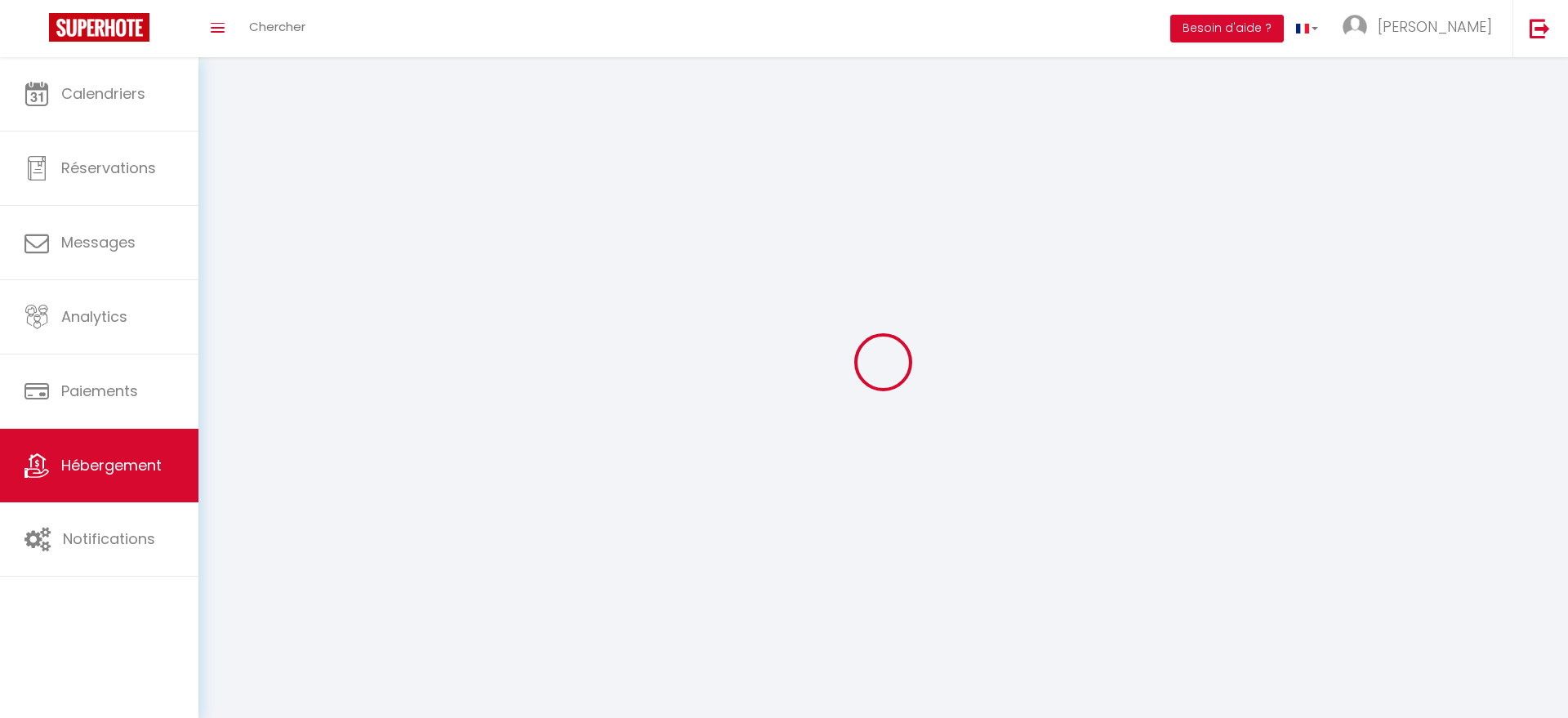 type on "Relais du Voyageur ★ [GEOGRAPHIC_DATA] ★ Port ★ [GEOGRAPHIC_DATA]" 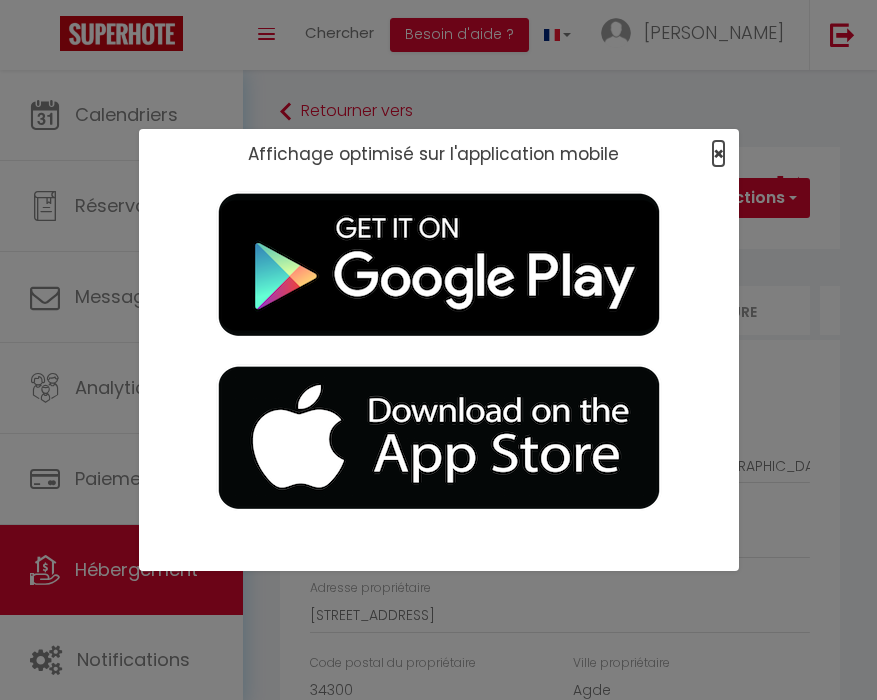 click on "×" at bounding box center [718, 153] 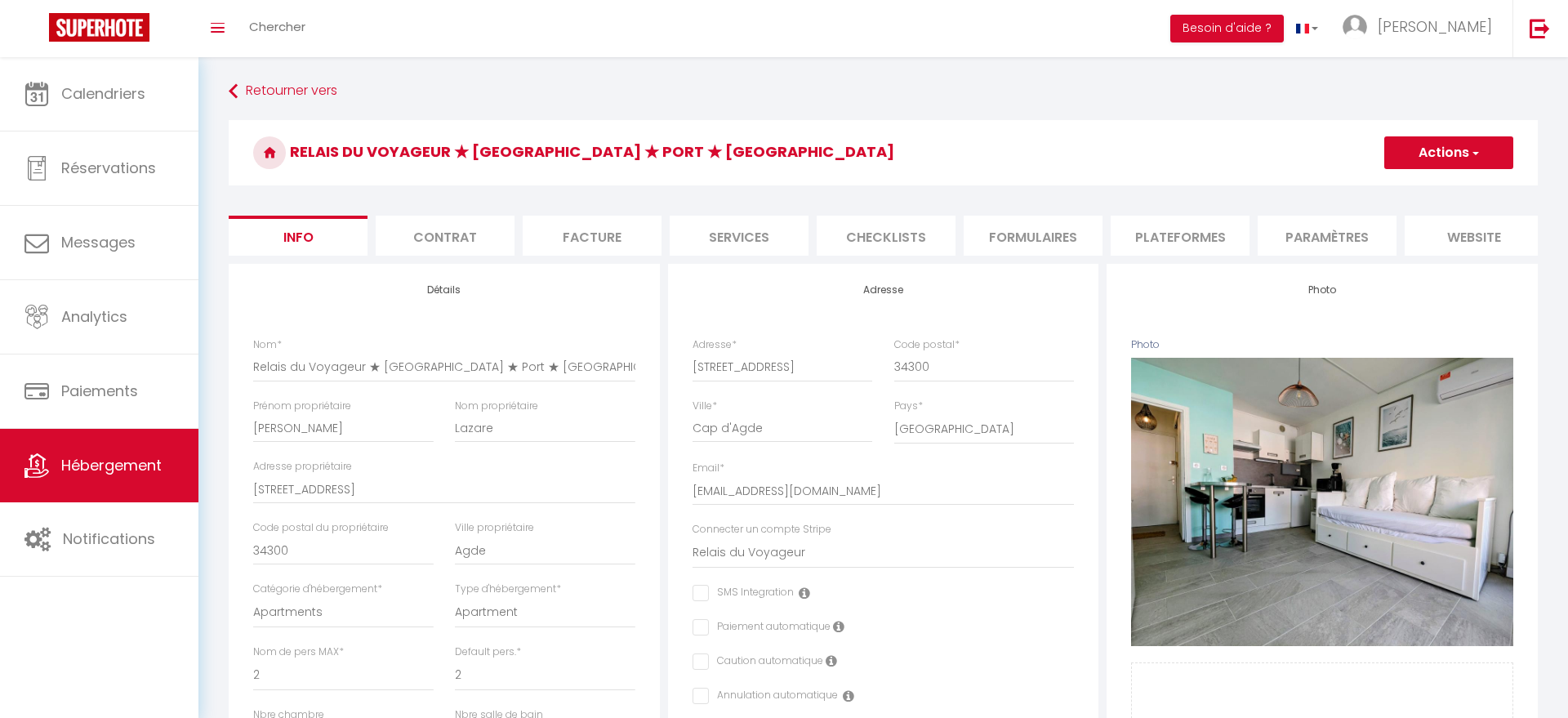 click on "Contrat" at bounding box center (445, 235) 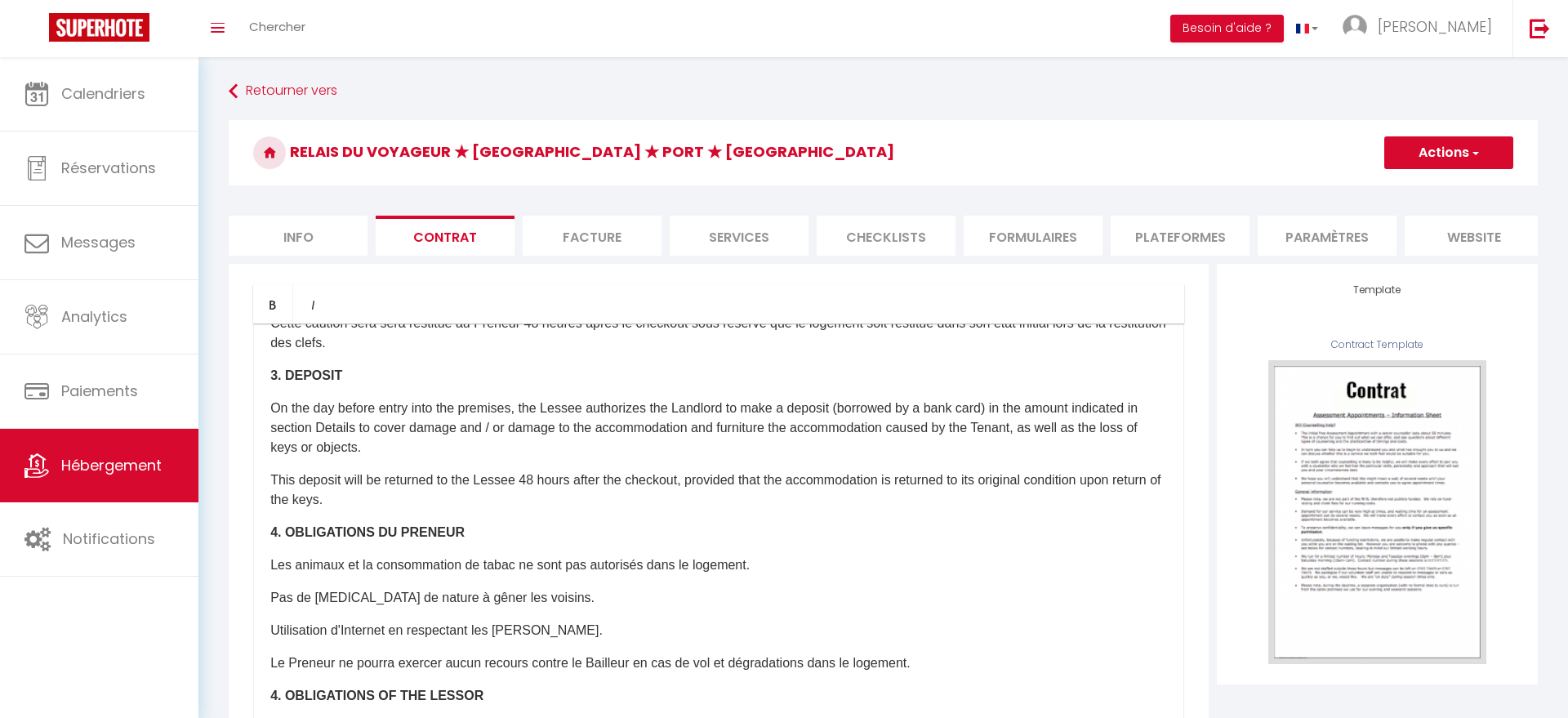 scroll, scrollTop: 838, scrollLeft: 0, axis: vertical 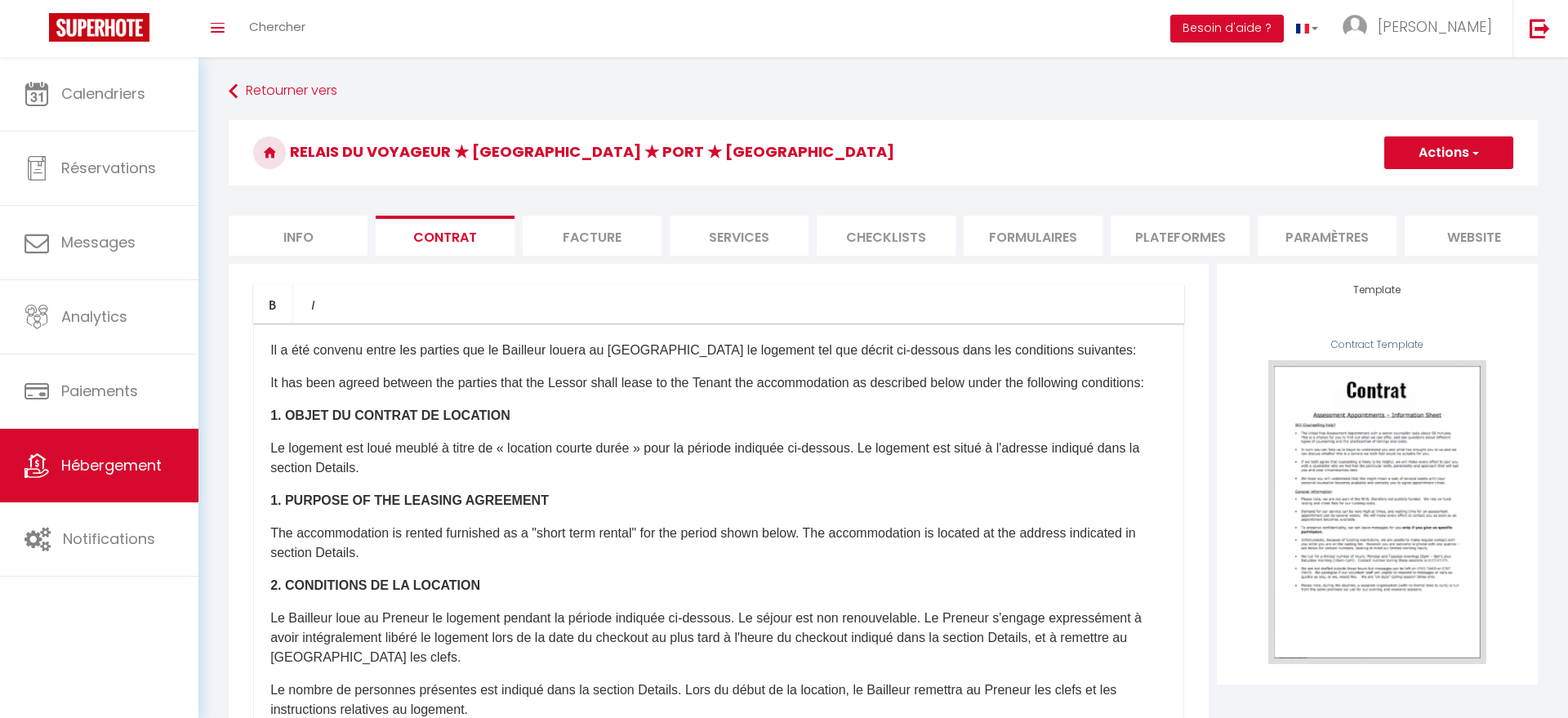 click on "Checklists" at bounding box center (886, 235) 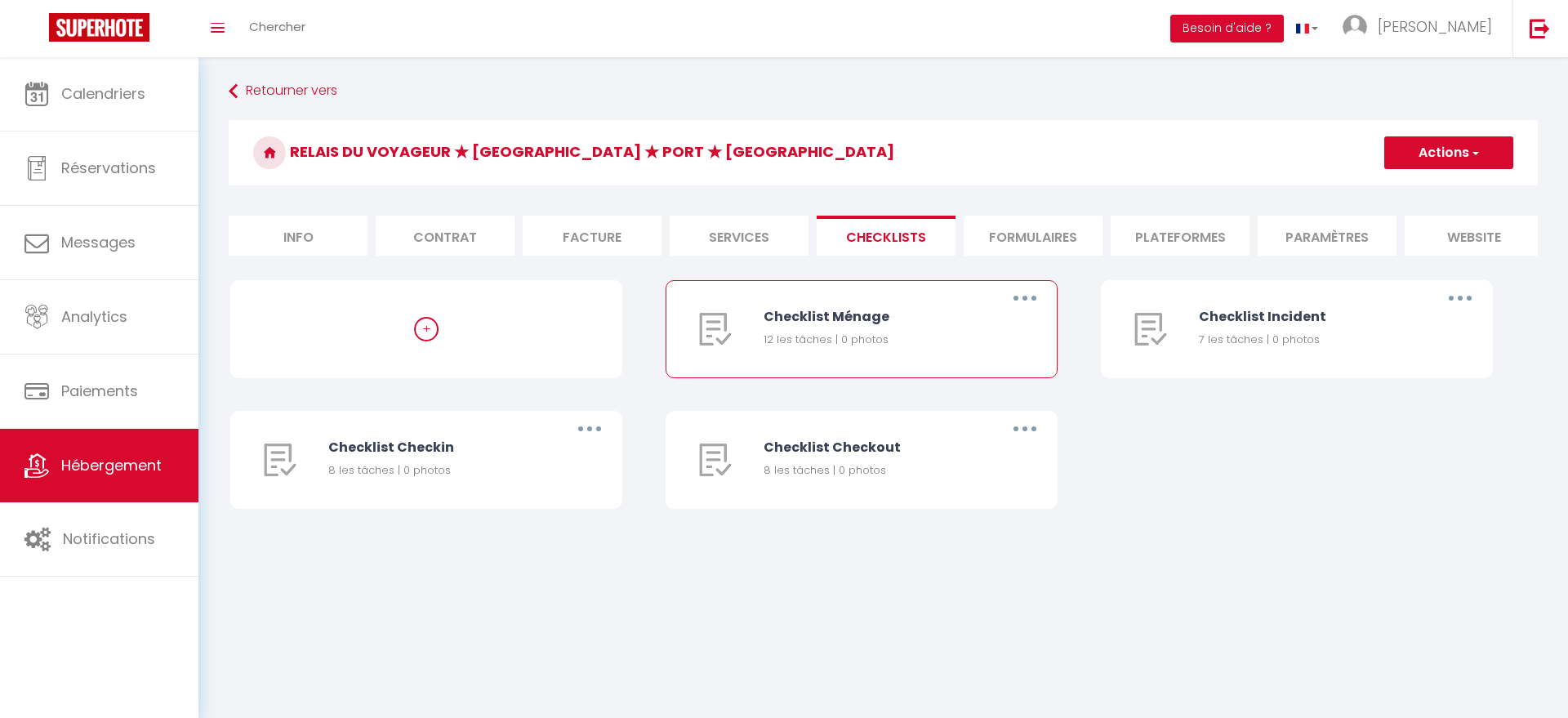click at bounding box center (1025, 298) 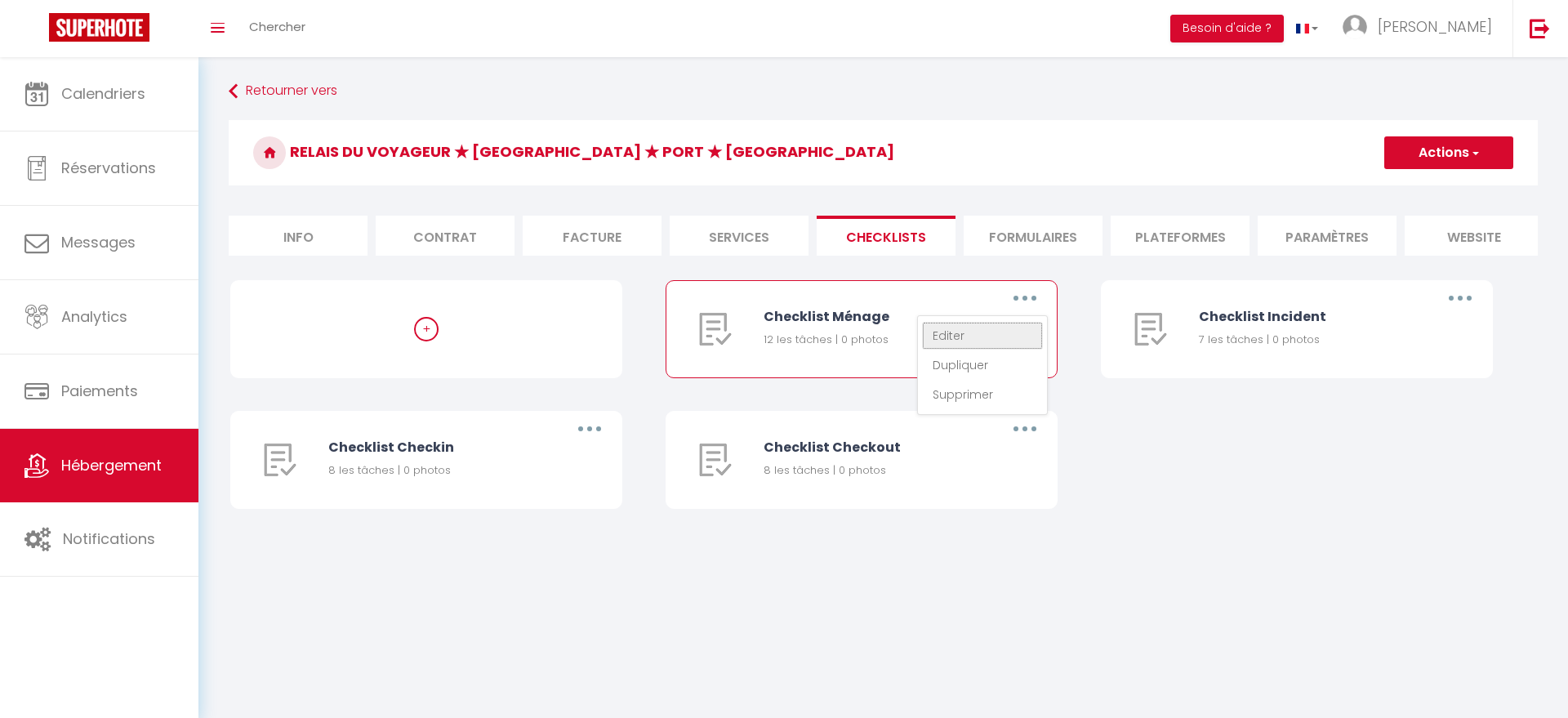 click on "Editer" at bounding box center [982, 336] 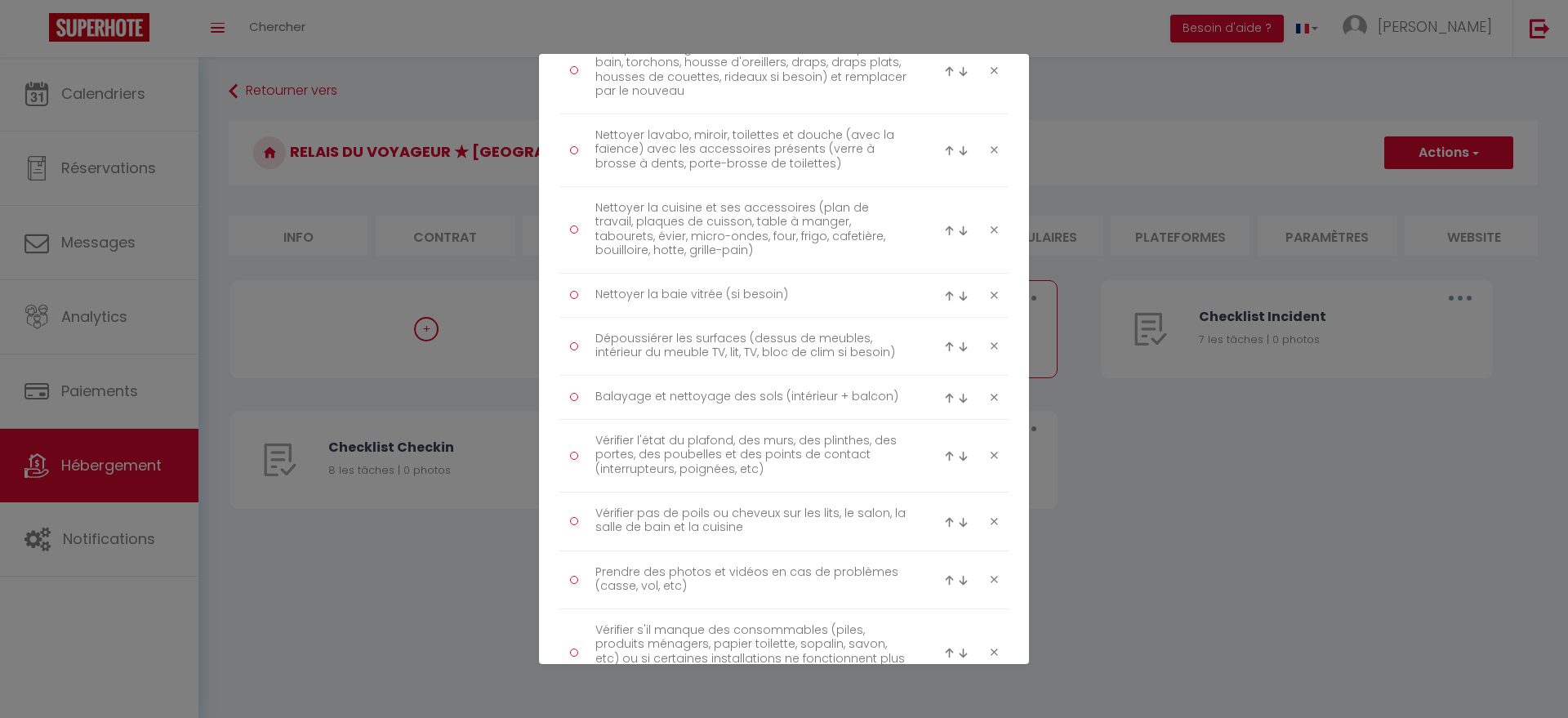 scroll, scrollTop: 662, scrollLeft: 0, axis: vertical 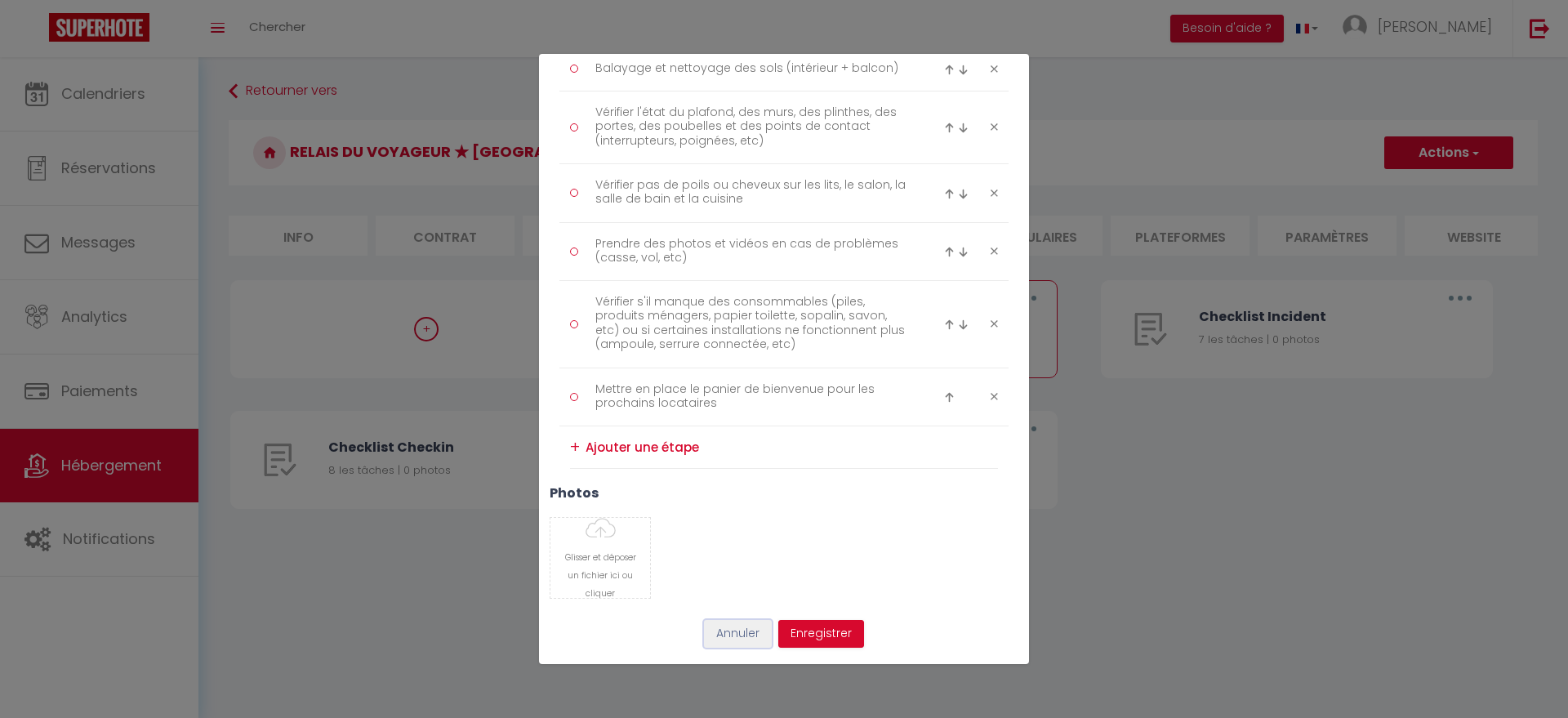 click on "Annuler" at bounding box center [737, 634] 